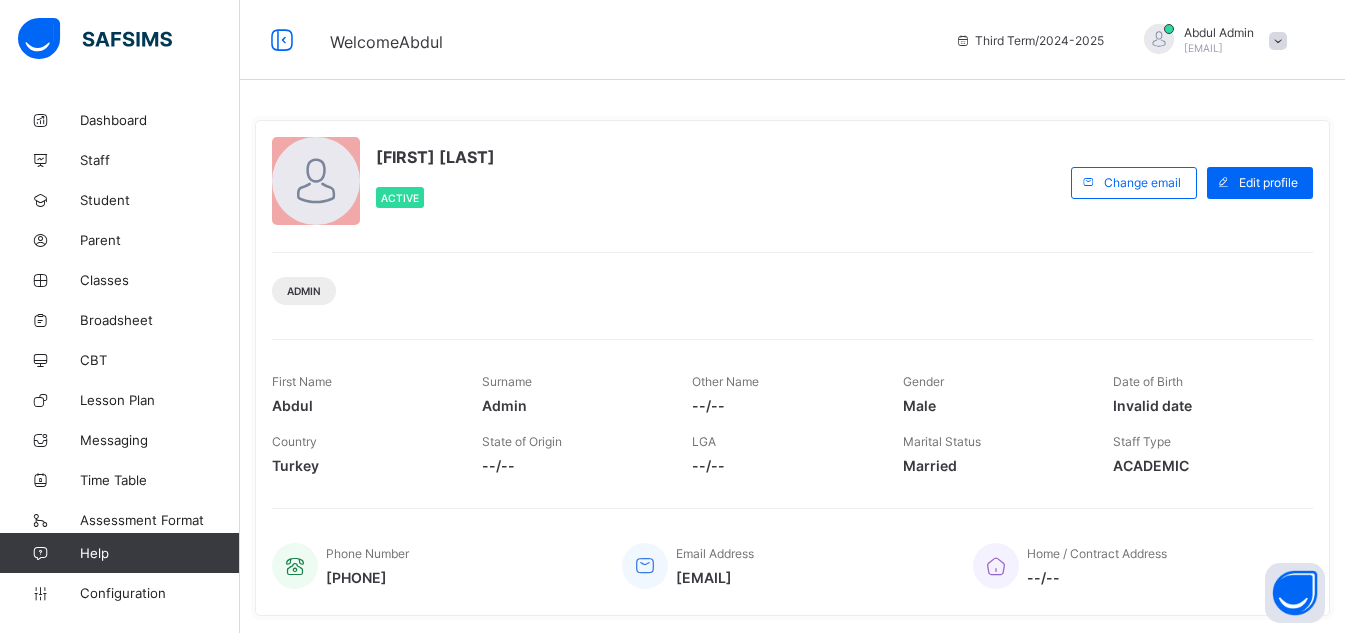 scroll, scrollTop: 0, scrollLeft: 0, axis: both 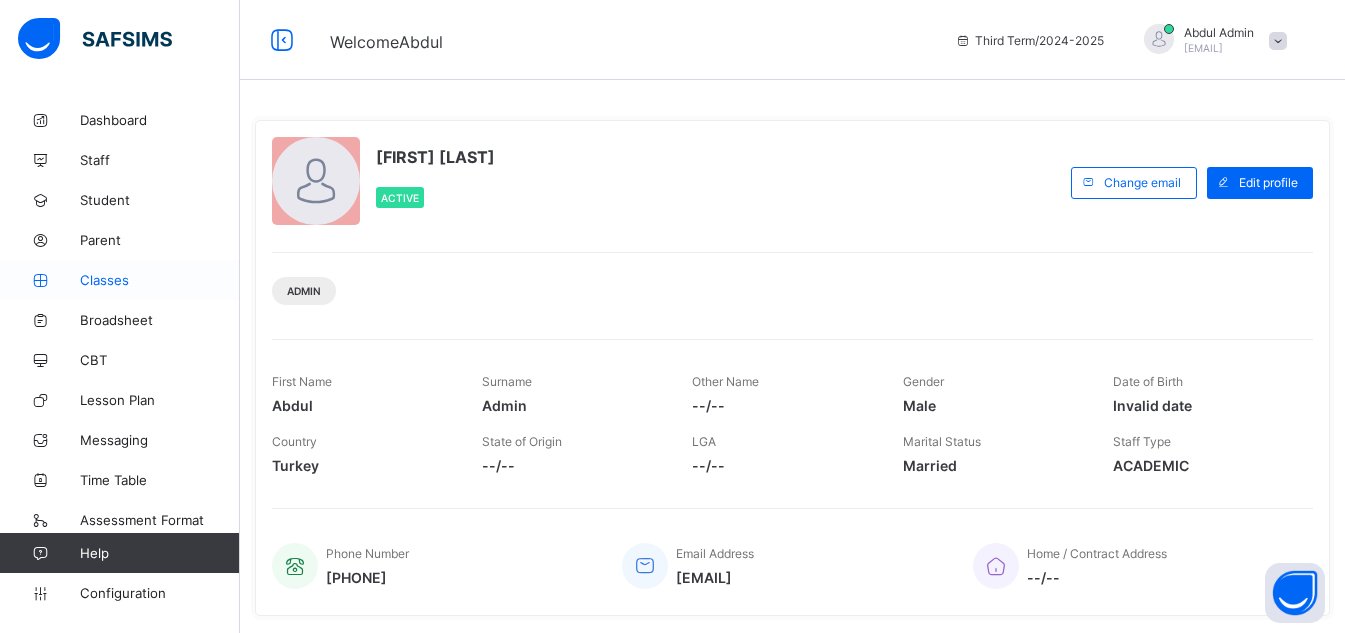 click on "Classes" at bounding box center (160, 280) 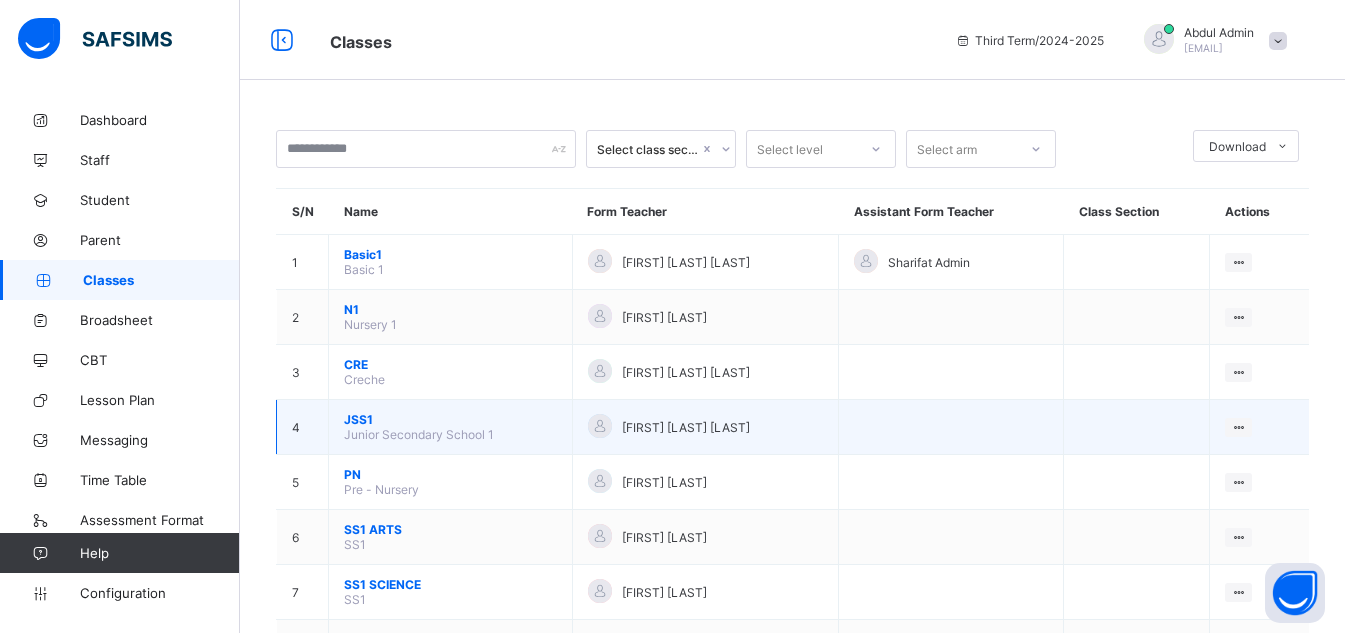 click on "JSS1" at bounding box center (450, 419) 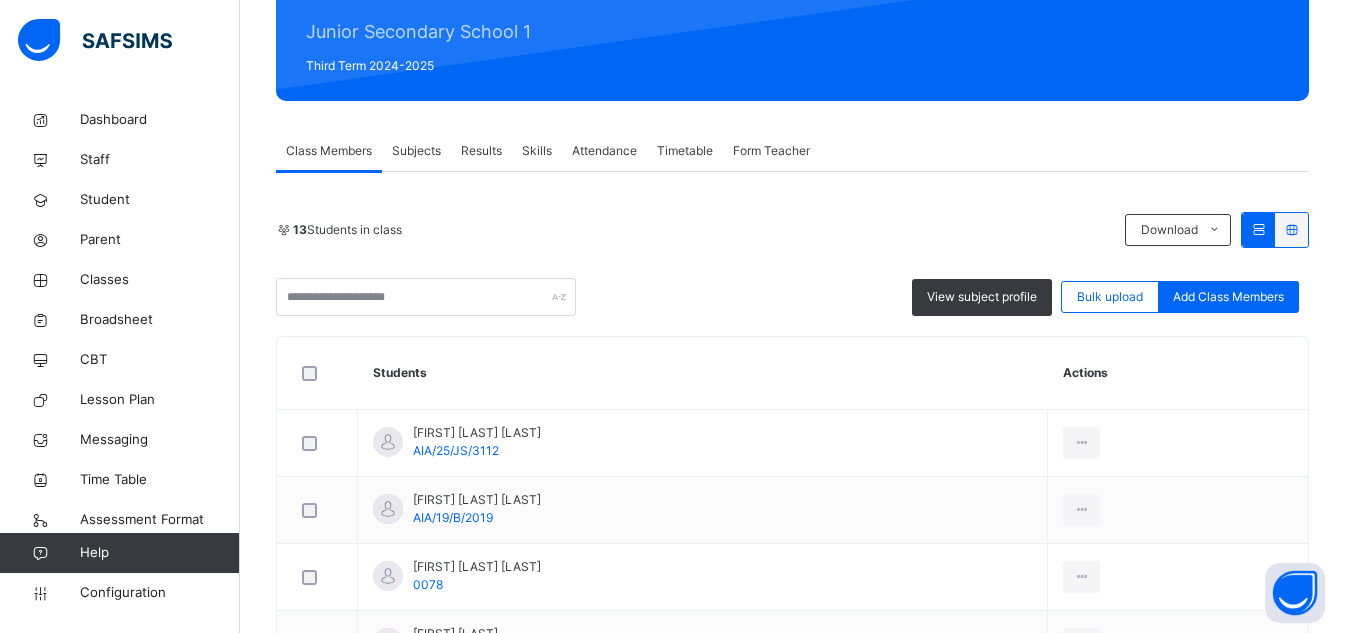 scroll, scrollTop: 250, scrollLeft: 0, axis: vertical 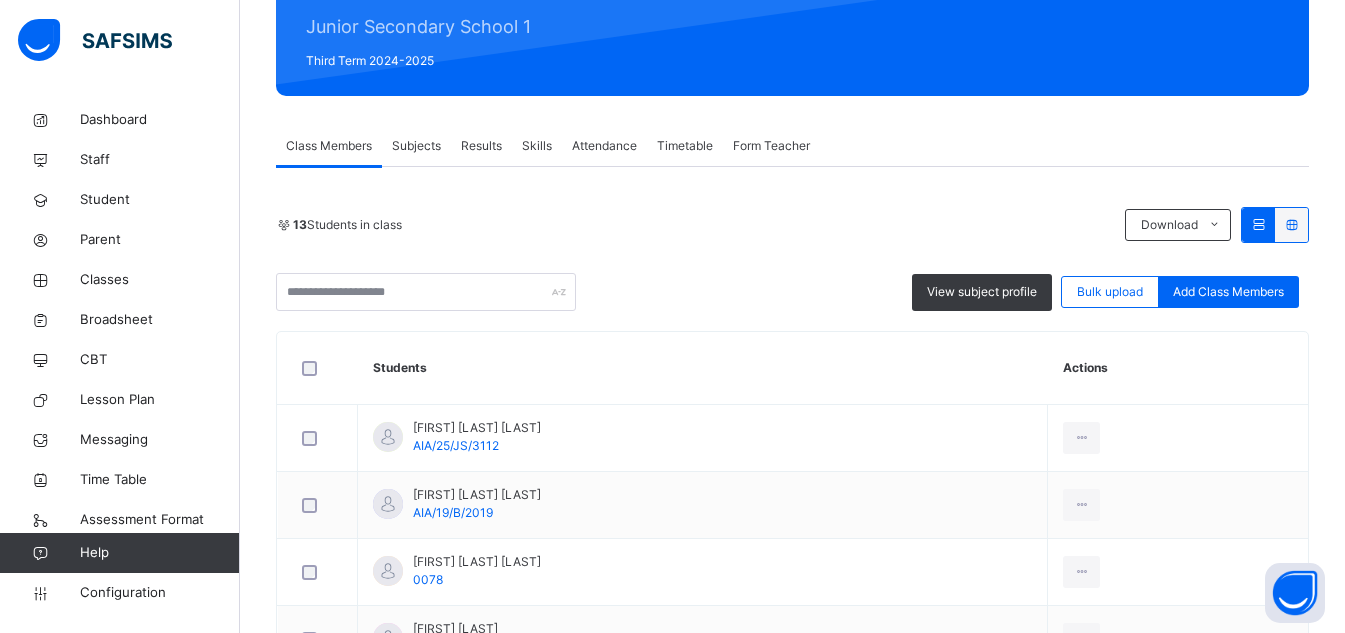 click on "Subjects" at bounding box center (416, 146) 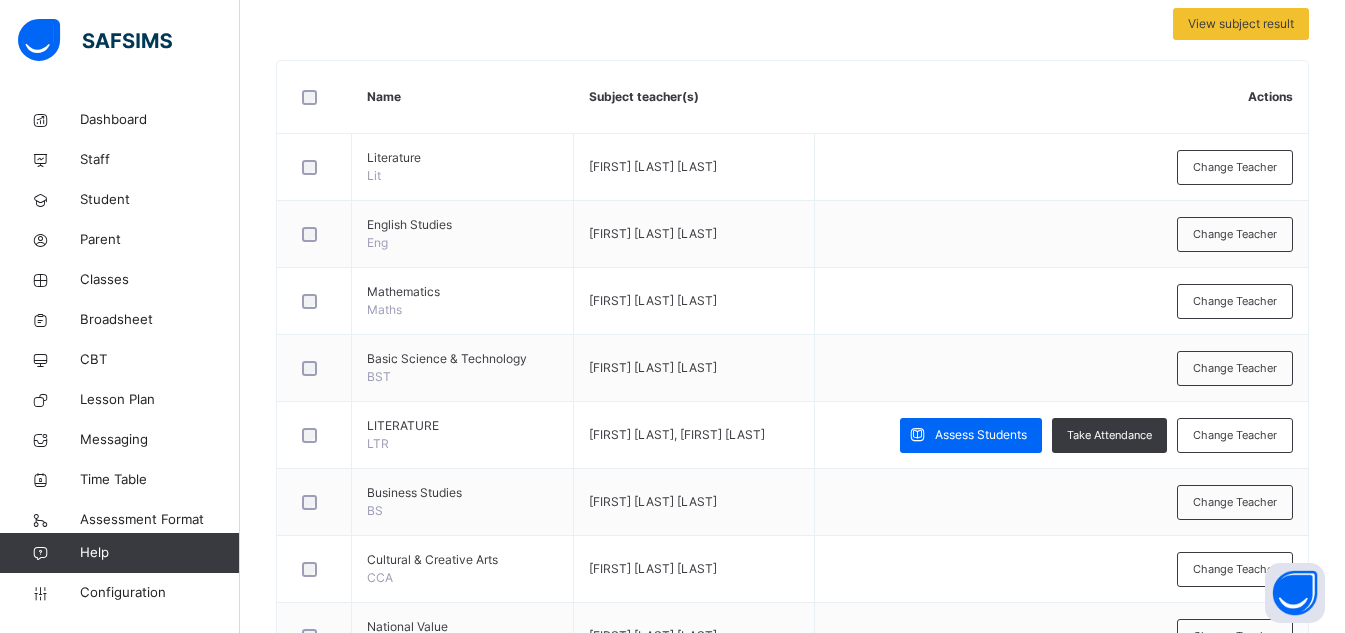 scroll, scrollTop: 452, scrollLeft: 0, axis: vertical 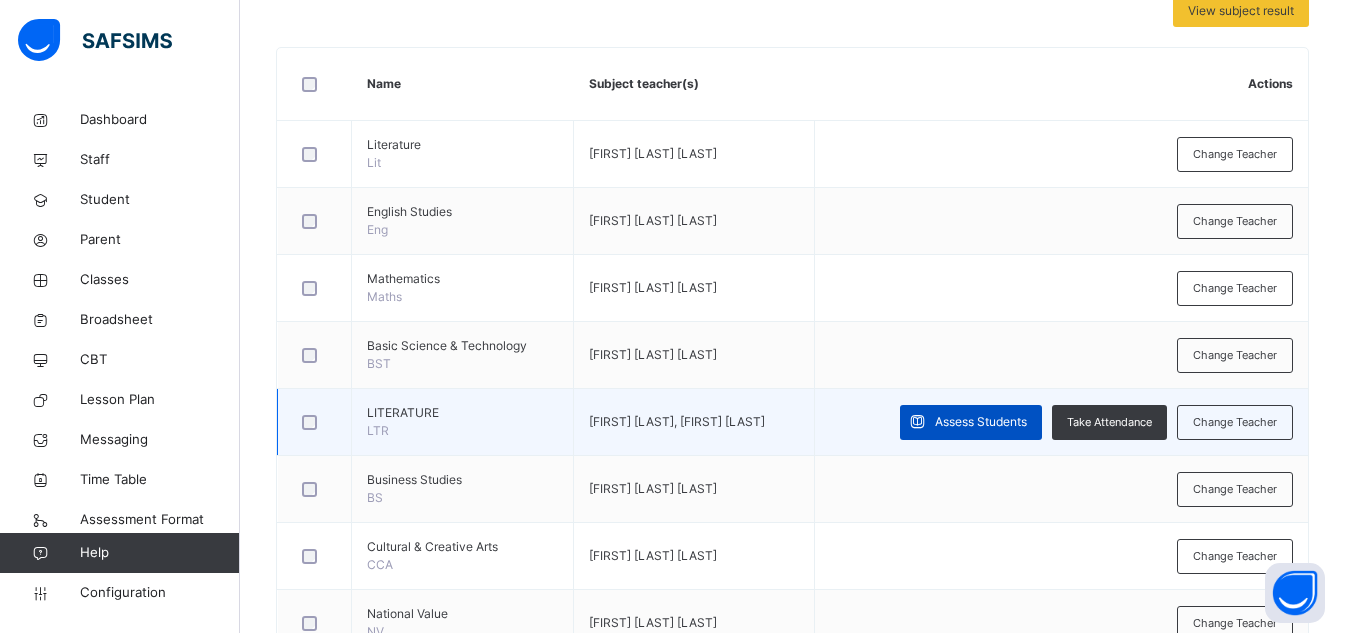 click on "Assess Students" at bounding box center (981, 422) 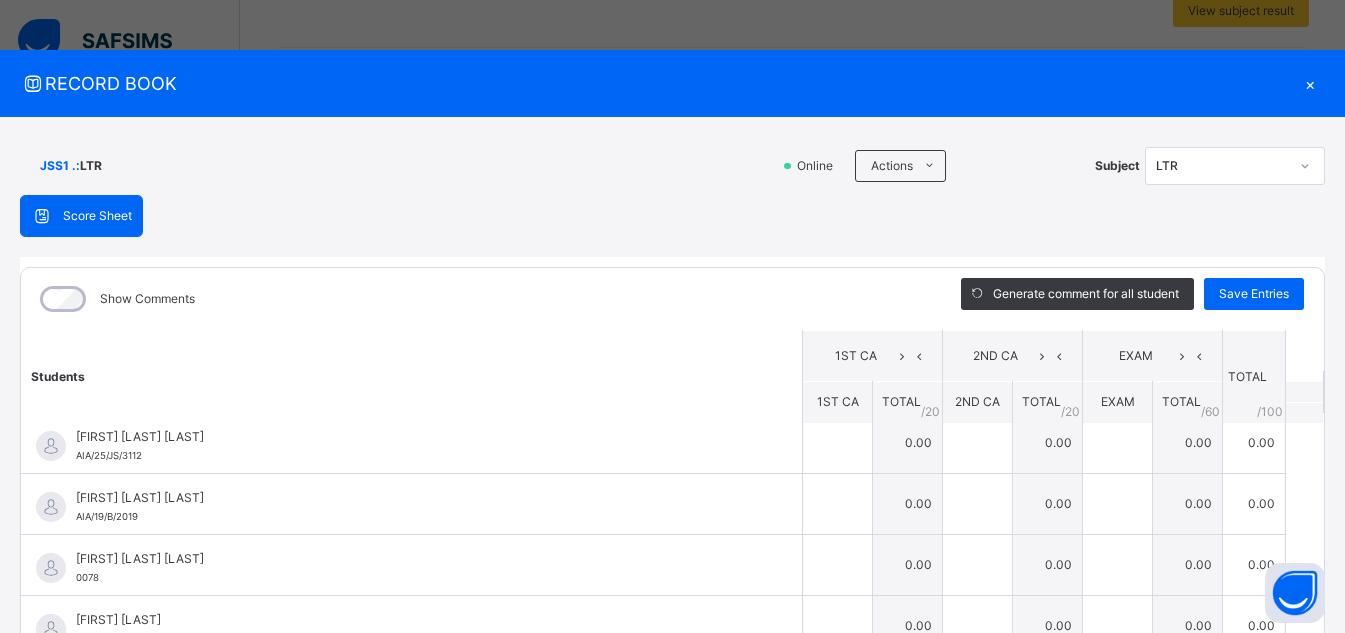 scroll, scrollTop: 8, scrollLeft: 0, axis: vertical 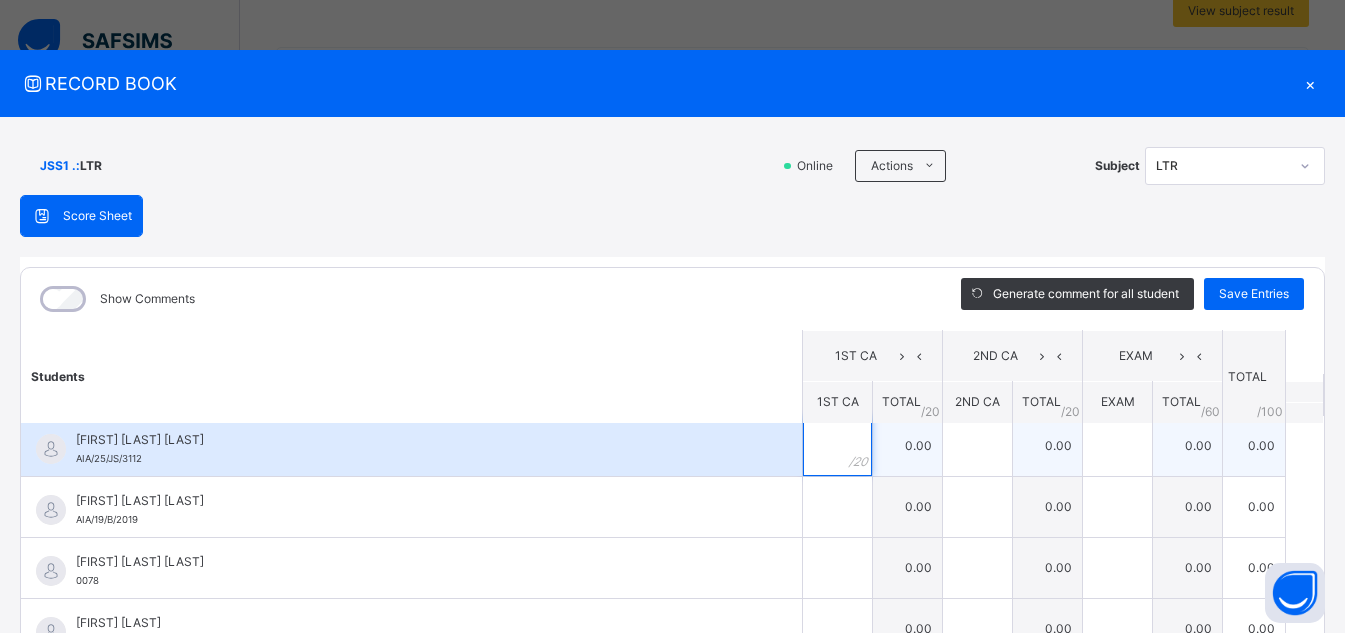 click at bounding box center [837, 446] 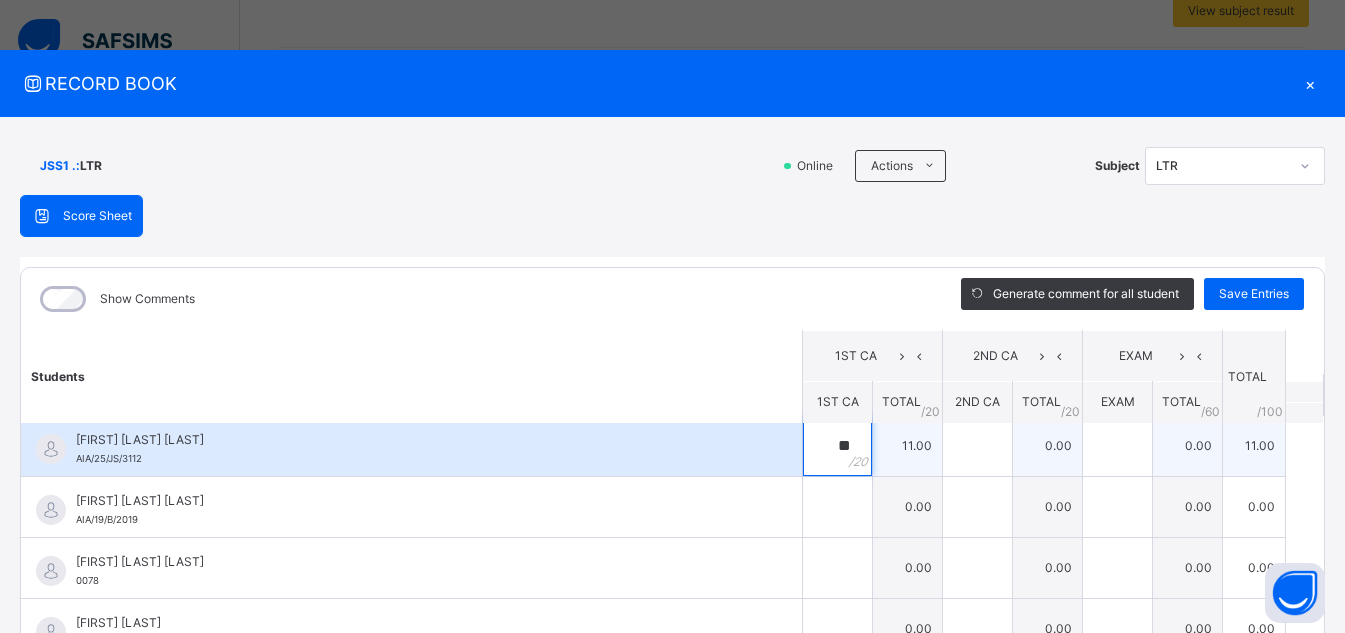 type on "**" 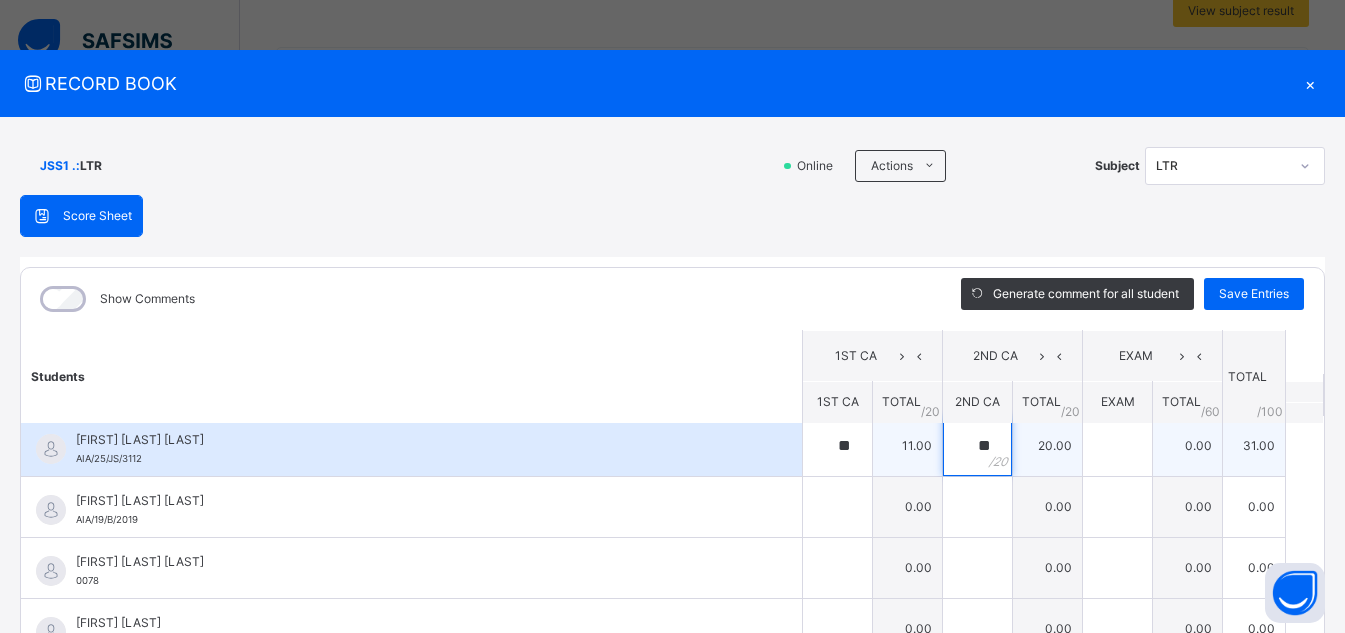 type on "**" 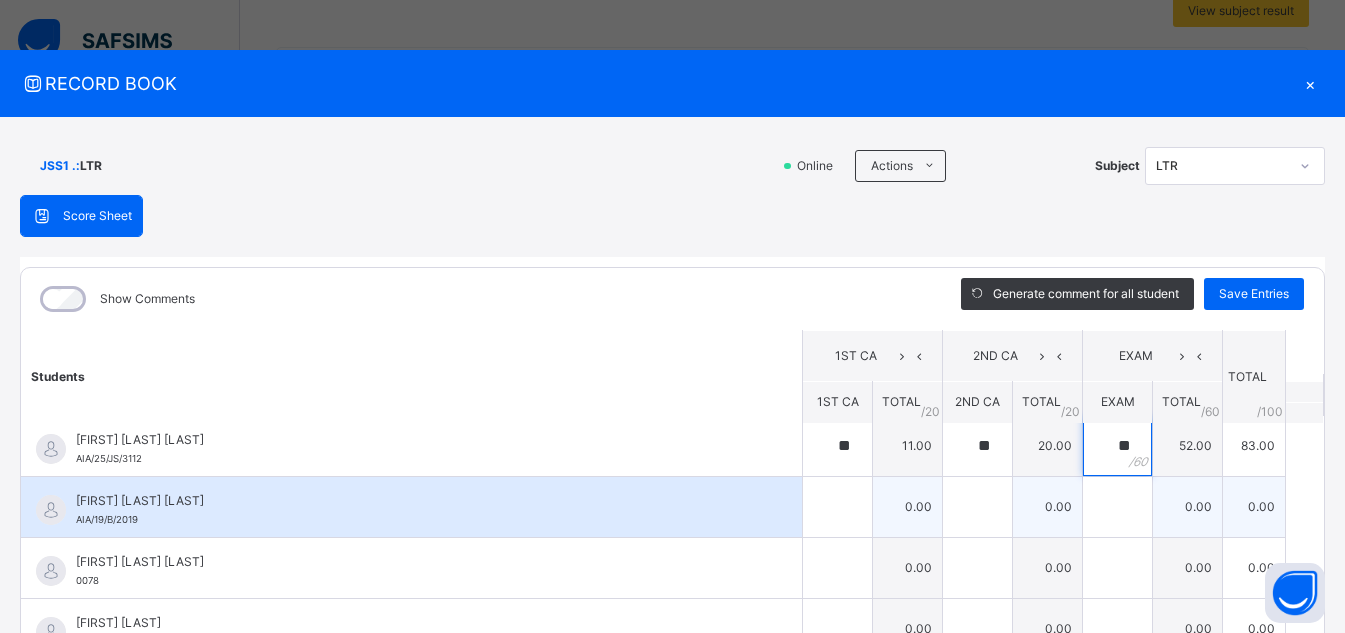 type on "**" 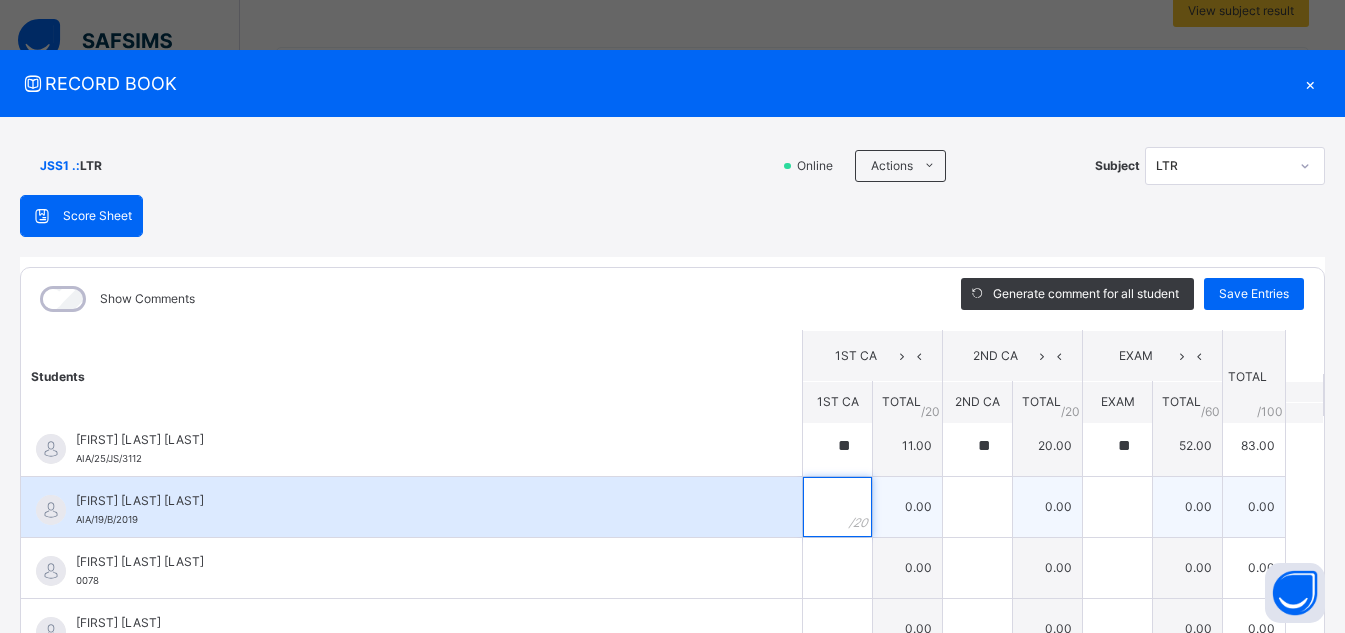 click at bounding box center [837, 507] 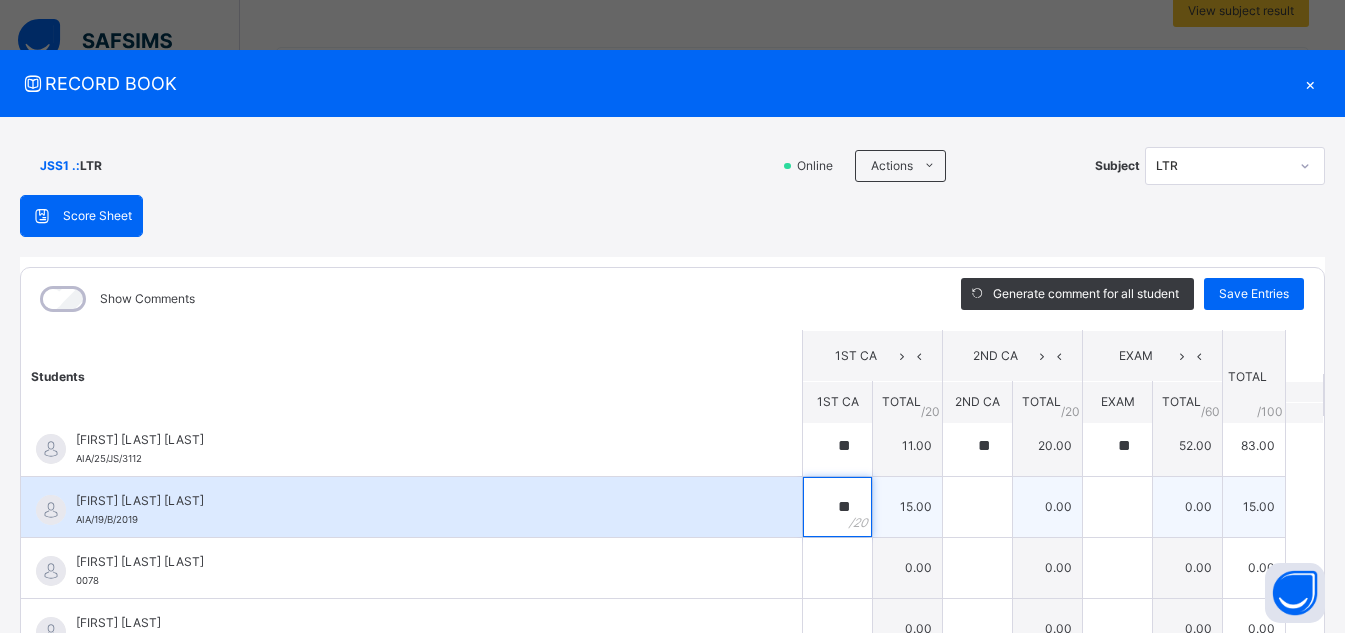 type on "**" 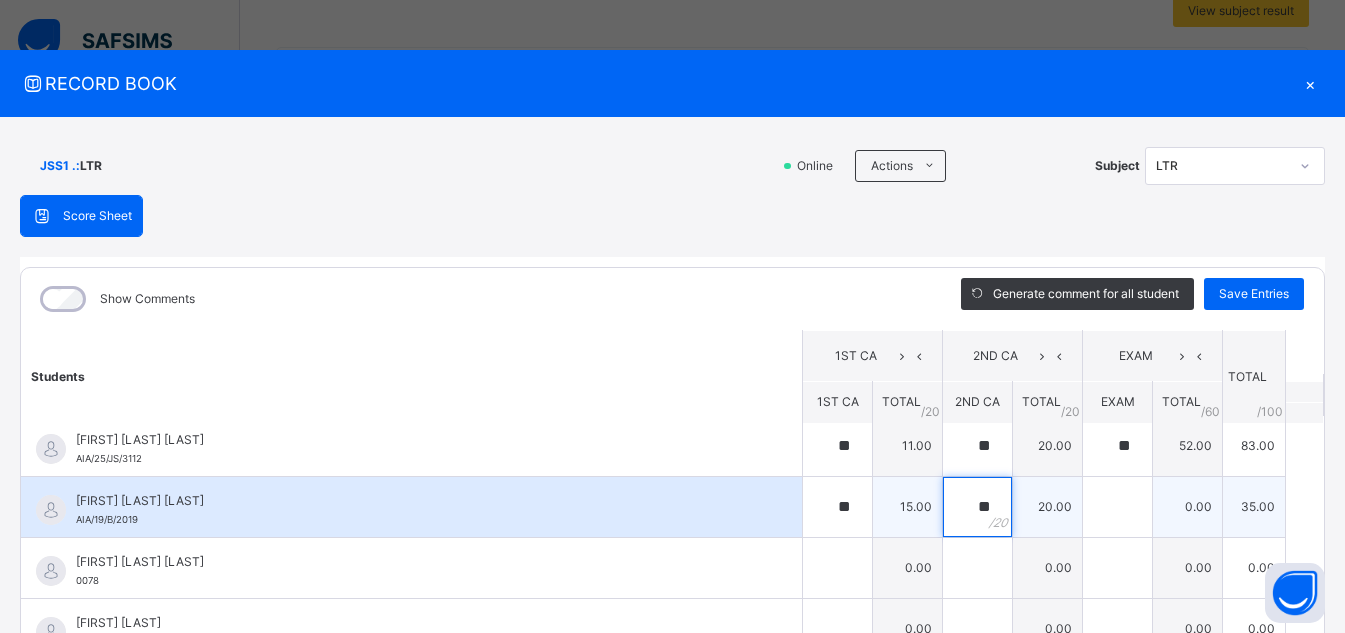 type on "**" 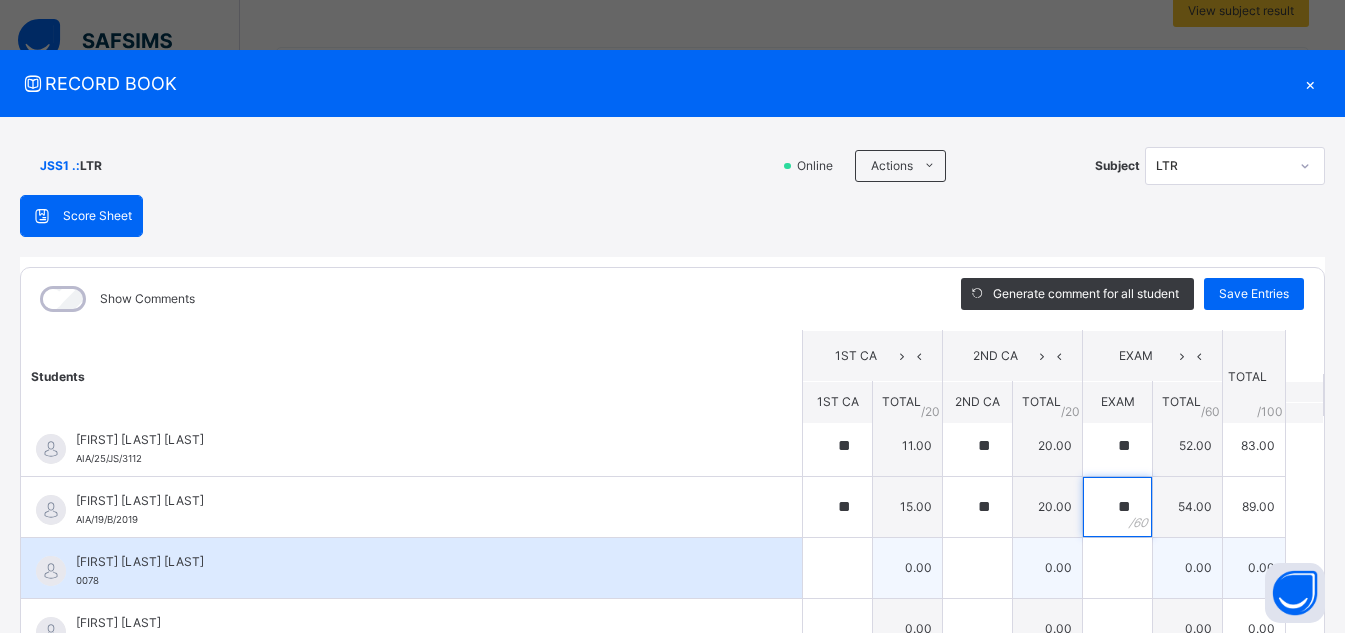 type on "**" 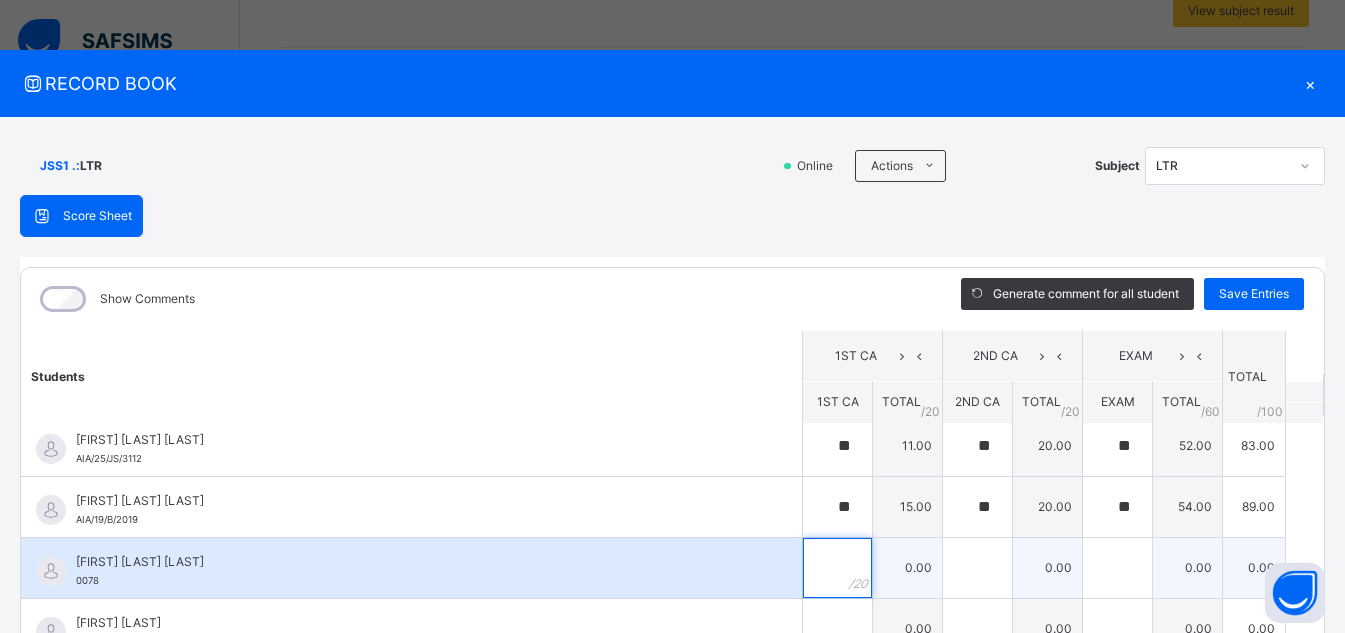 click at bounding box center [837, 568] 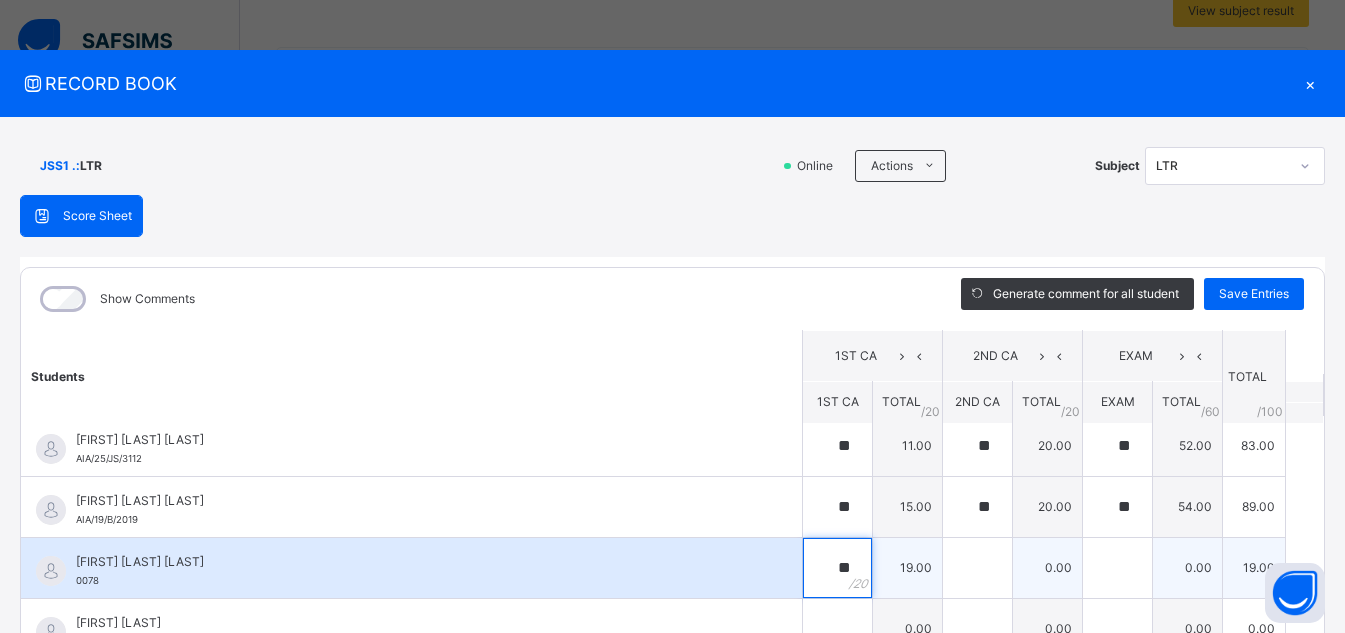type on "**" 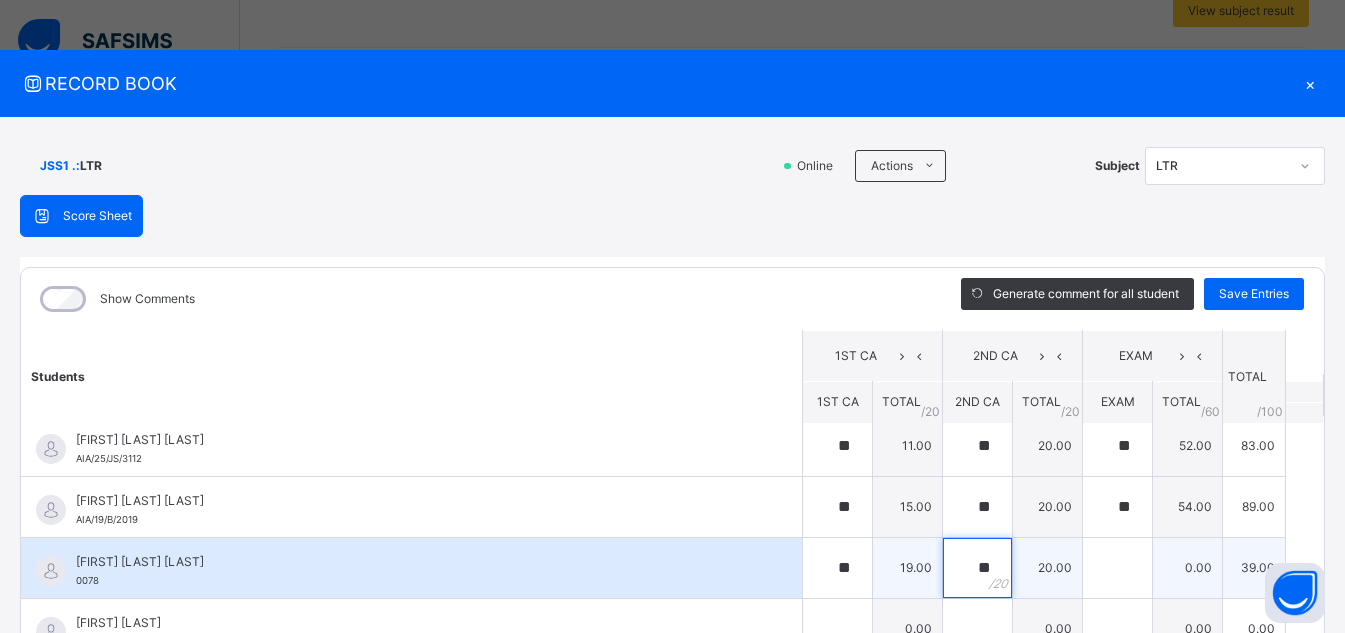 type on "**" 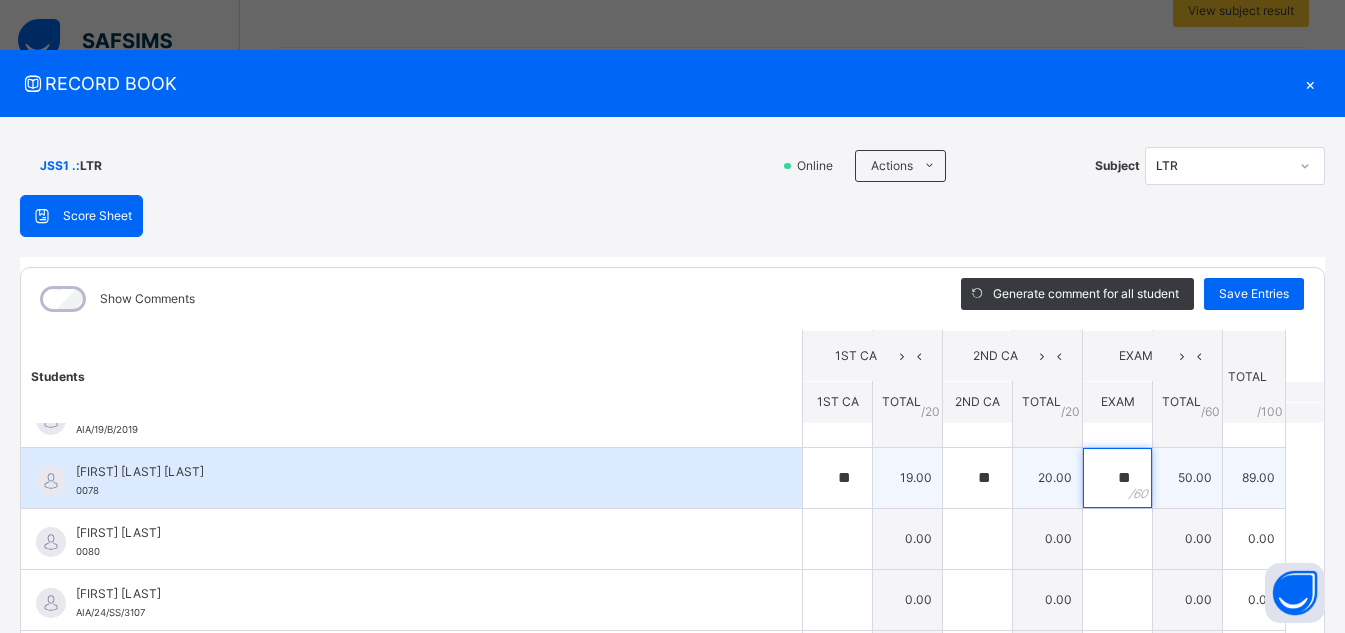 scroll, scrollTop: 122, scrollLeft: 0, axis: vertical 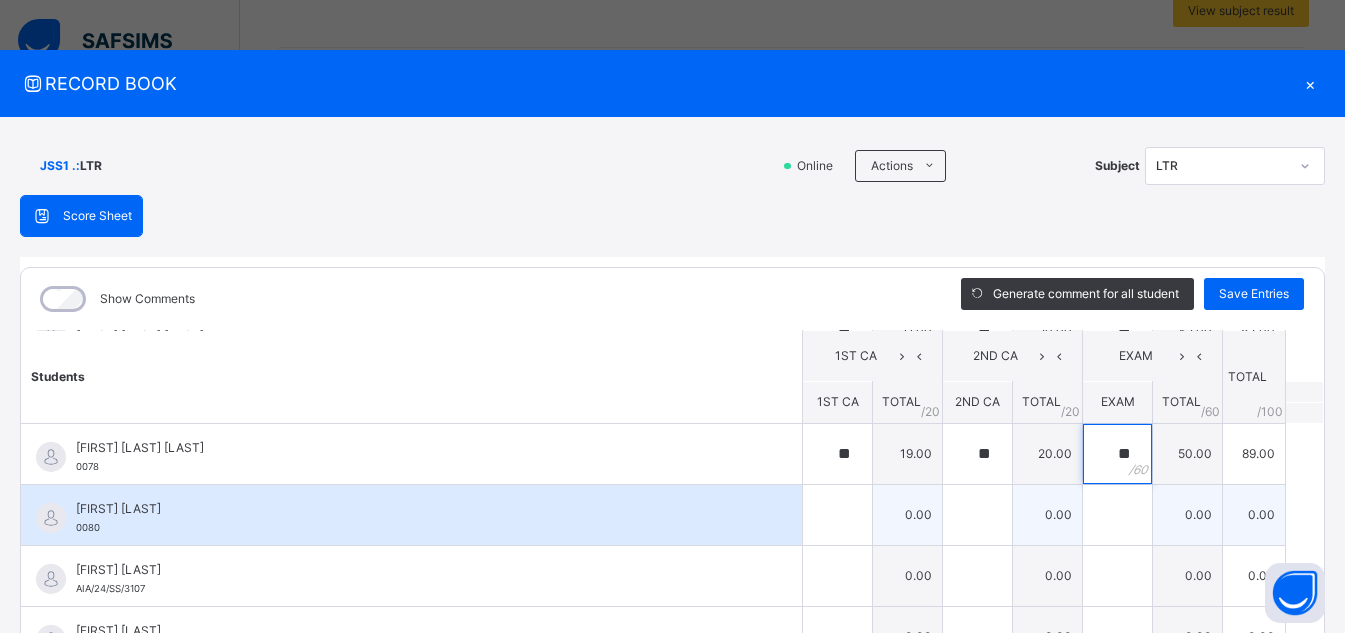 type on "**" 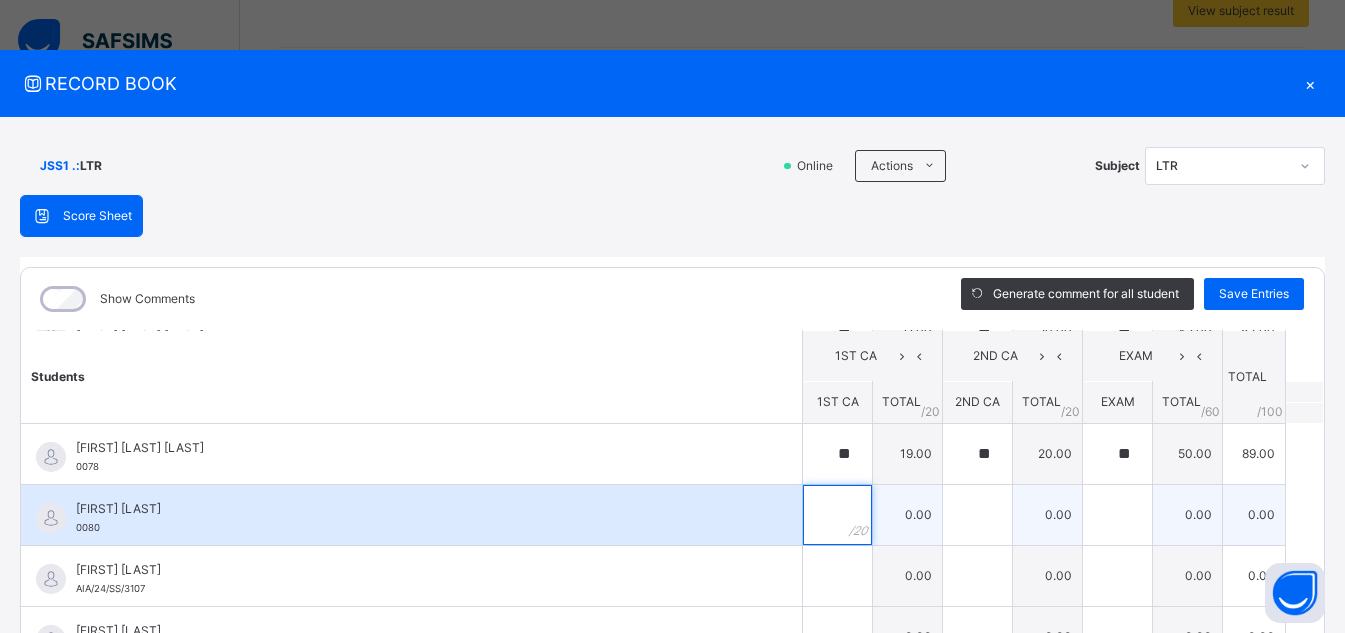 click at bounding box center (837, 515) 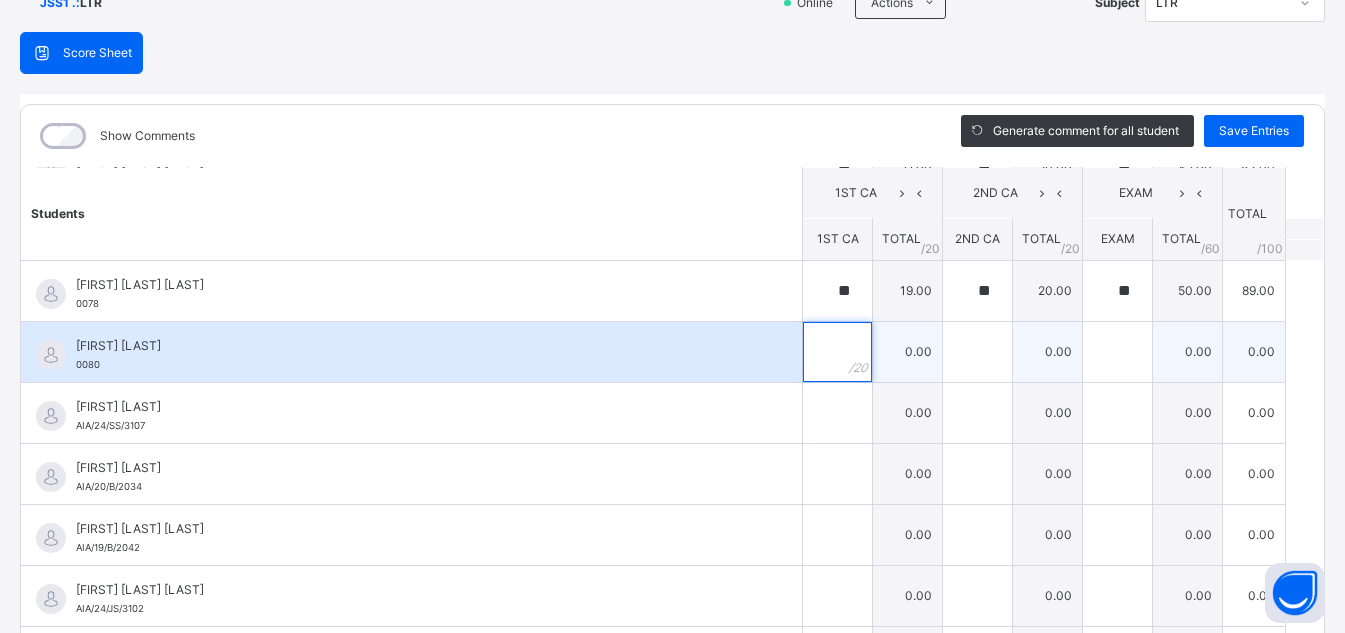scroll, scrollTop: 164, scrollLeft: 0, axis: vertical 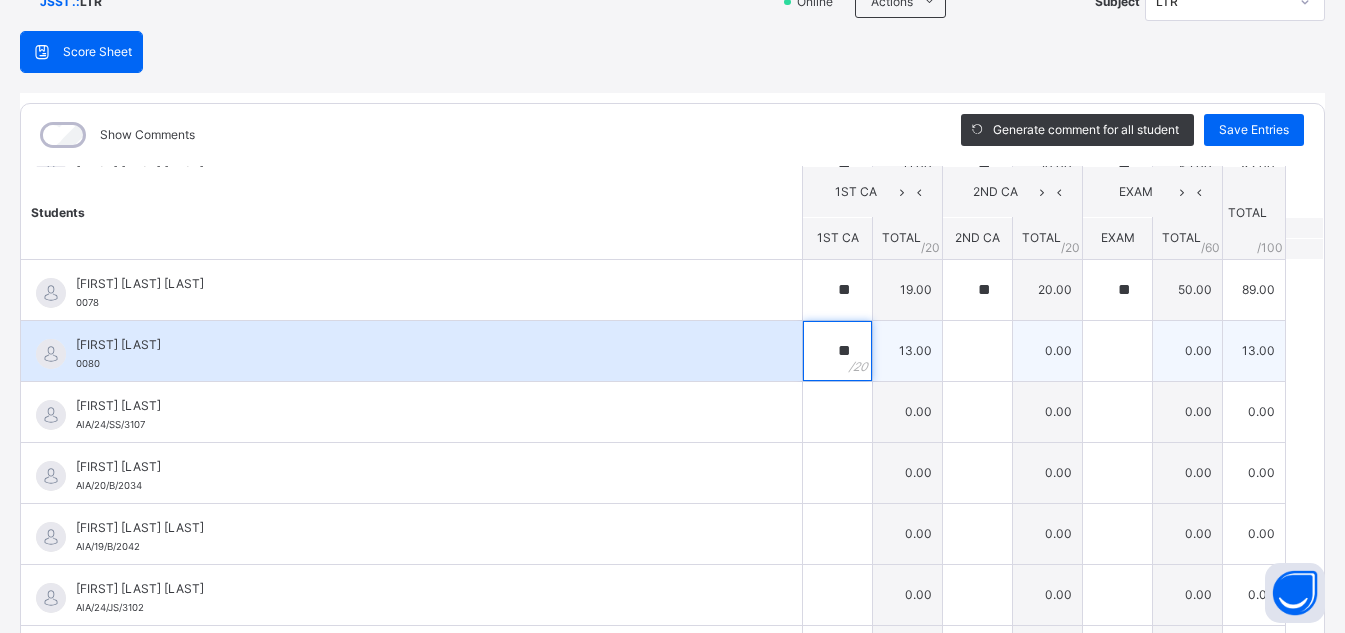 type on "**" 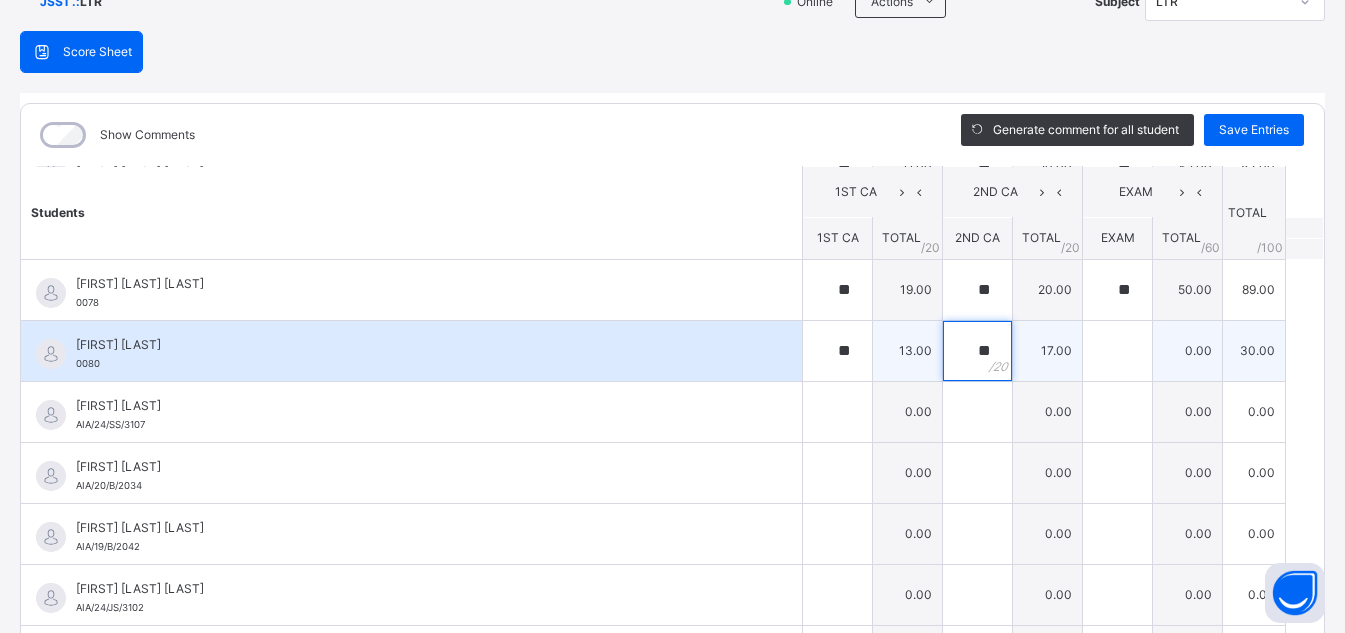 type on "**" 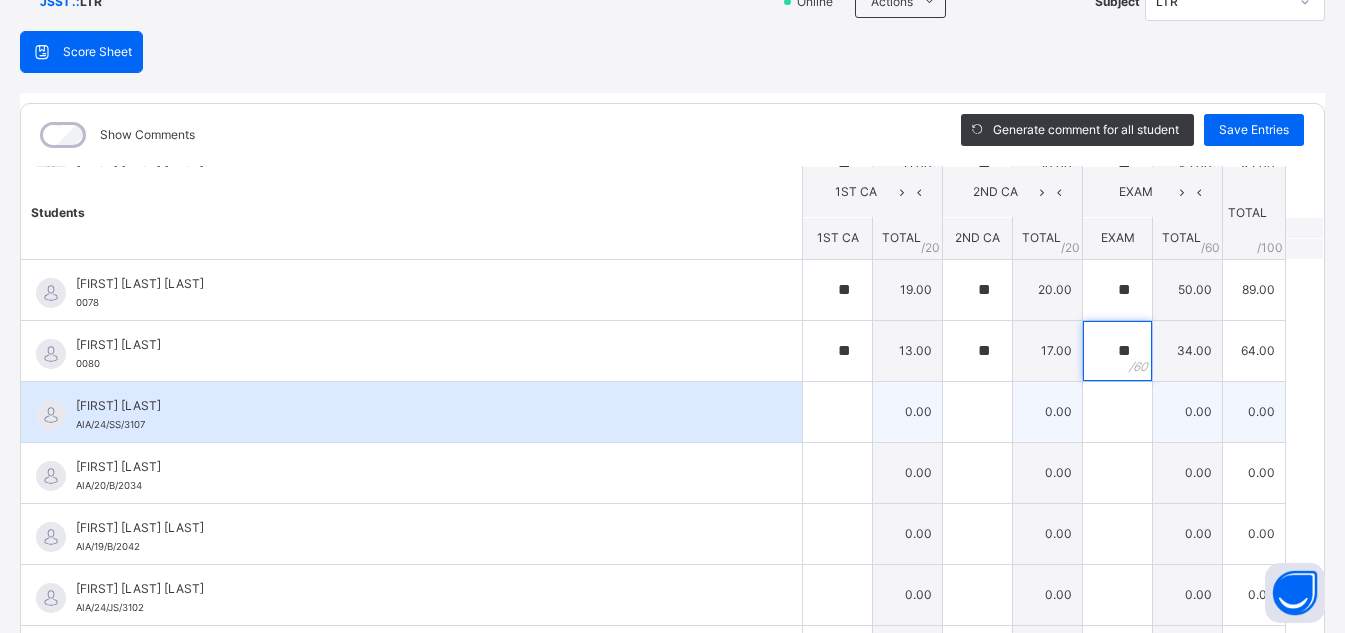 type on "**" 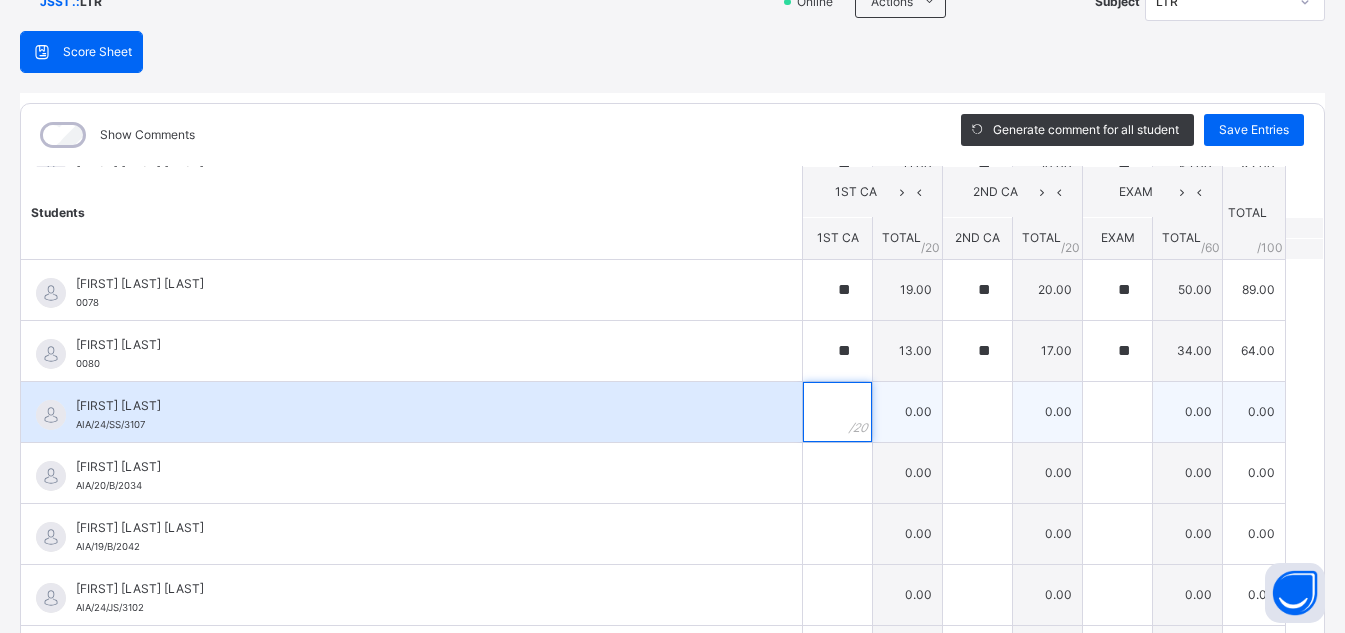 click at bounding box center [837, 412] 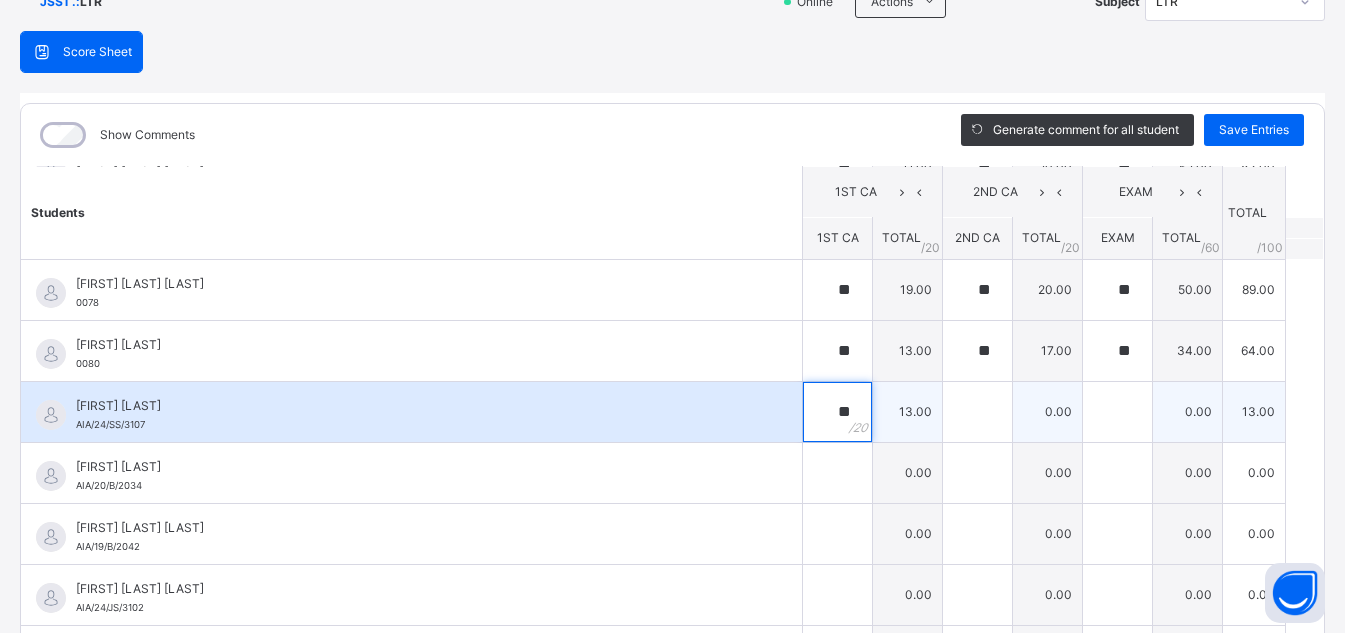 type on "**" 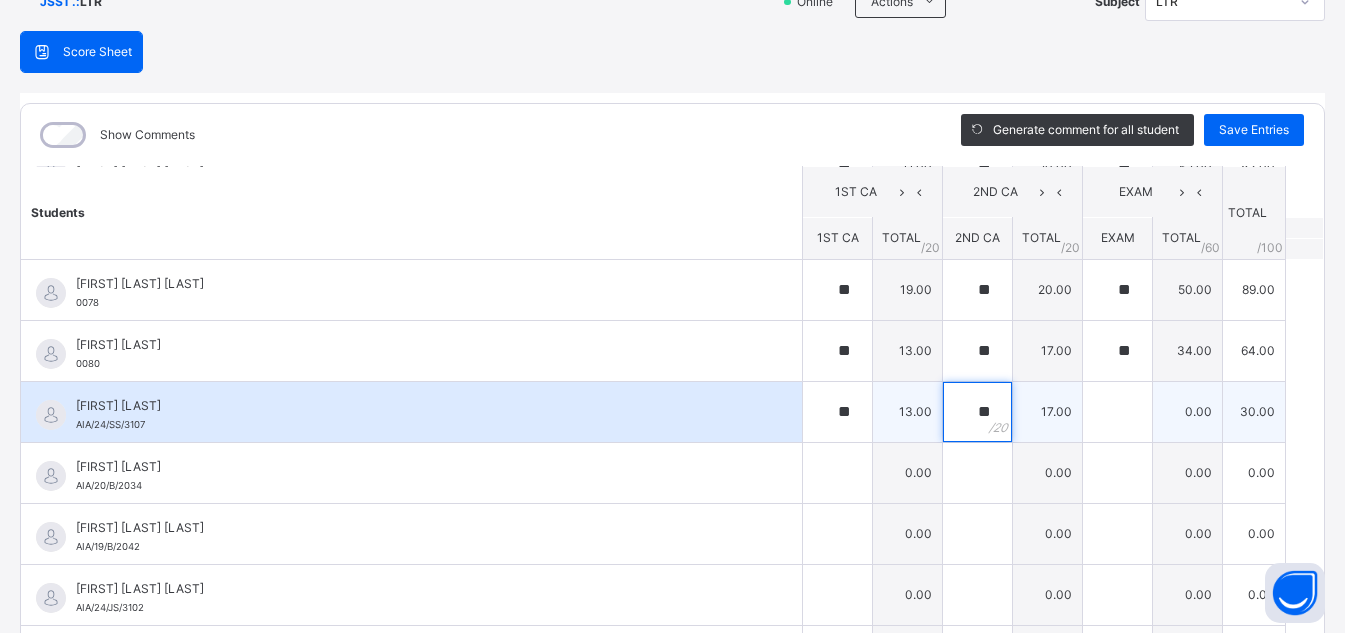 type on "**" 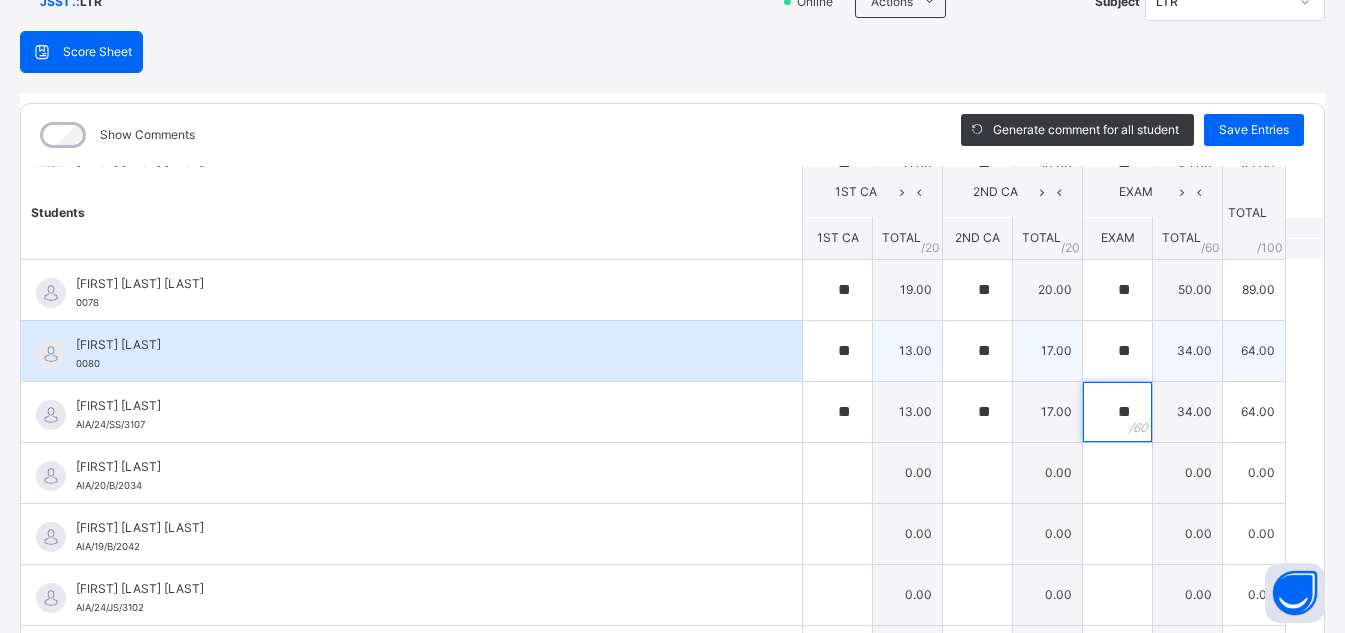 type on "**" 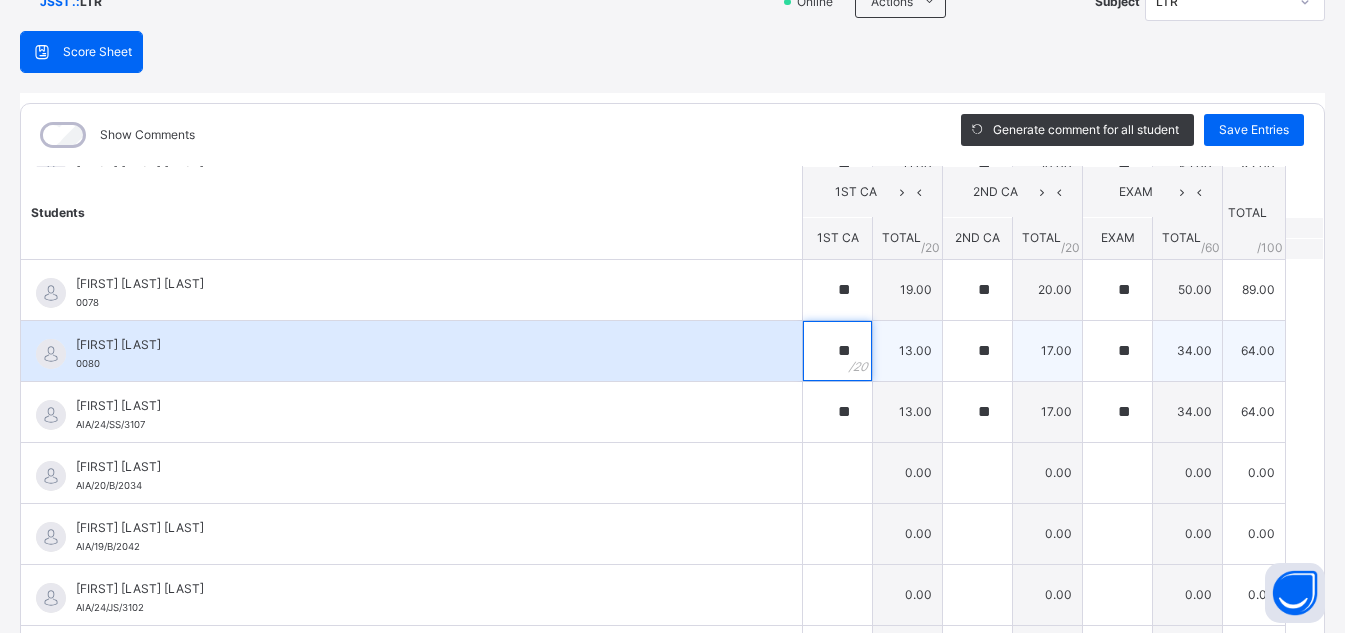 drag, startPoint x: 845, startPoint y: 356, endPoint x: 811, endPoint y: 355, distance: 34.0147 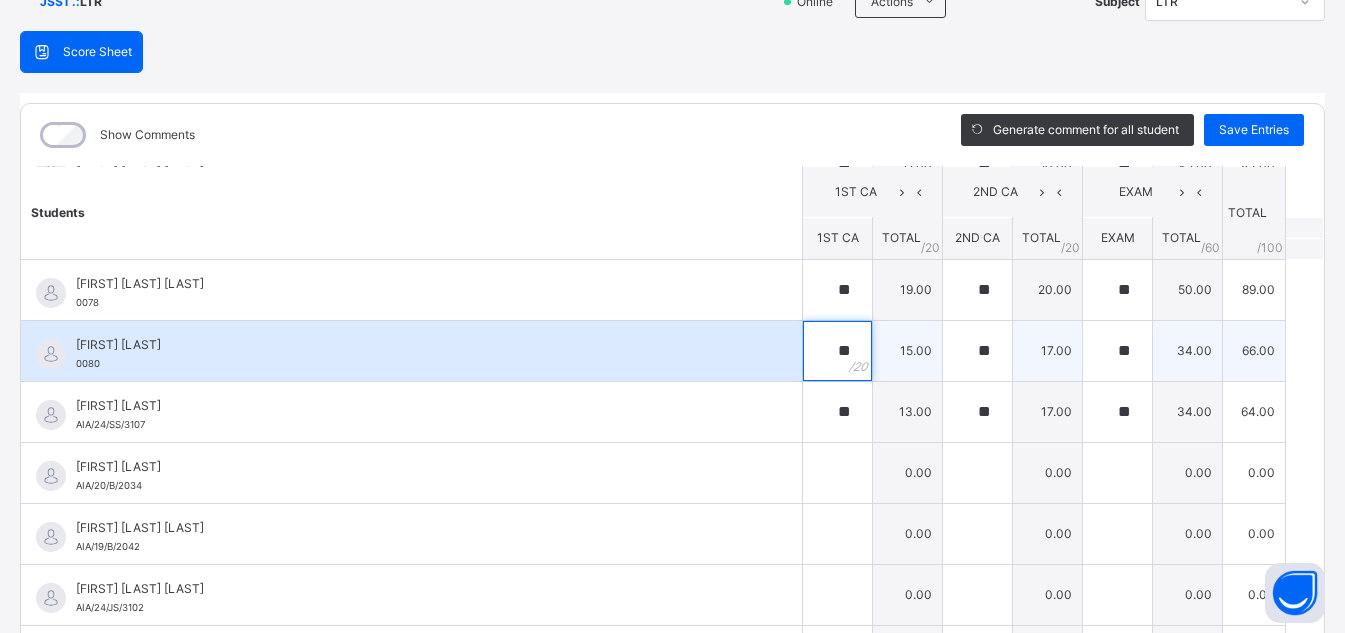 type on "**" 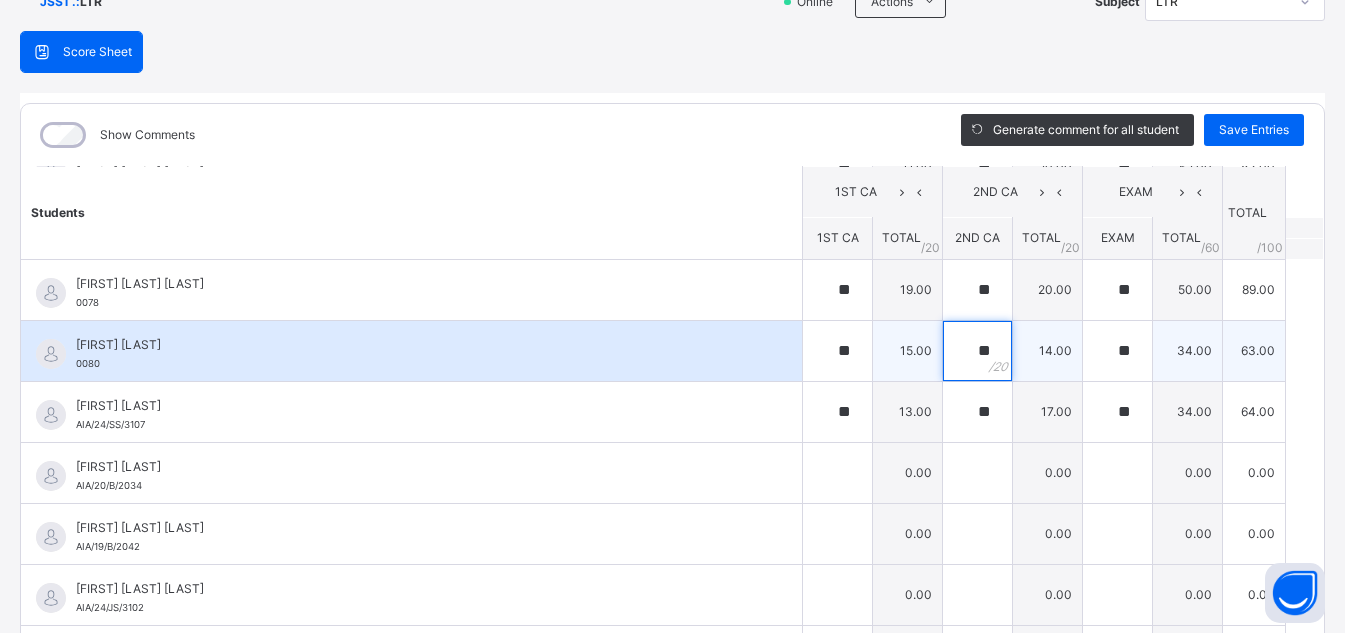 type on "**" 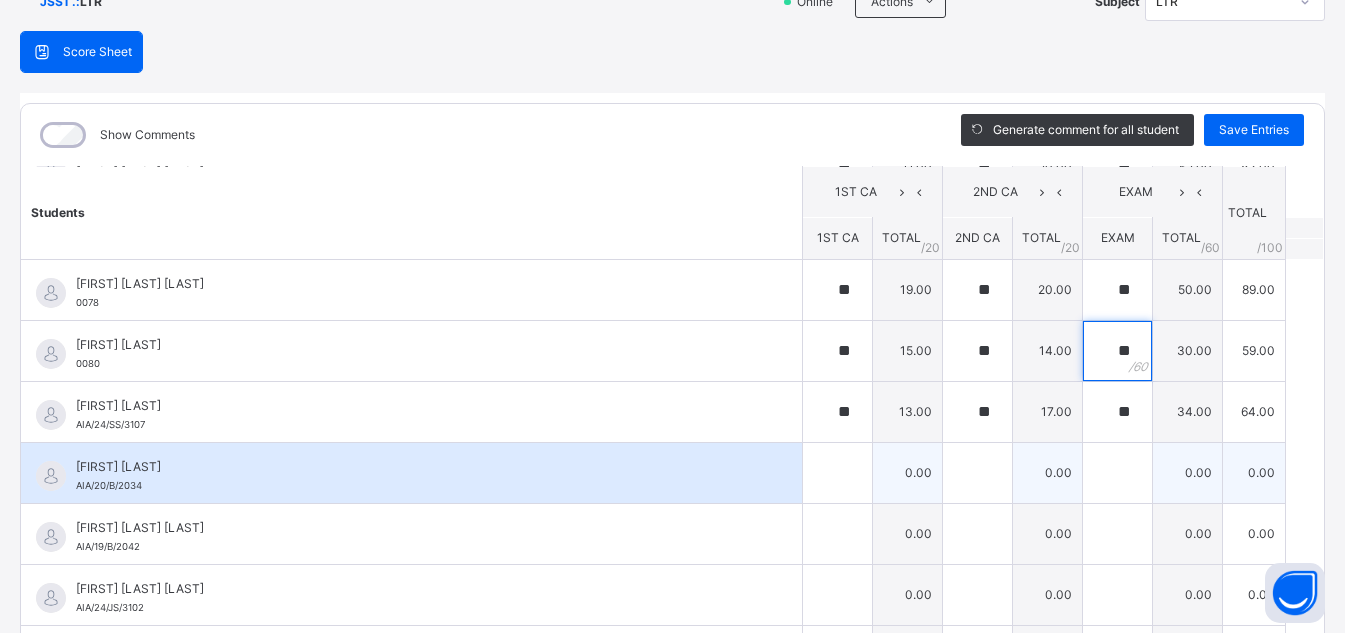 type on "**" 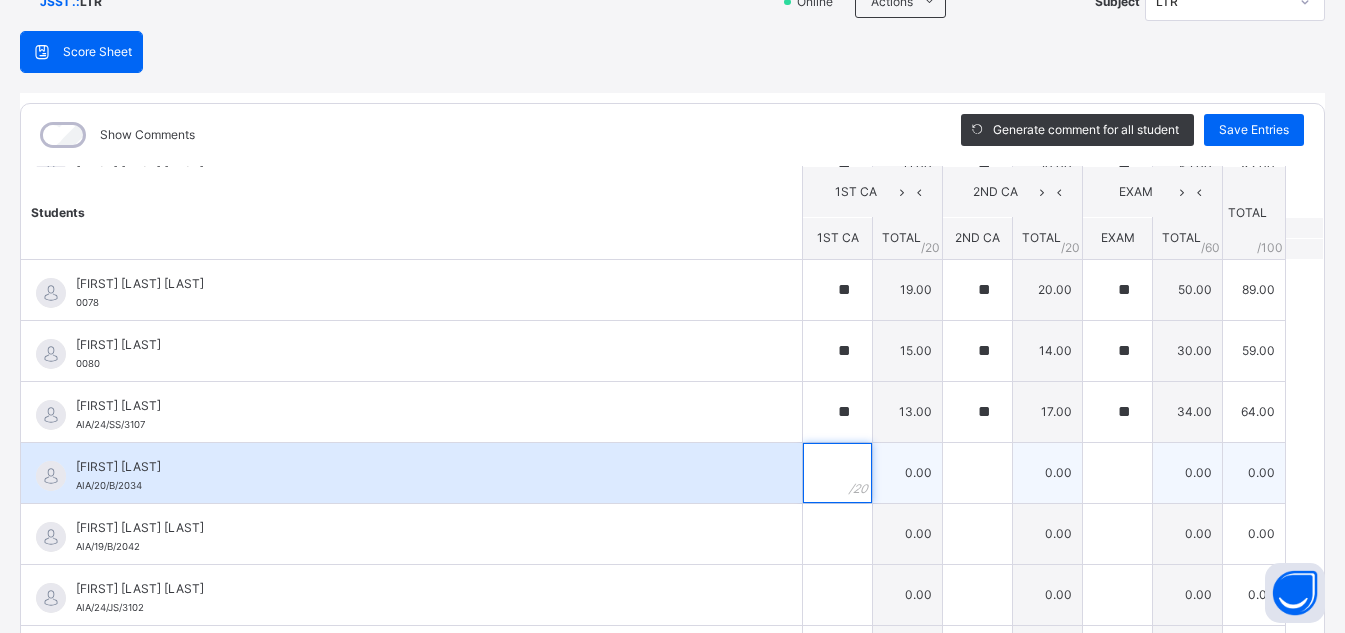 click at bounding box center [837, 473] 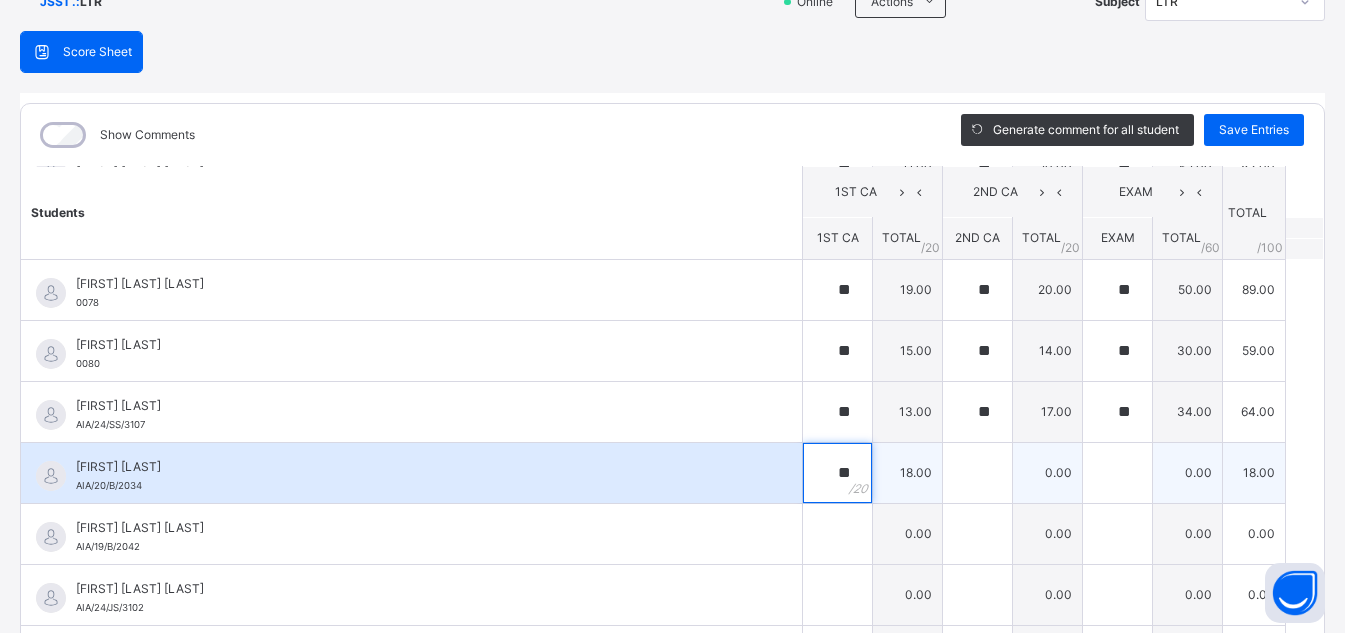 type on "**" 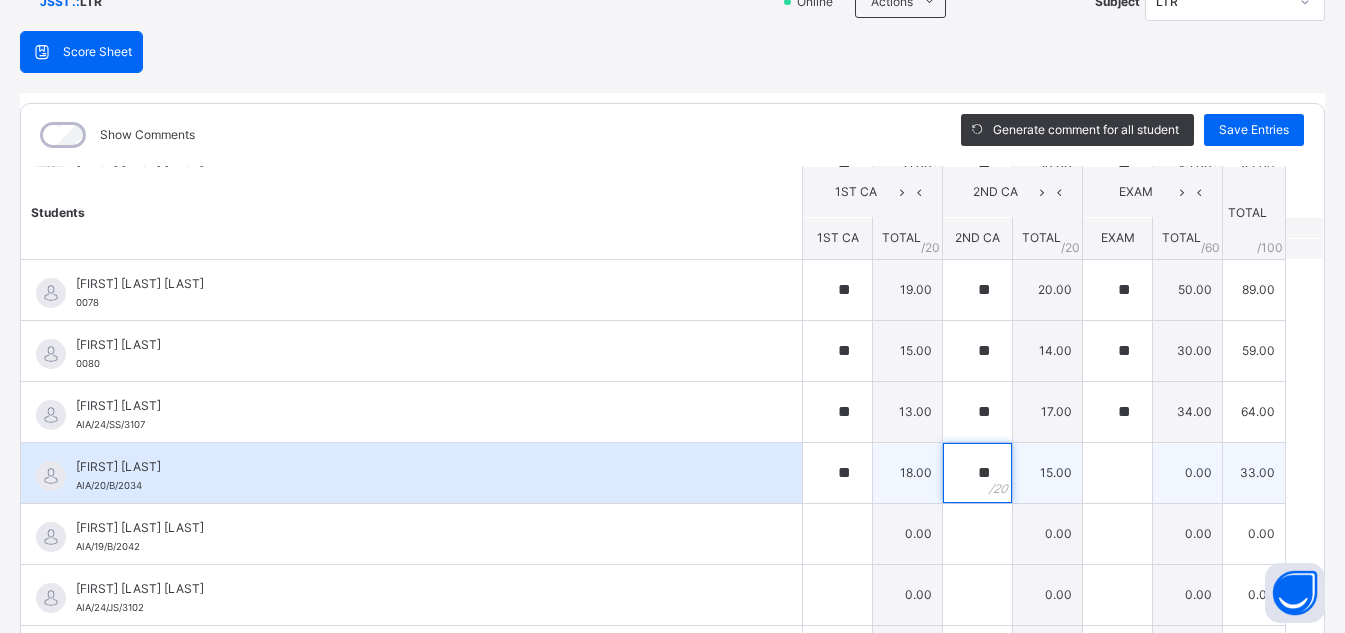type on "**" 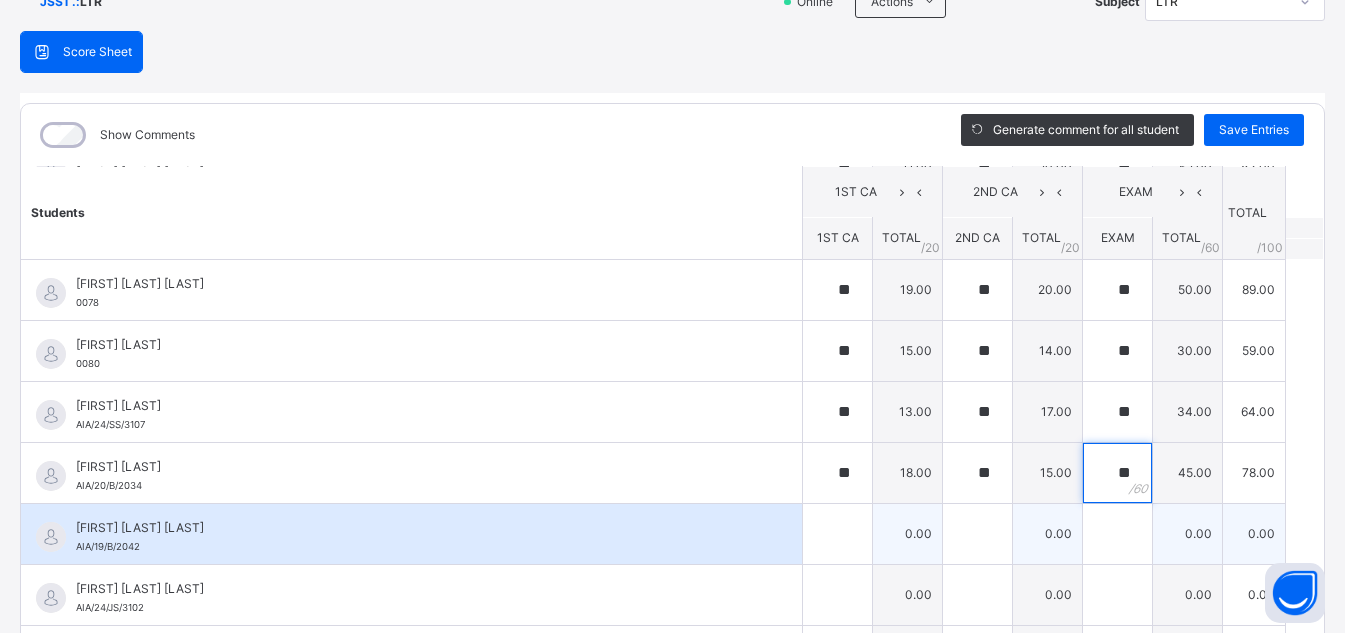 type on "**" 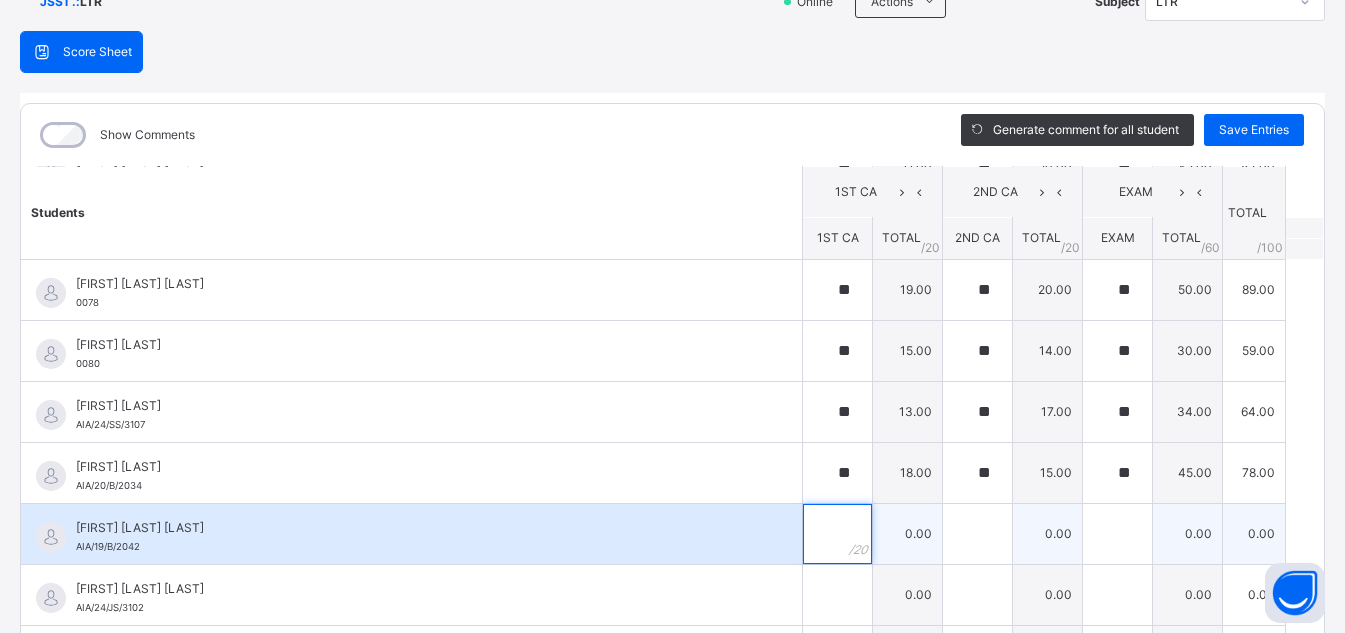 click at bounding box center (837, 534) 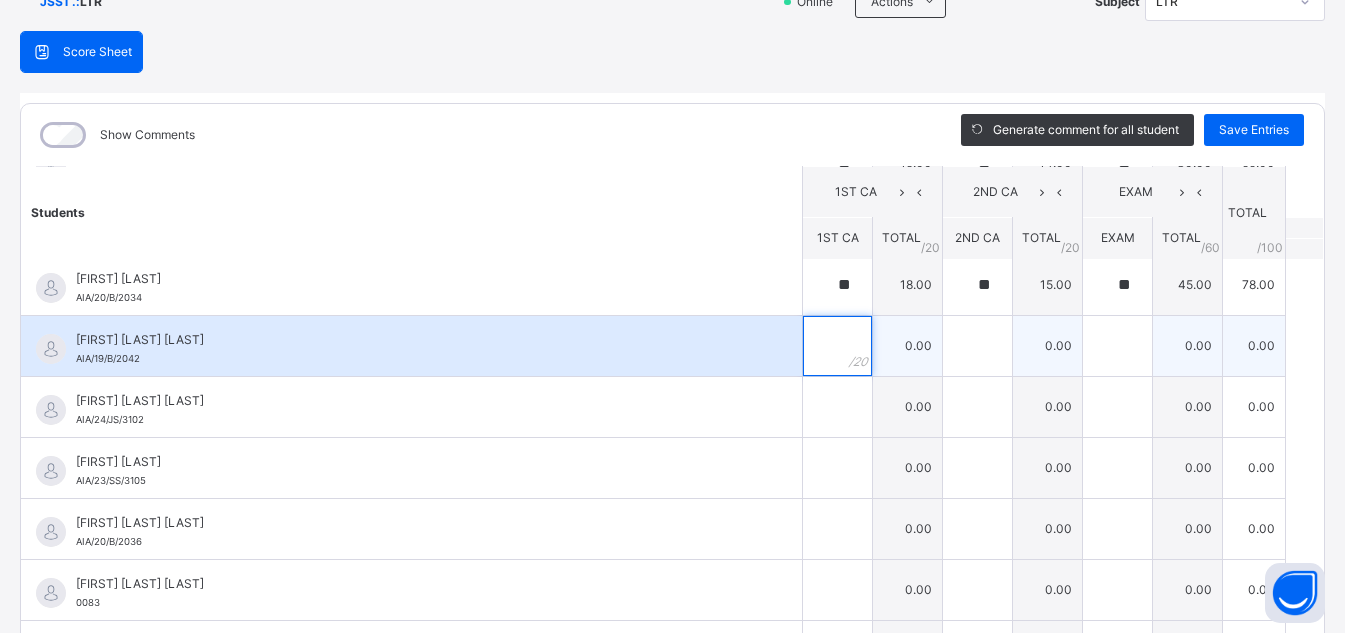 scroll, scrollTop: 331, scrollLeft: 0, axis: vertical 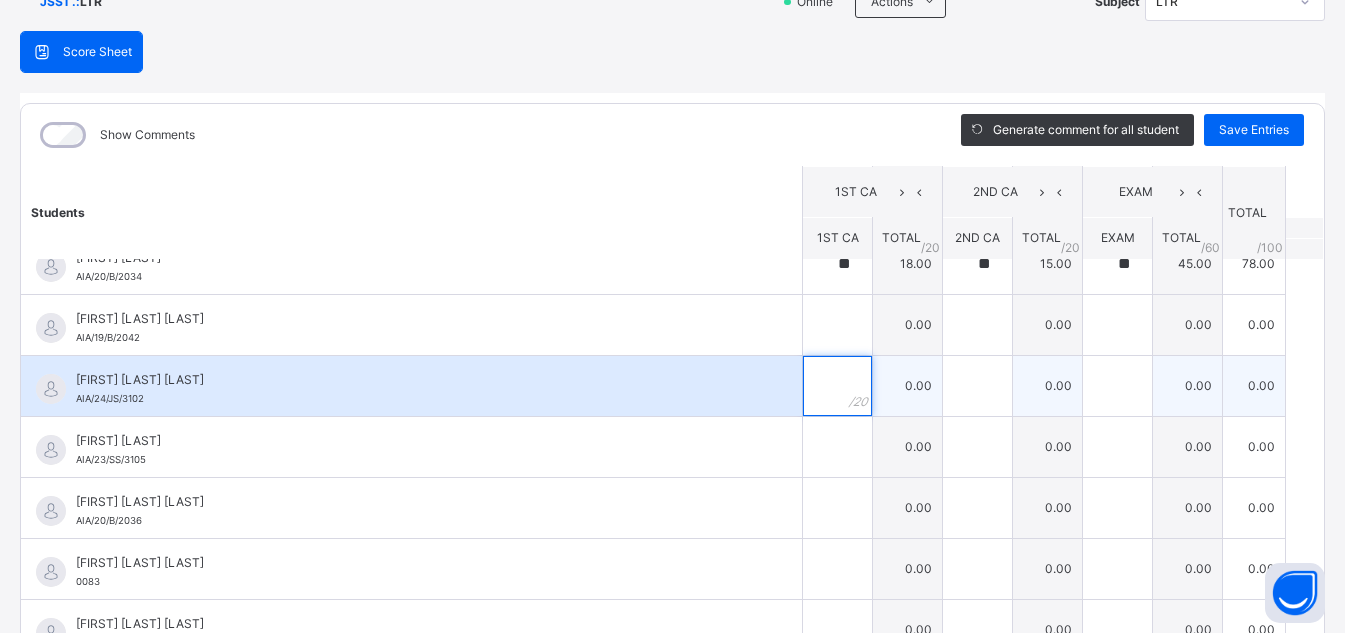 click at bounding box center [837, 386] 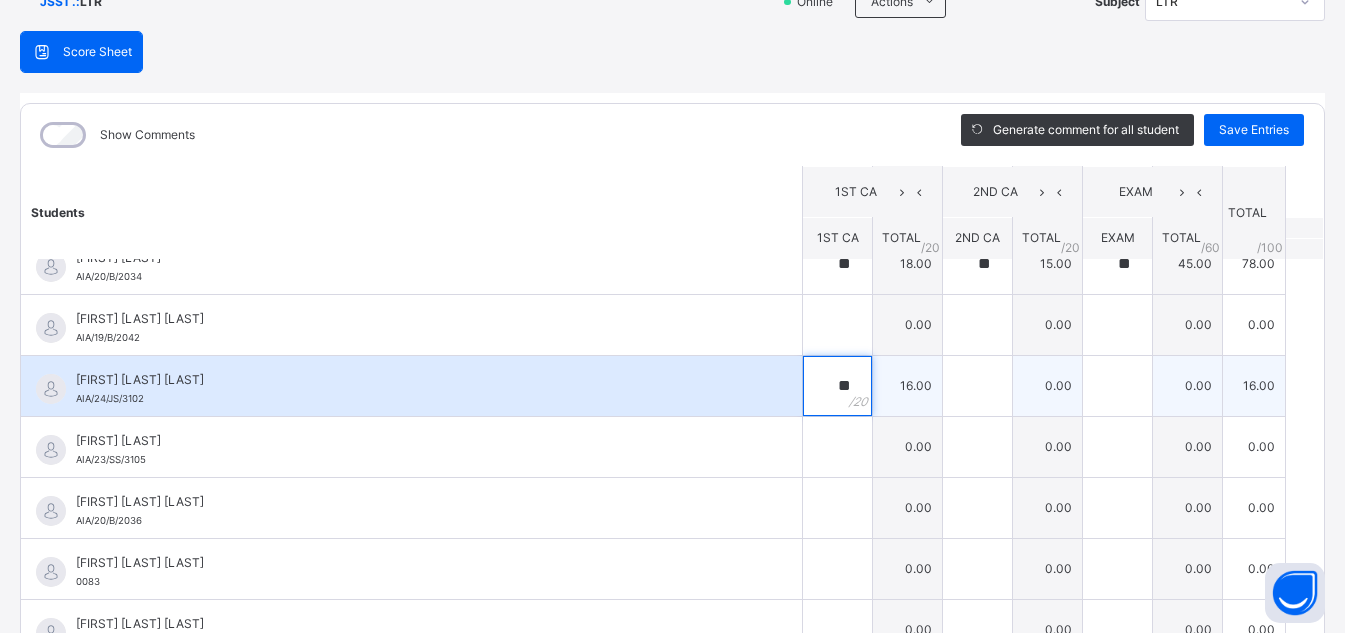 type on "**" 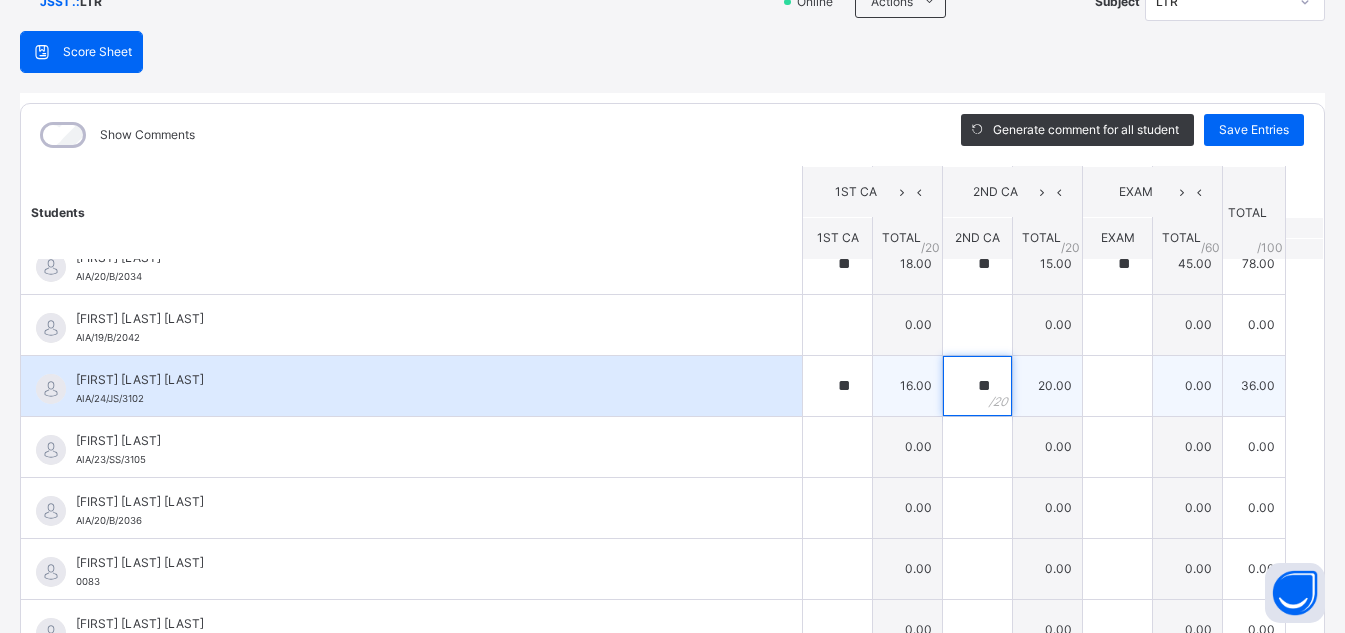 type on "**" 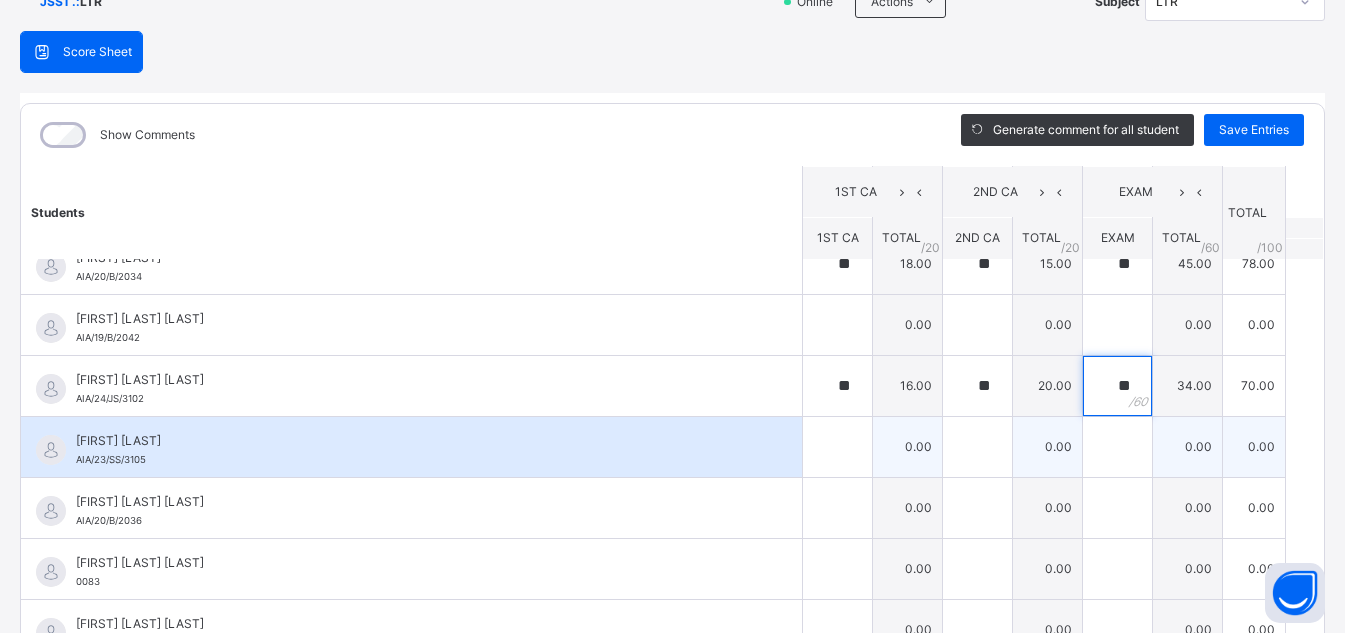 type on "**" 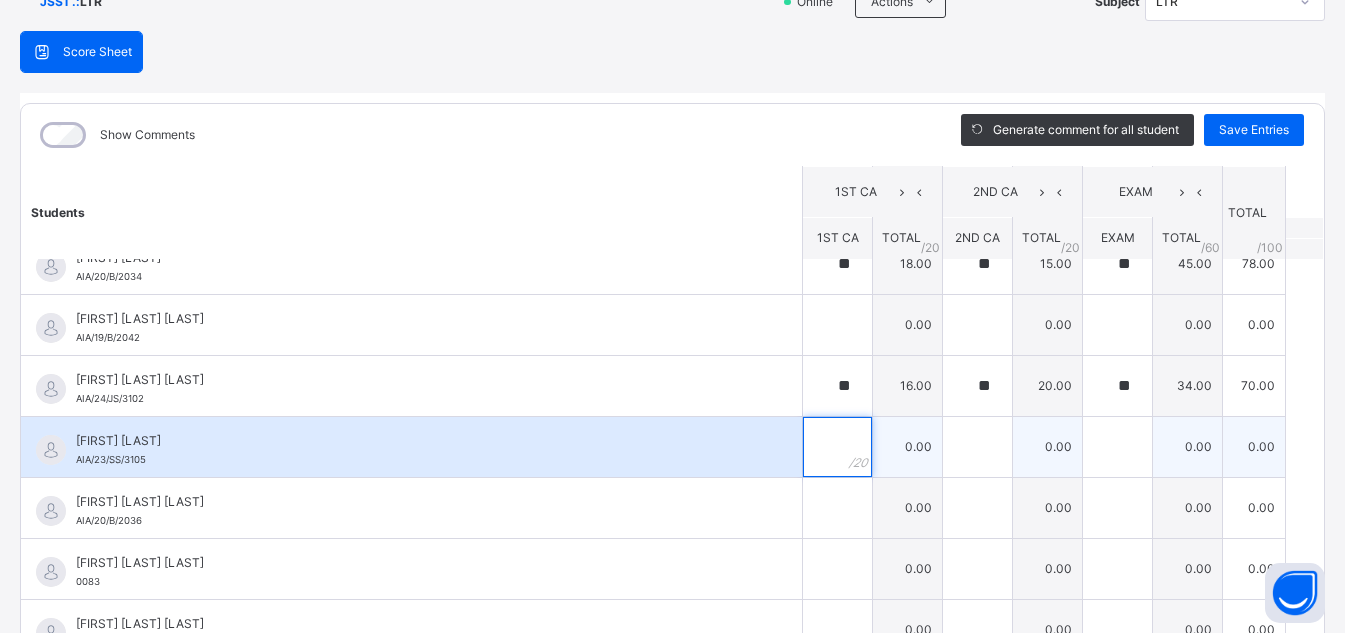 click at bounding box center (837, 447) 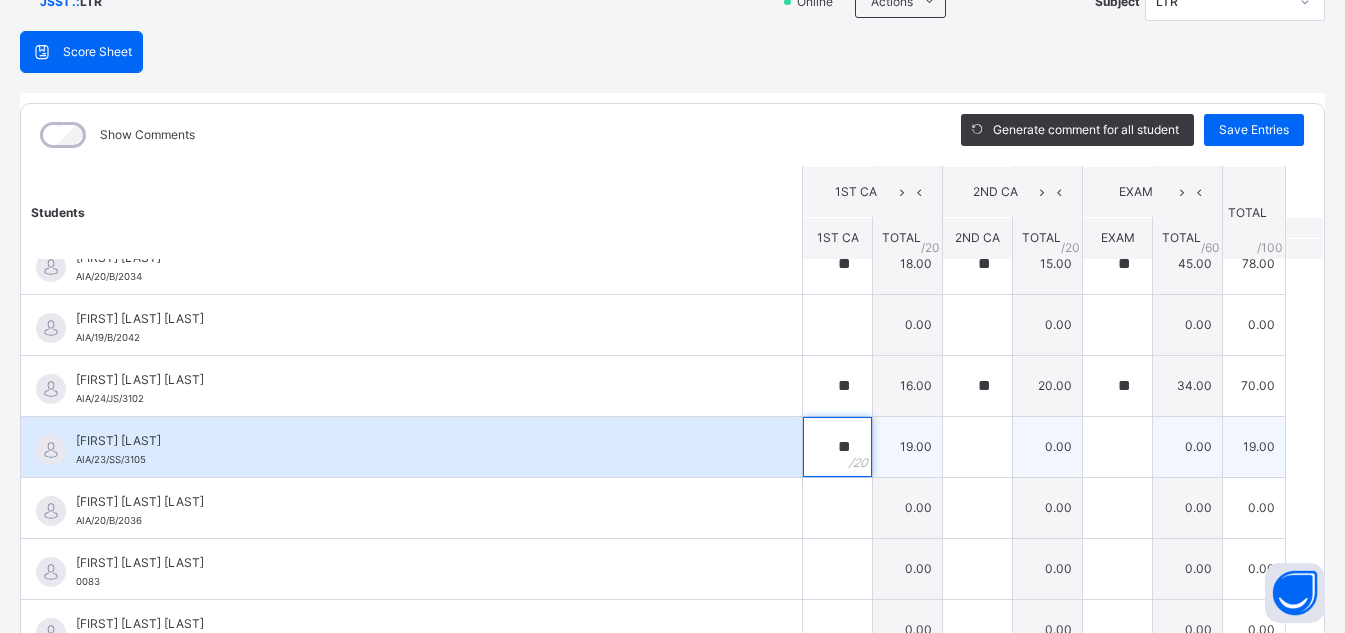 type on "**" 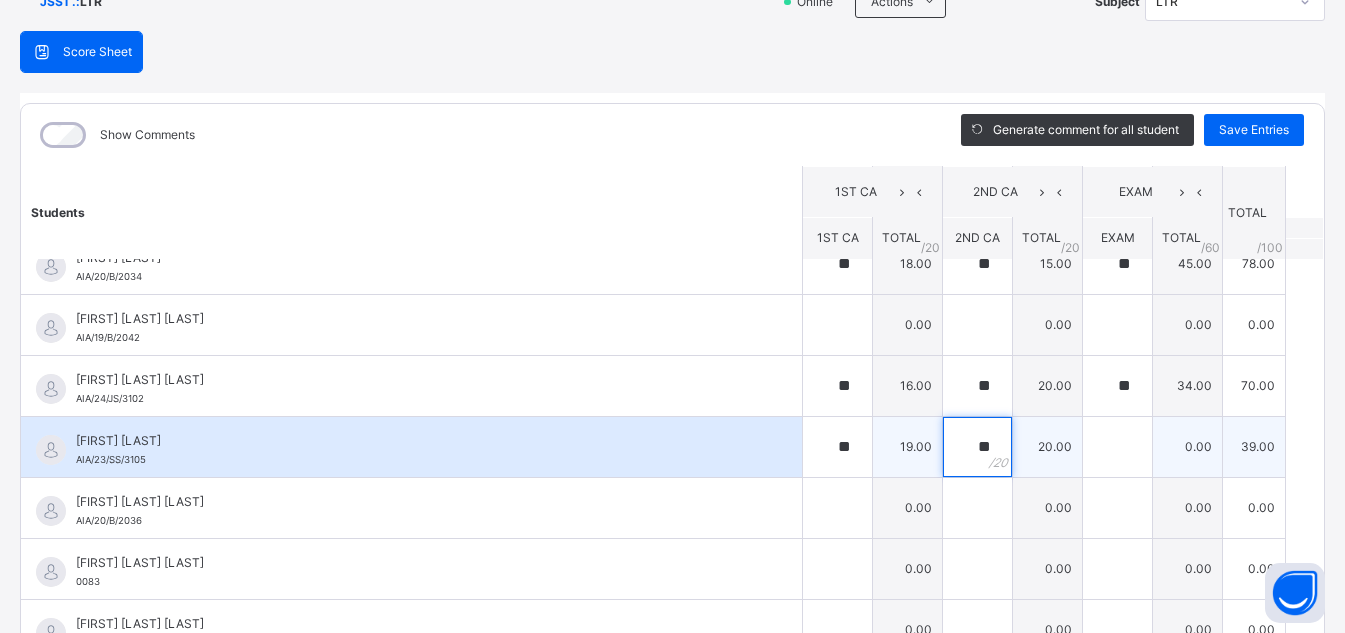 type on "**" 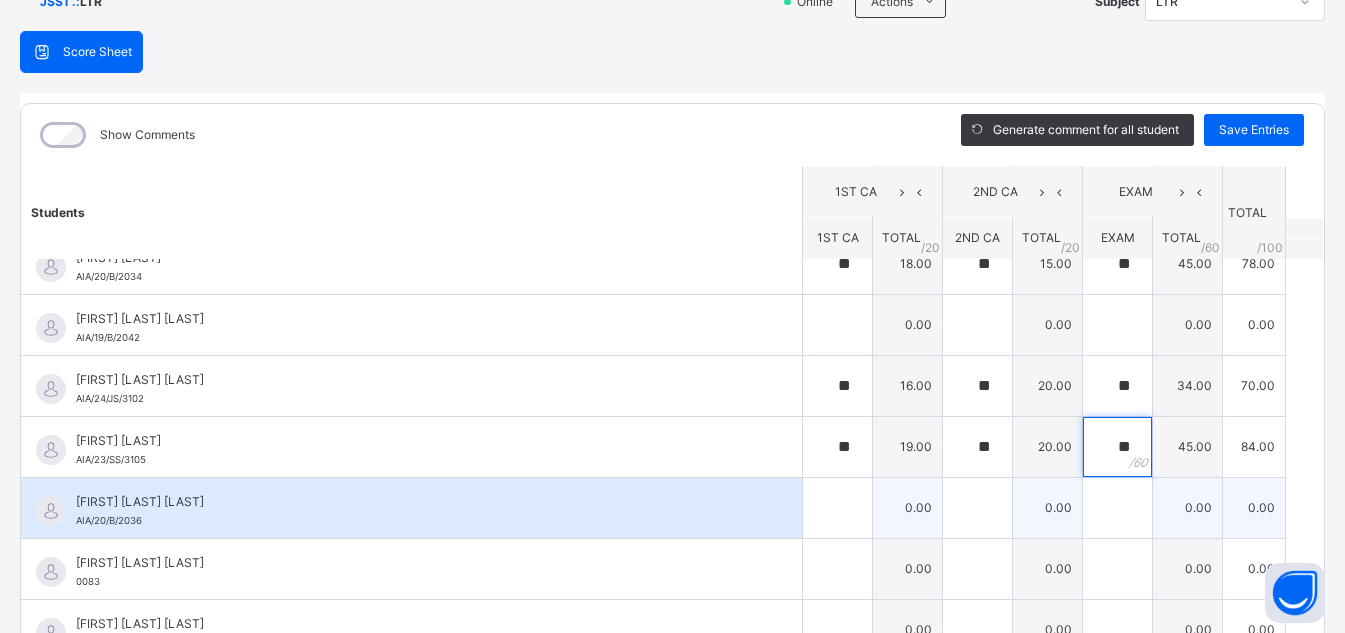 type on "**" 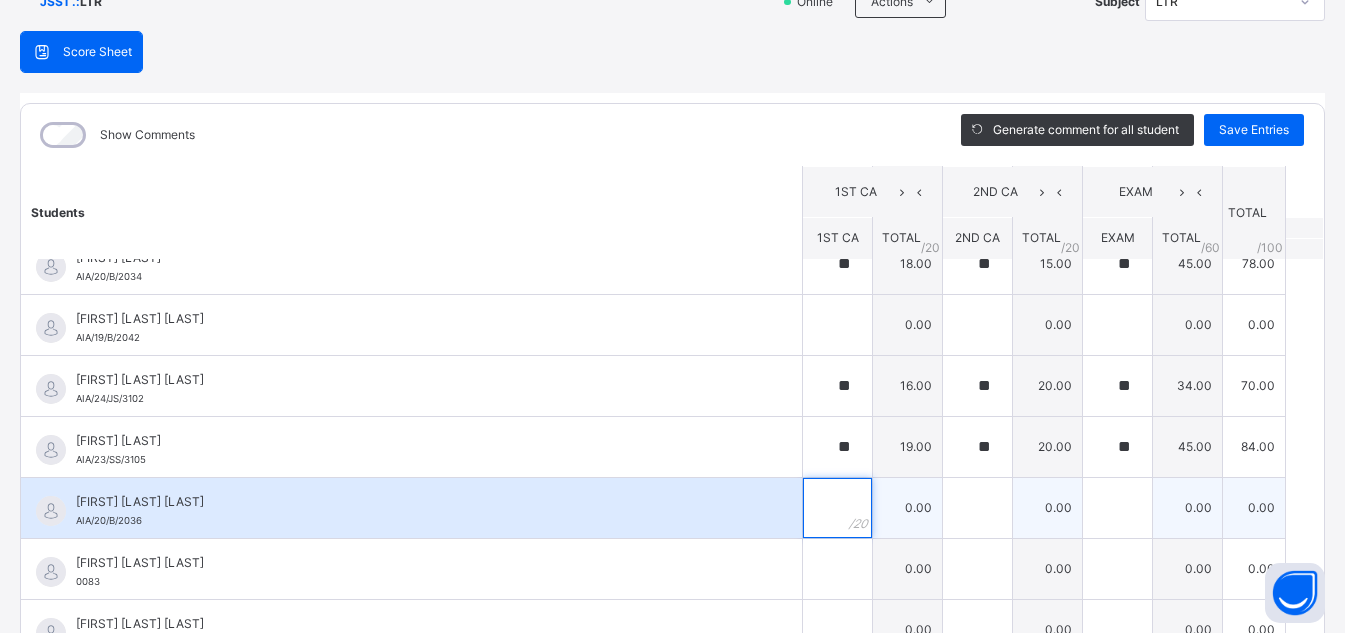 click at bounding box center (837, 508) 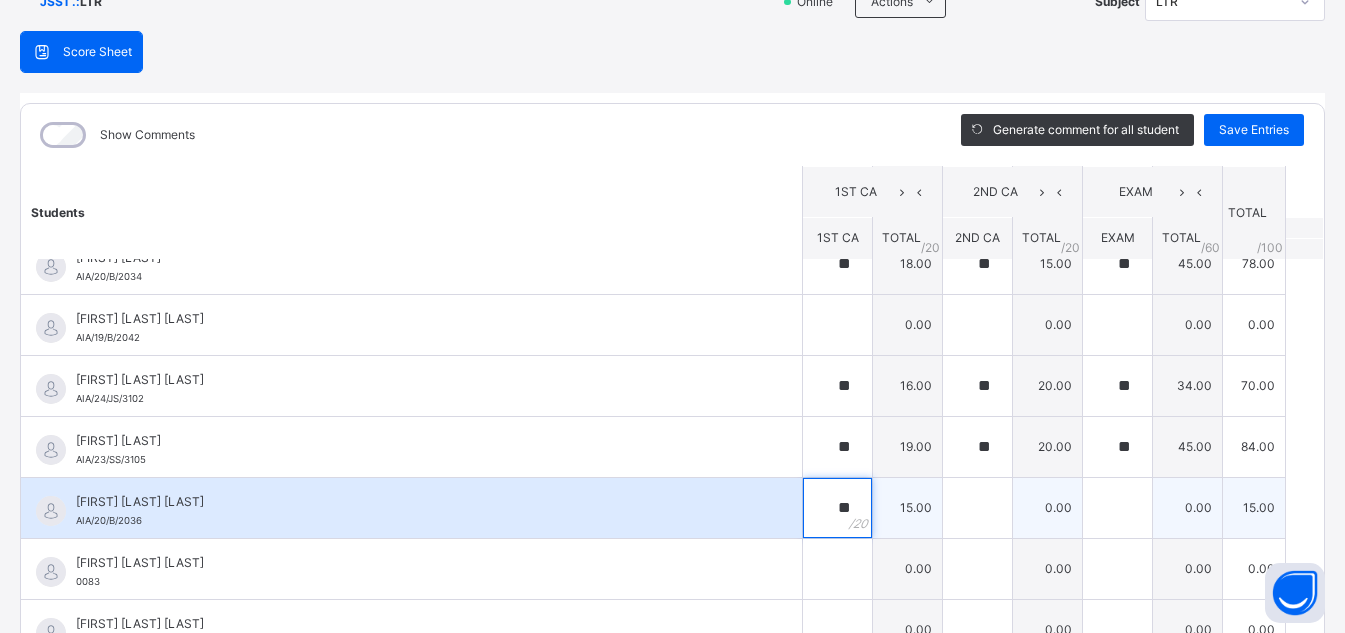 type on "**" 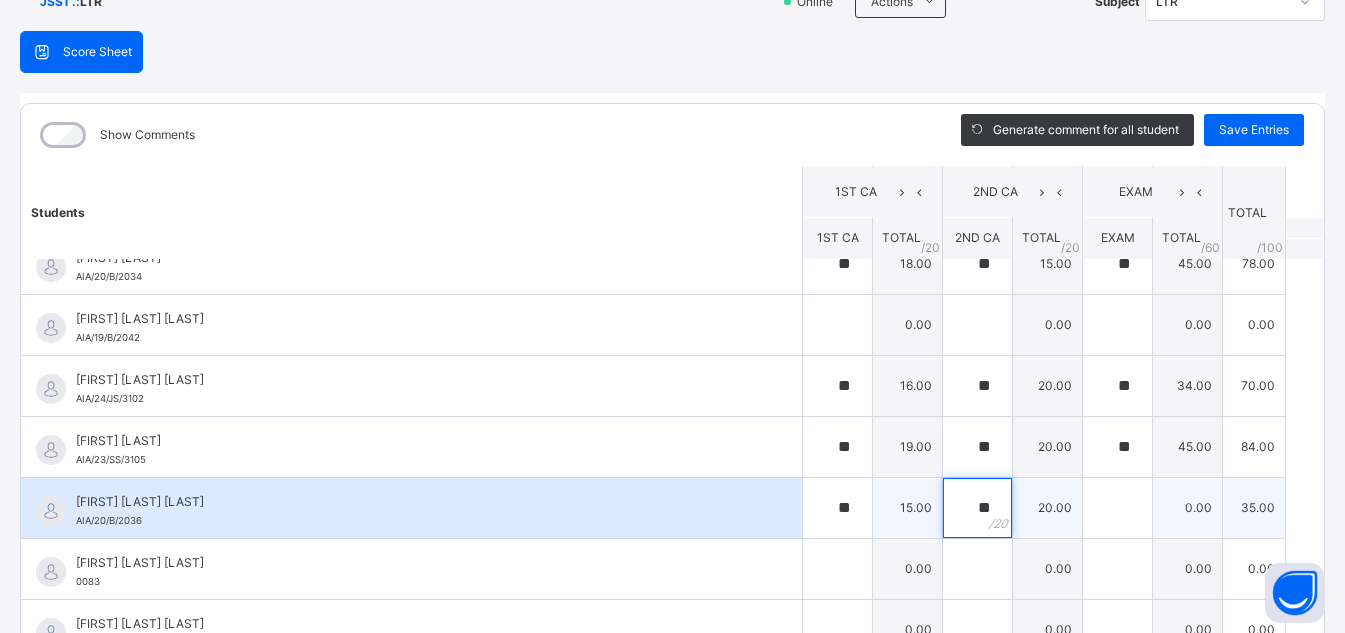 type on "**" 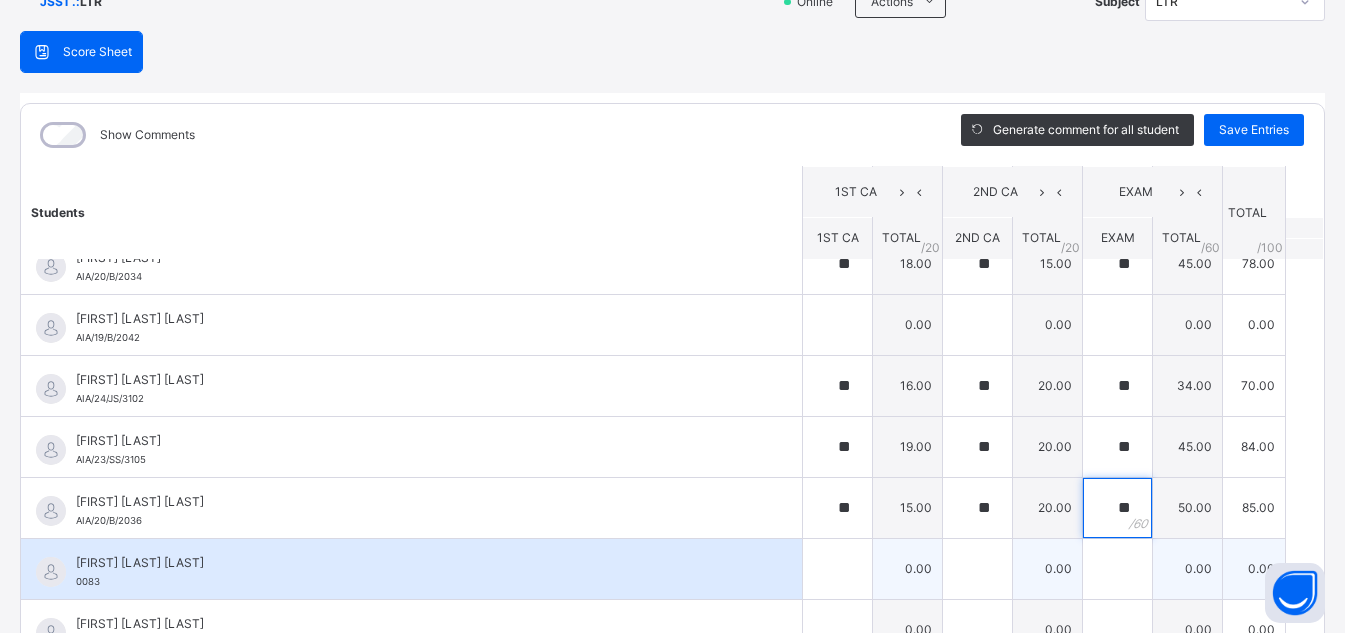 type on "**" 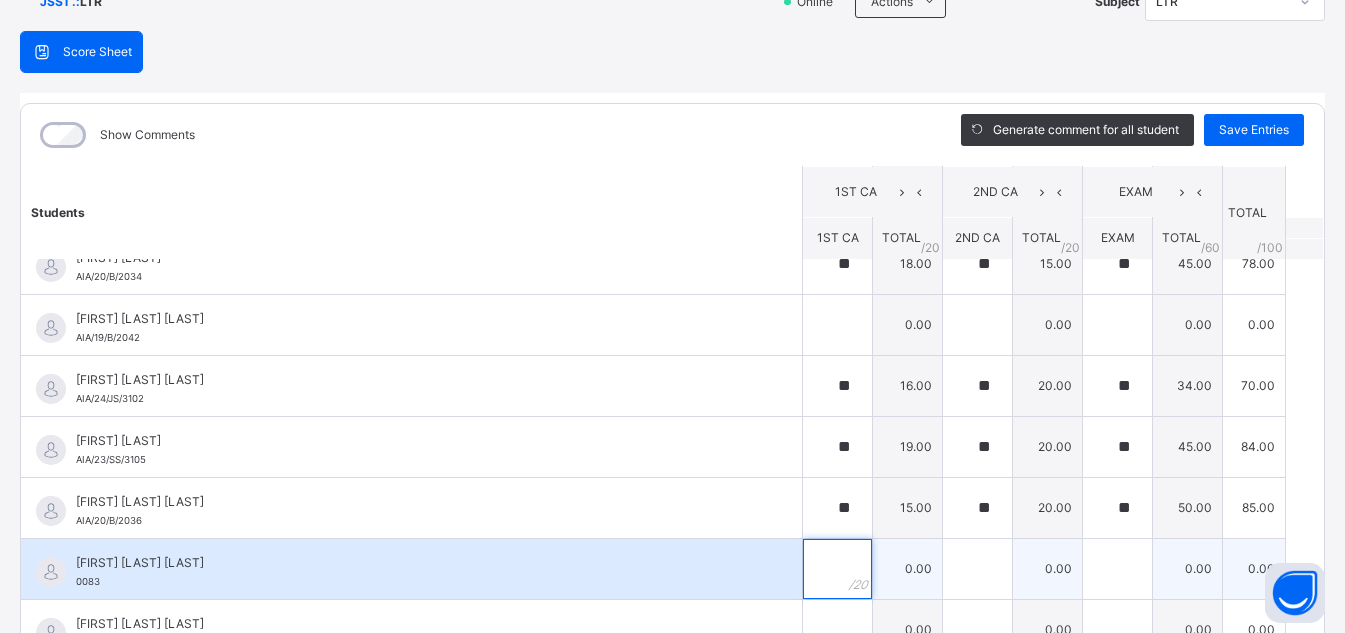 click at bounding box center [837, 569] 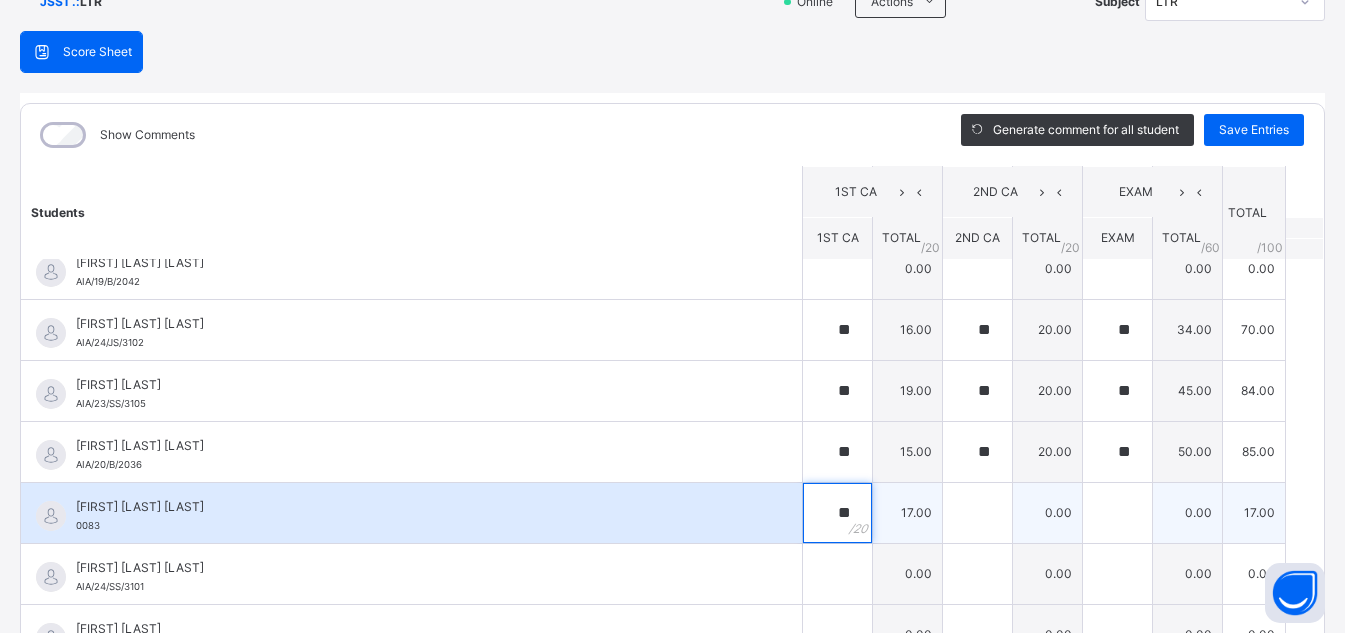 type on "**" 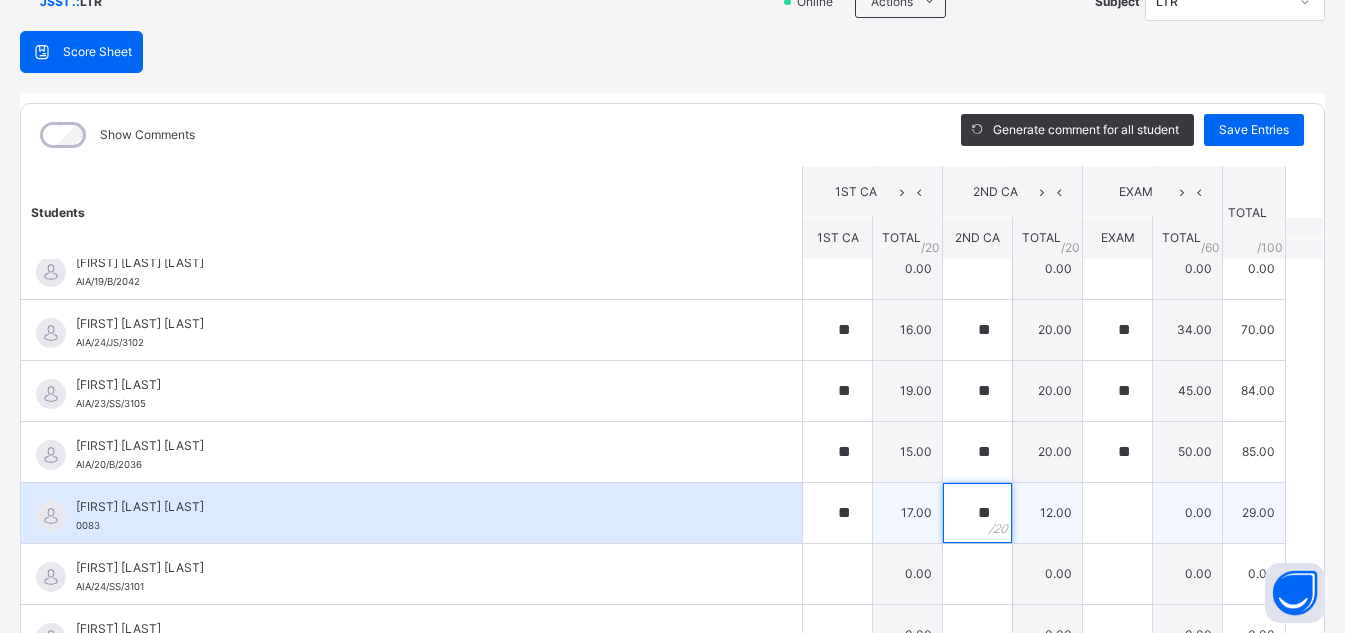 type on "**" 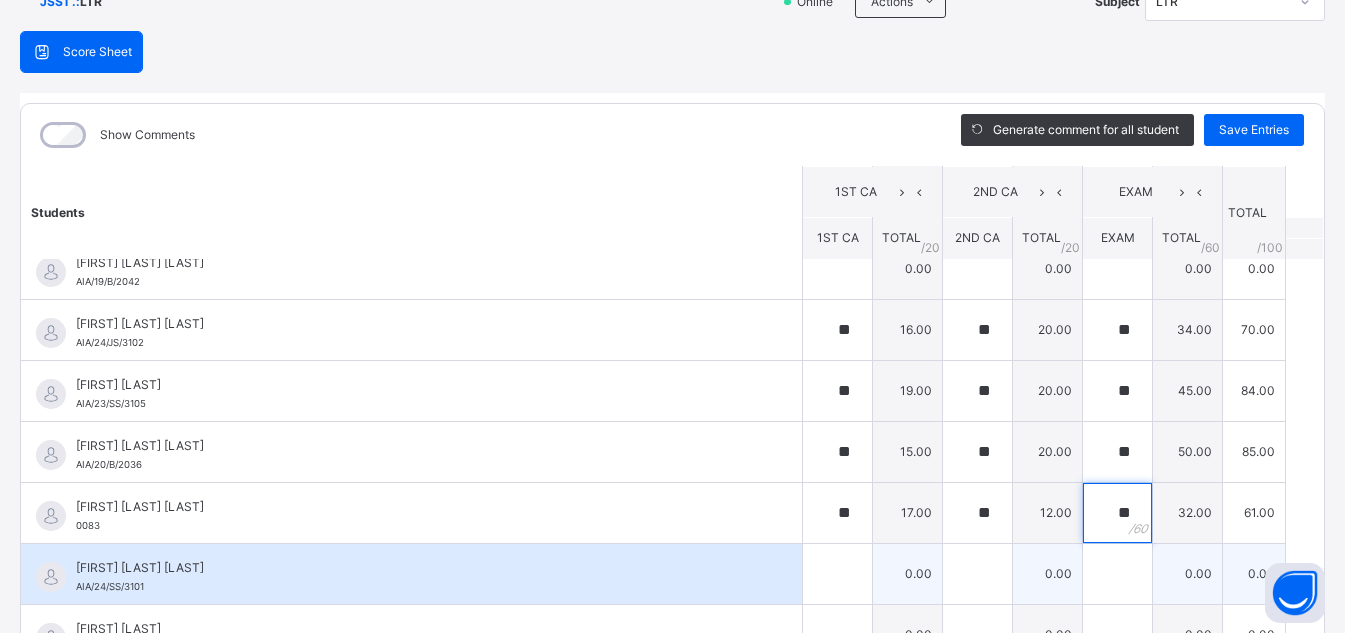type on "**" 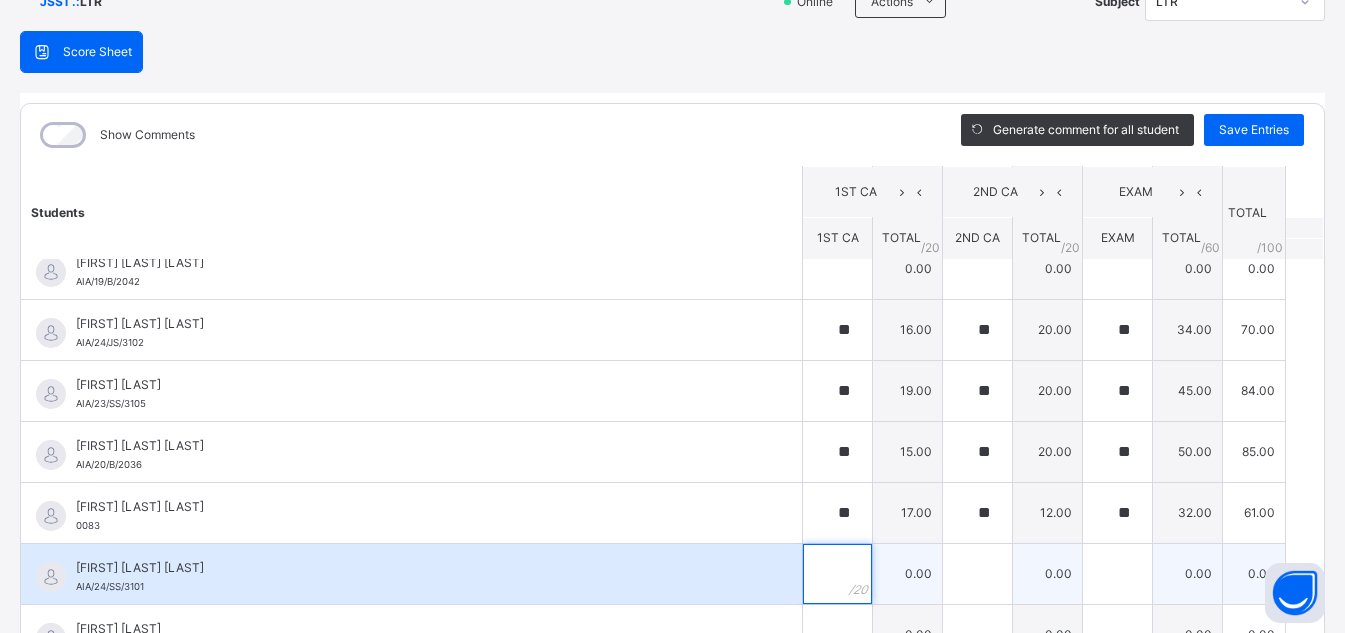 click at bounding box center [837, 574] 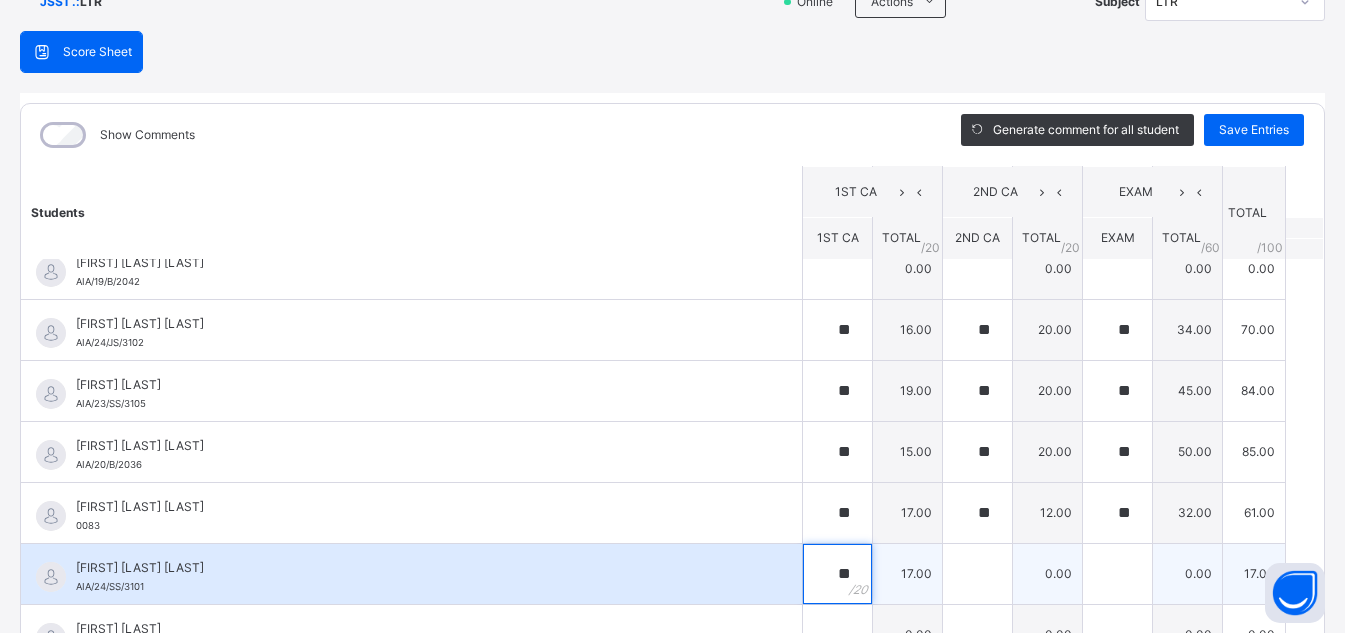 type on "**" 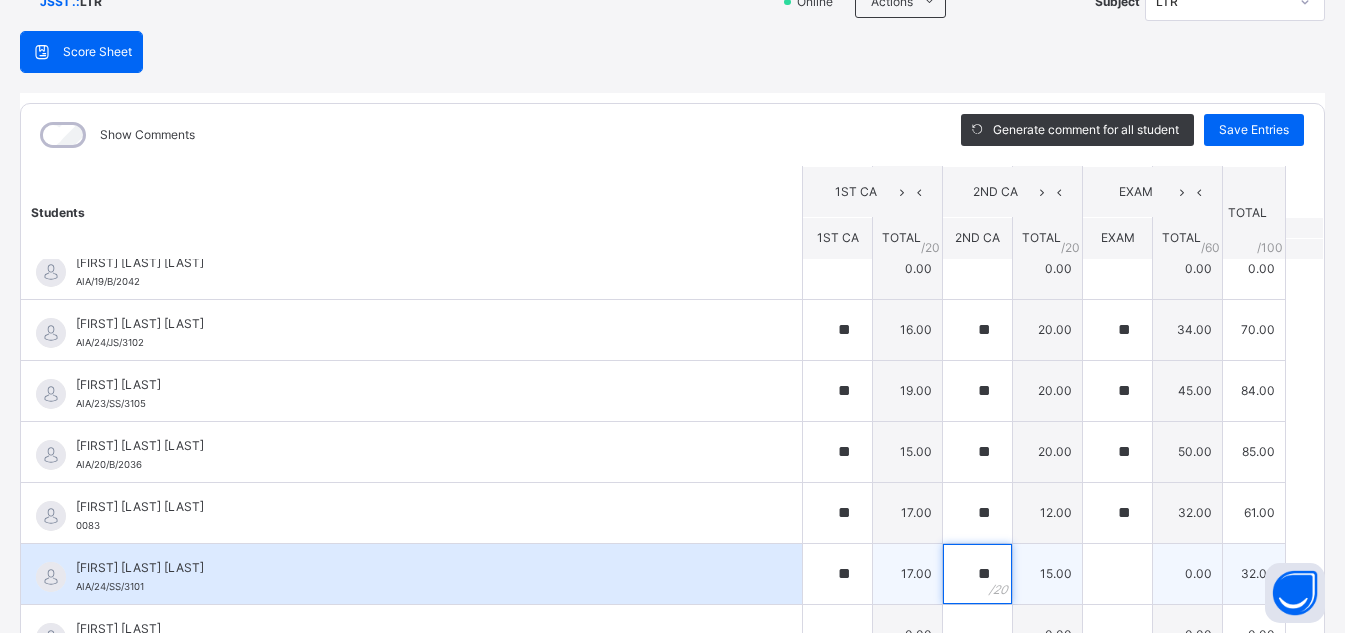 type on "**" 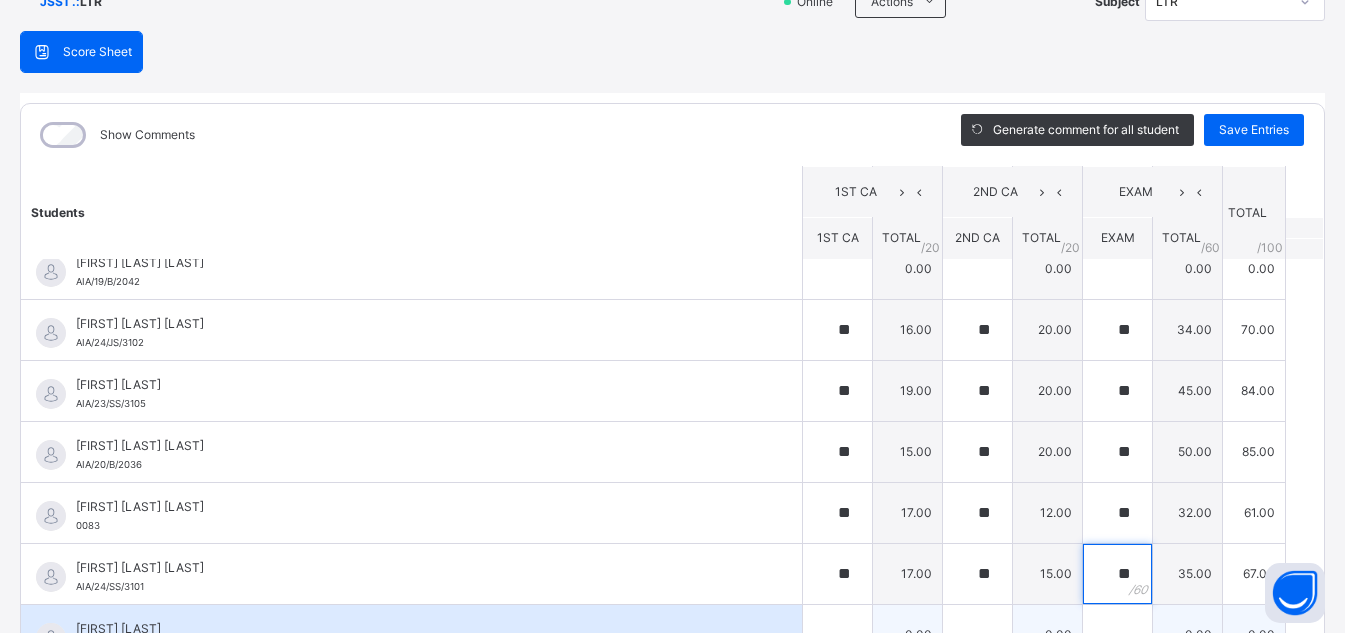 type on "**" 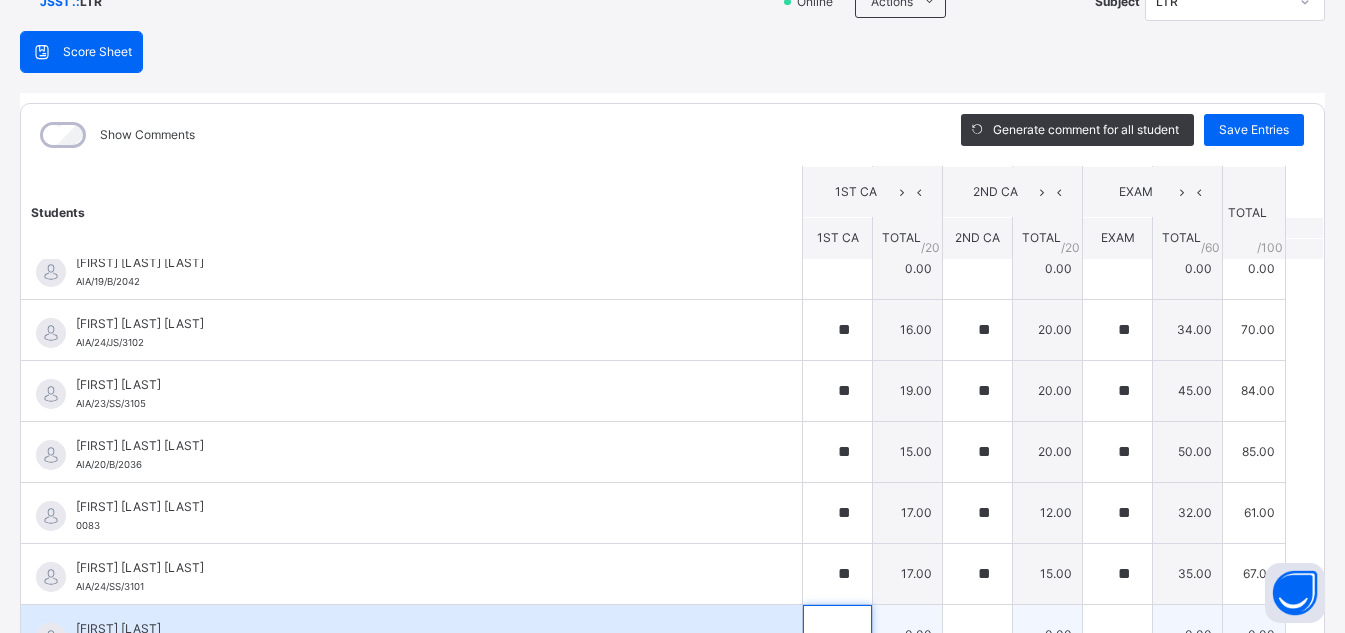 click at bounding box center (837, 635) 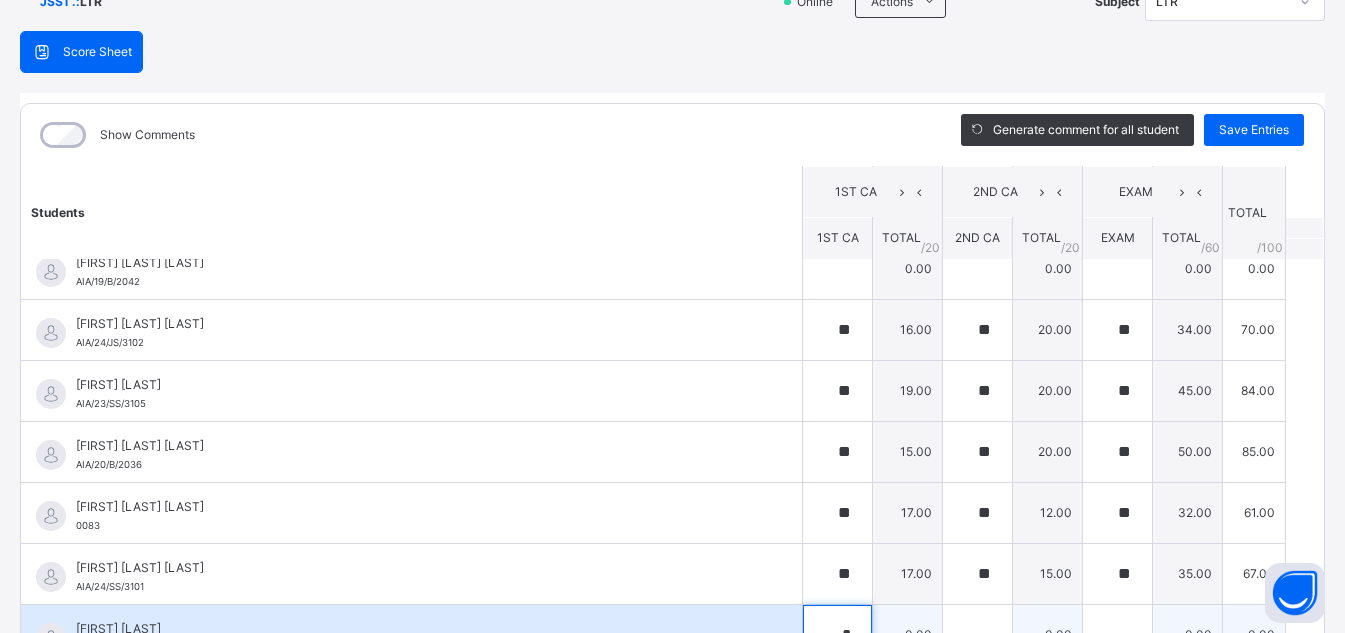 scroll, scrollTop: 176, scrollLeft: 0, axis: vertical 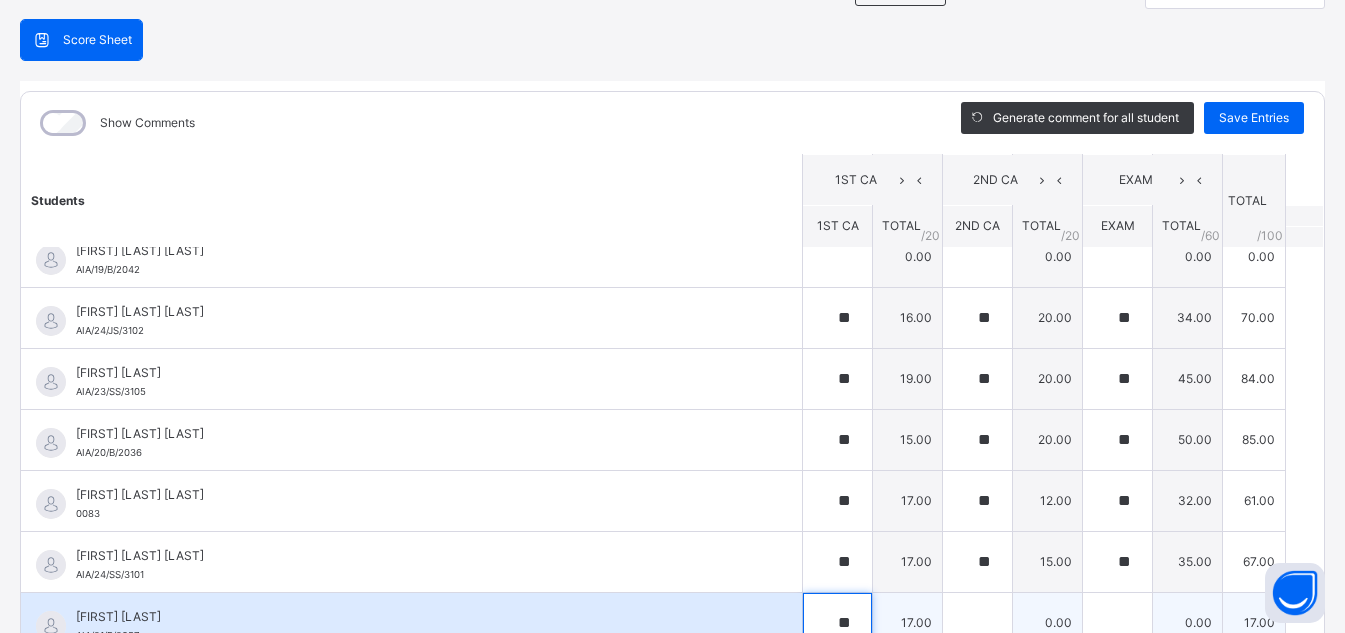 type on "**" 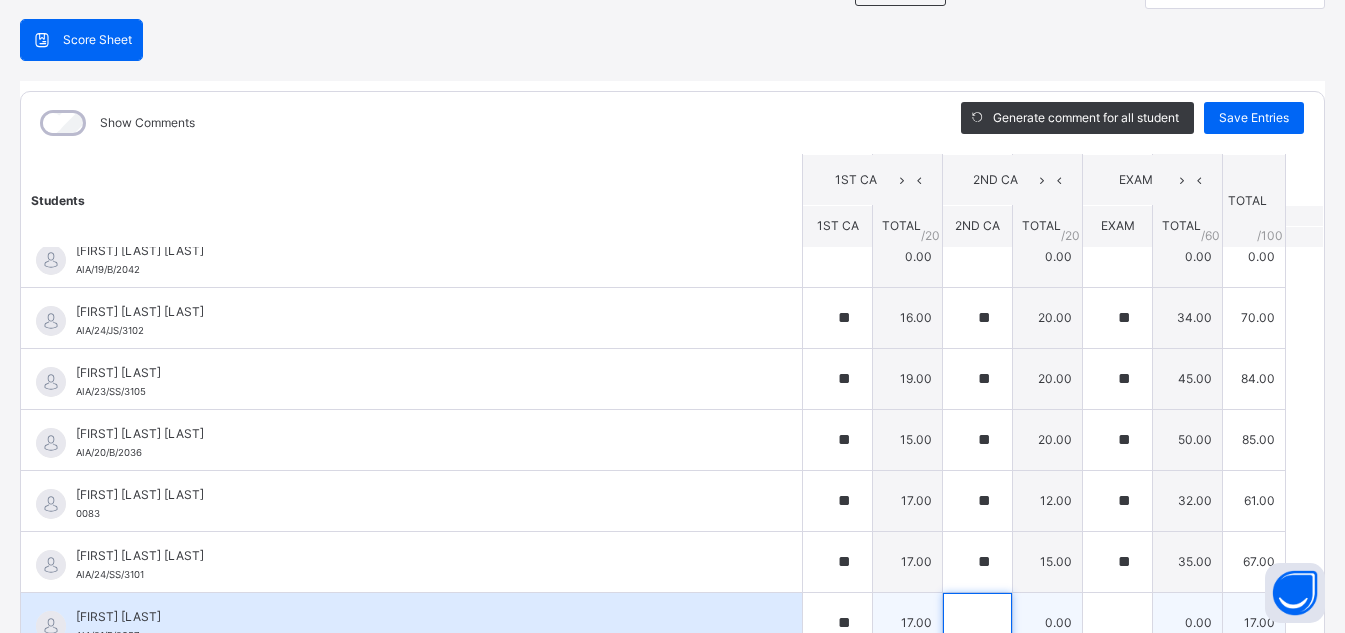 scroll, scrollTop: 196, scrollLeft: 0, axis: vertical 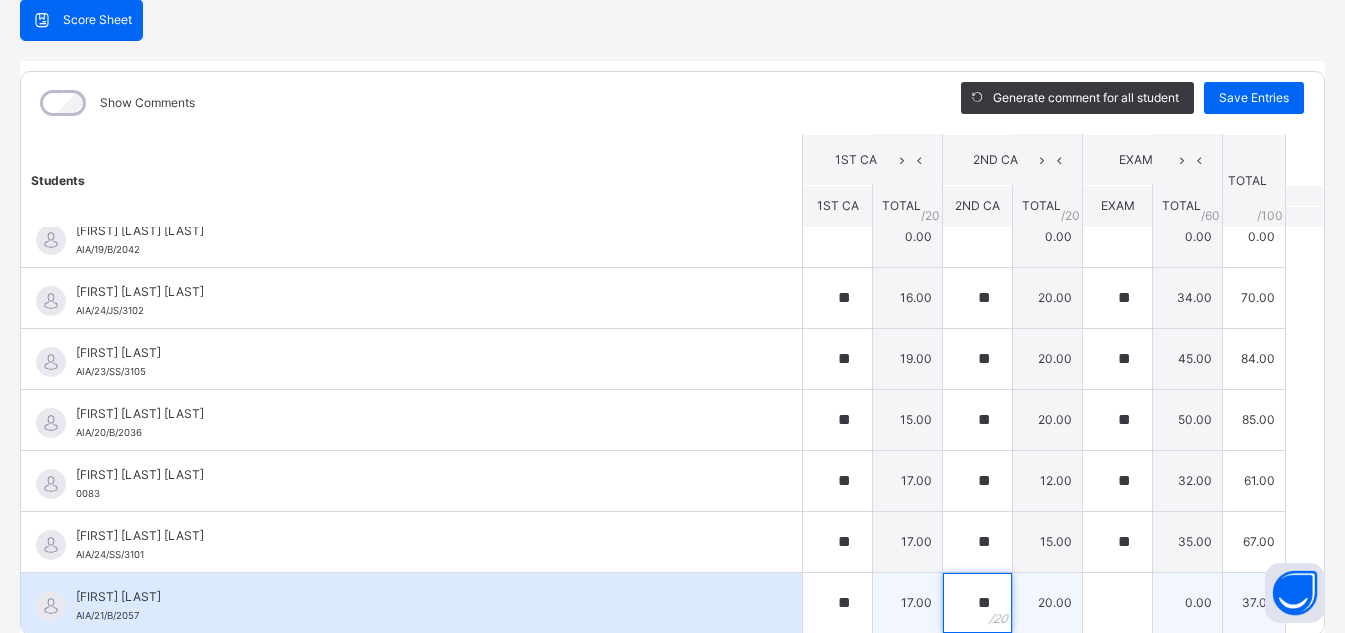 type on "**" 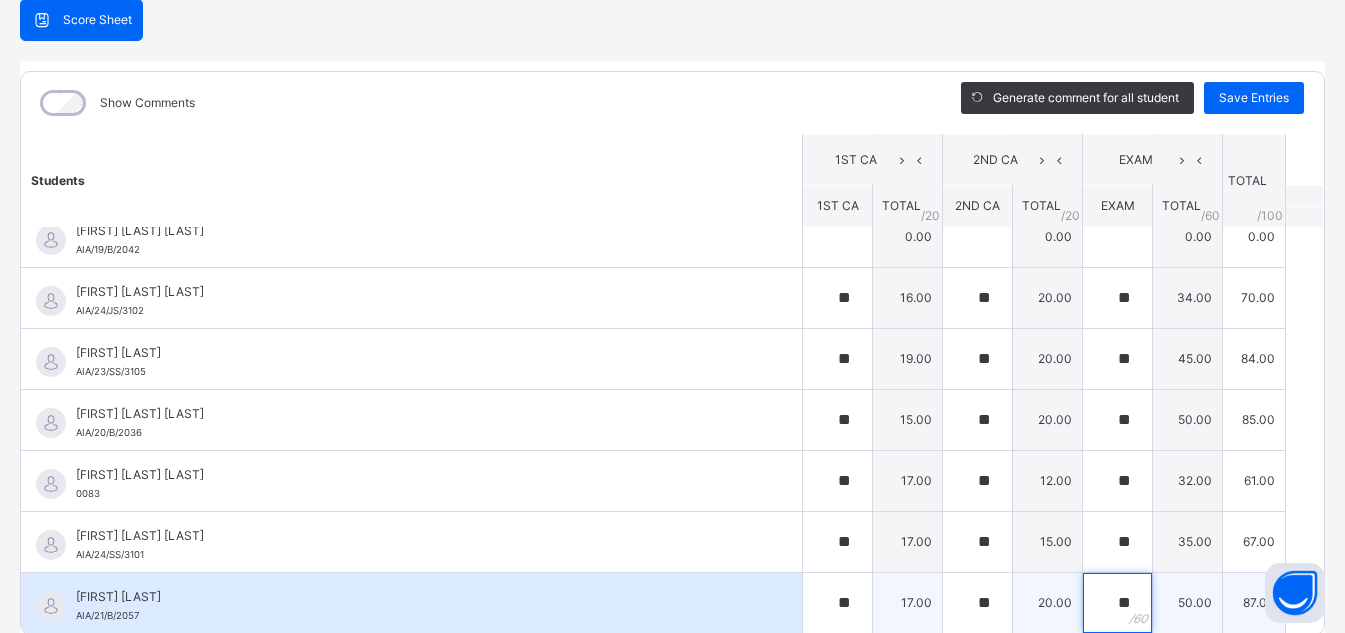 scroll, scrollTop: 278, scrollLeft: 0, axis: vertical 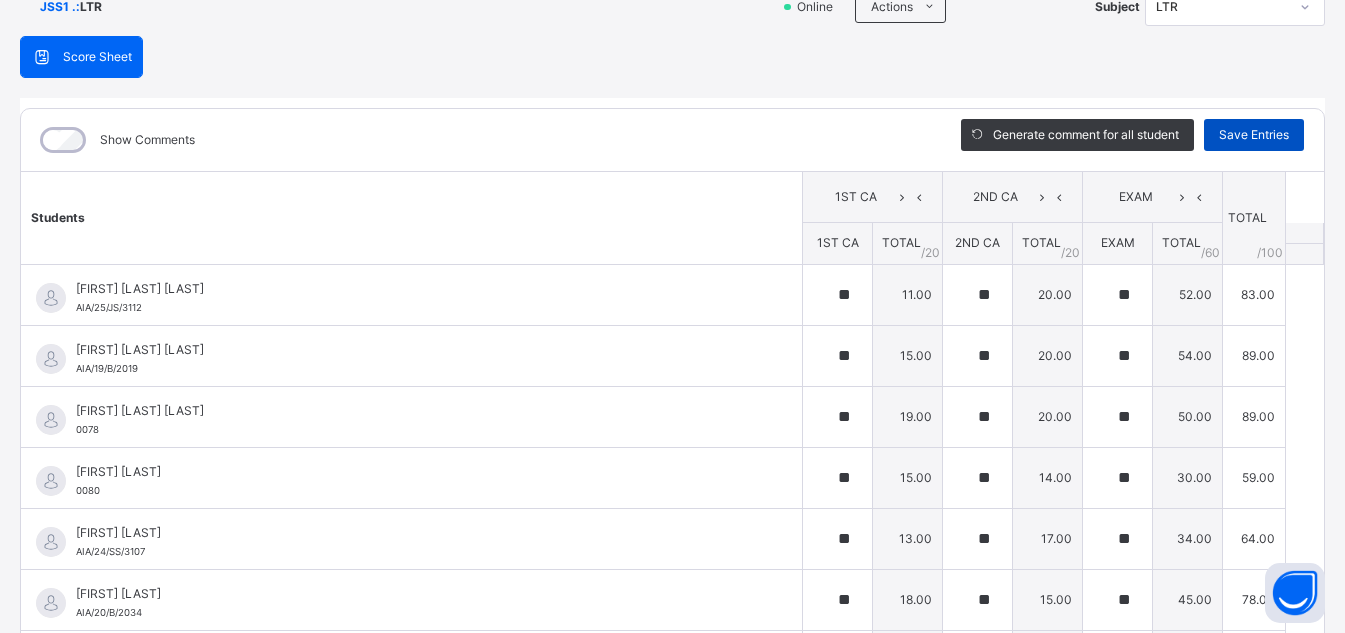 type on "**" 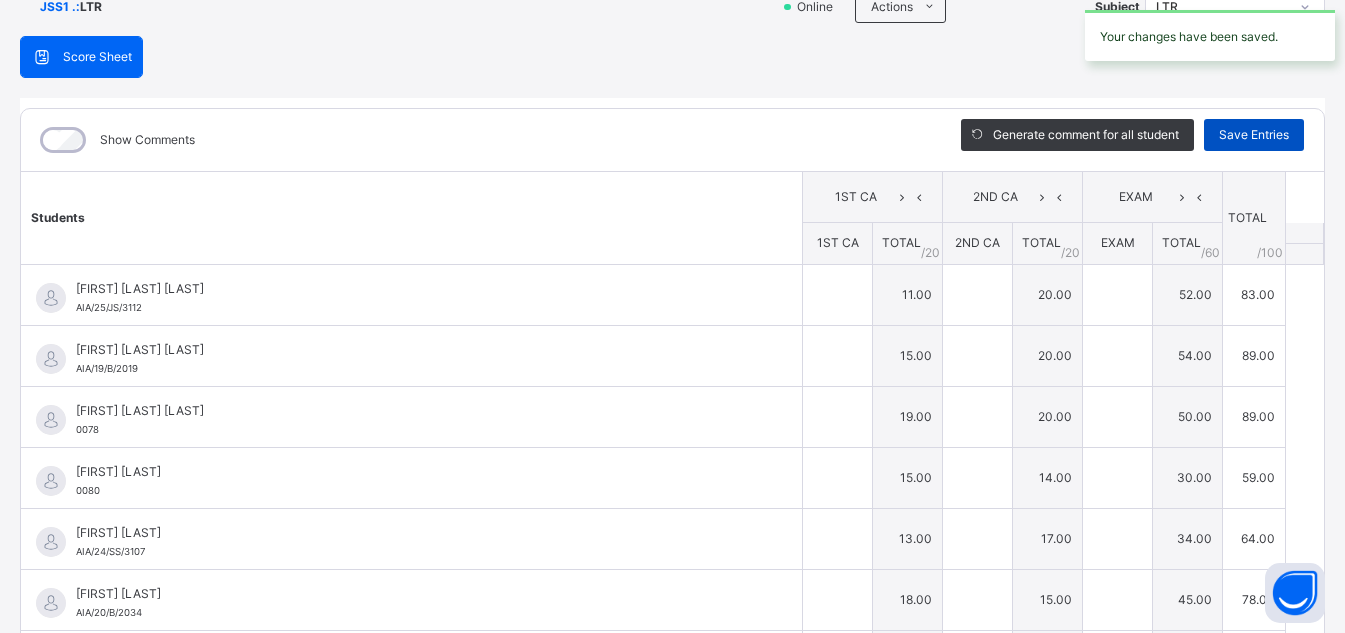 type on "**" 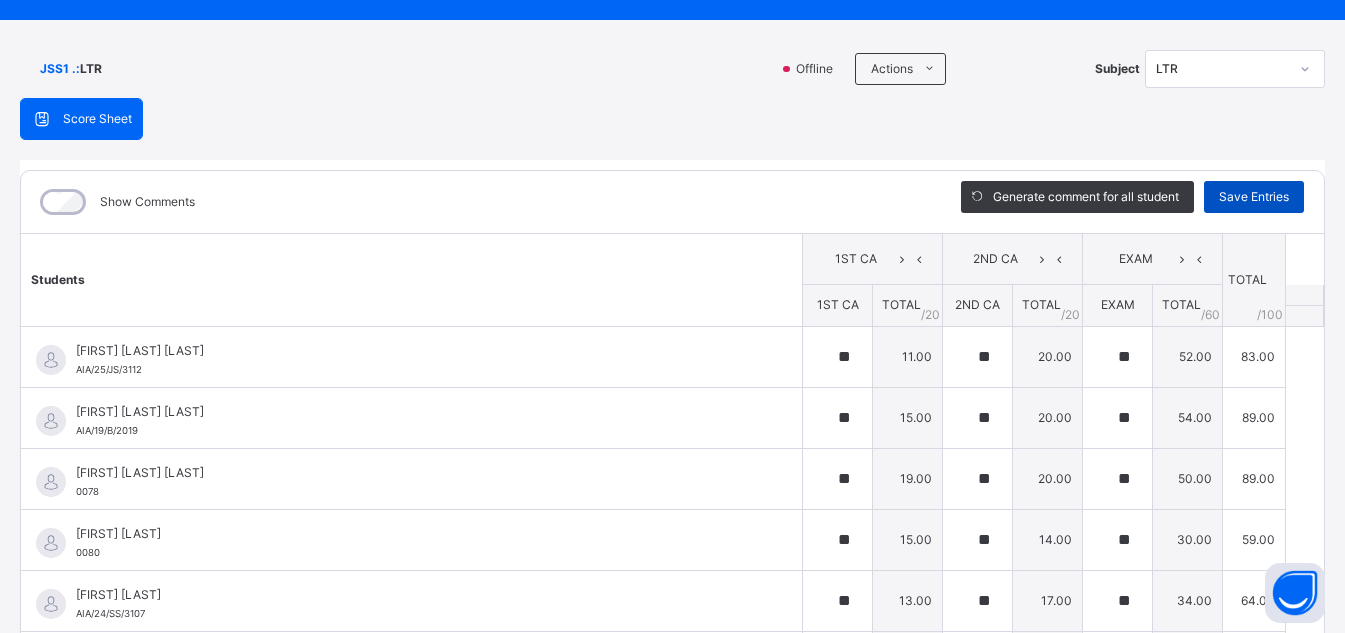 scroll, scrollTop: 0, scrollLeft: 0, axis: both 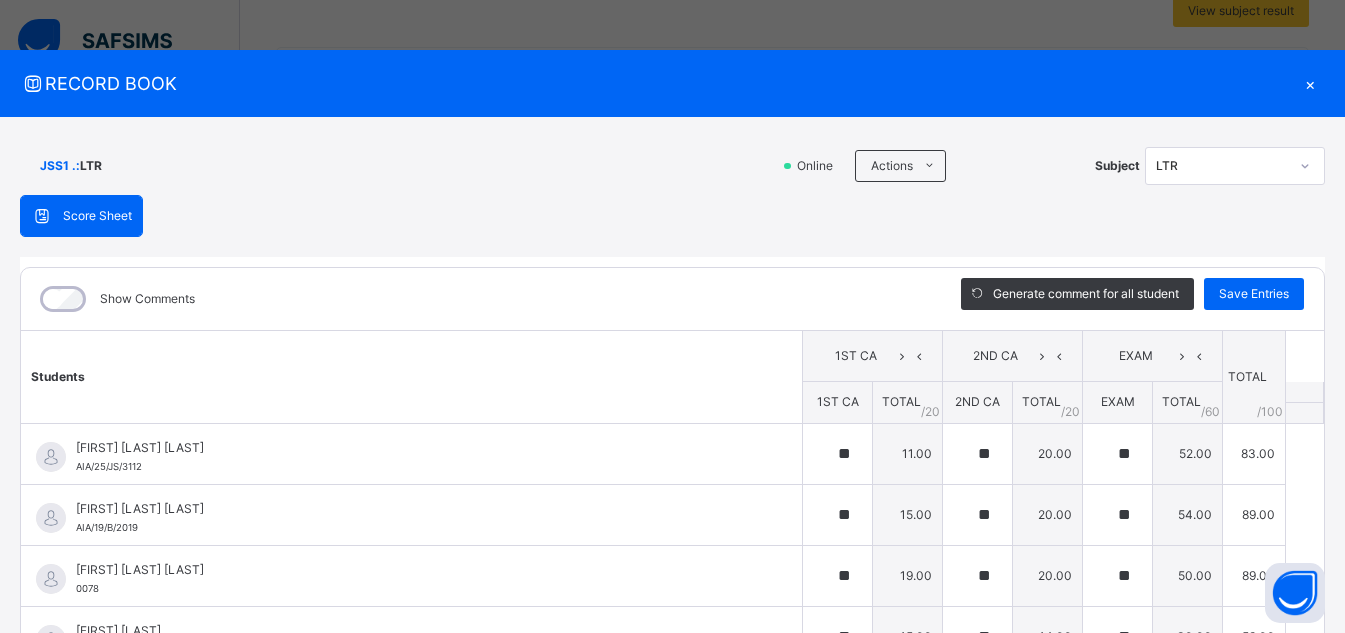 click on "×" at bounding box center [1310, 83] 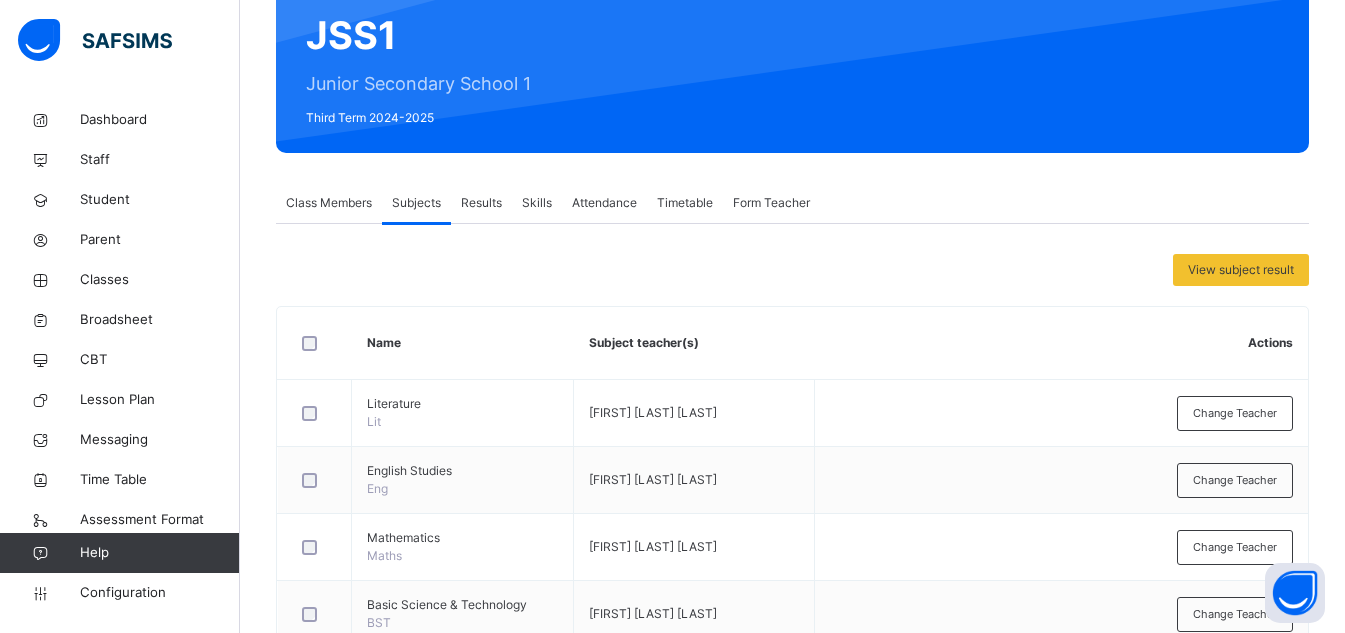 scroll, scrollTop: 175, scrollLeft: 0, axis: vertical 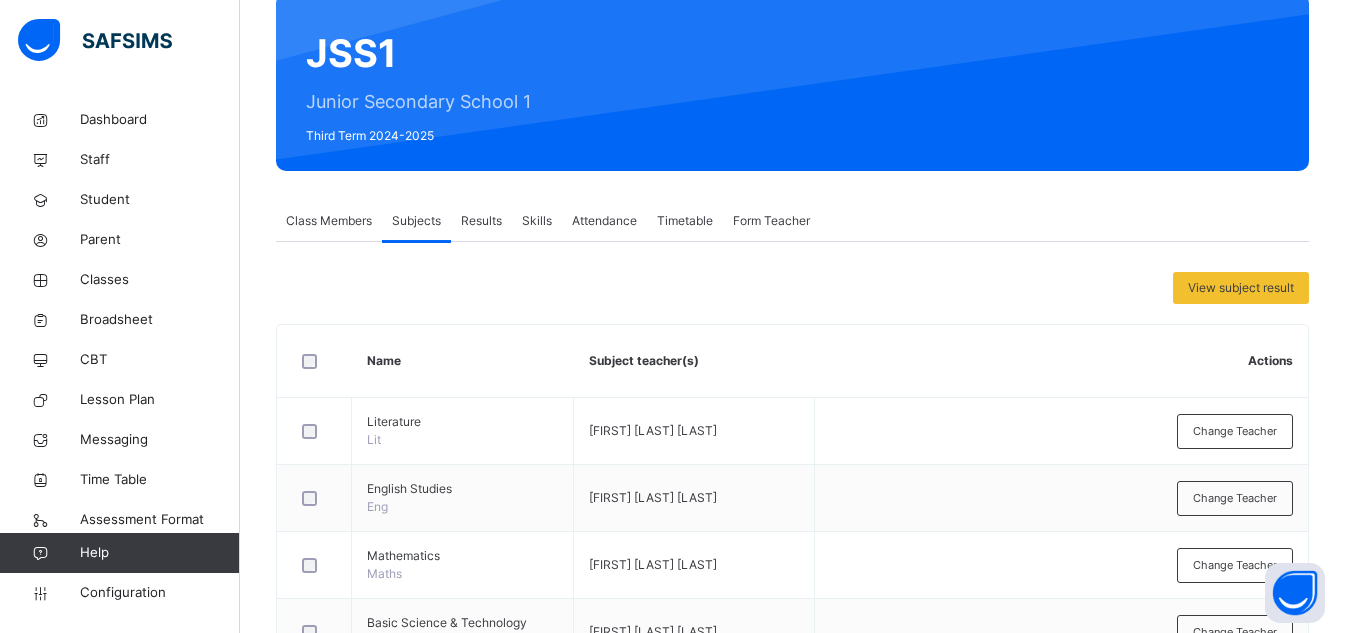 click on "Results" at bounding box center [481, 221] 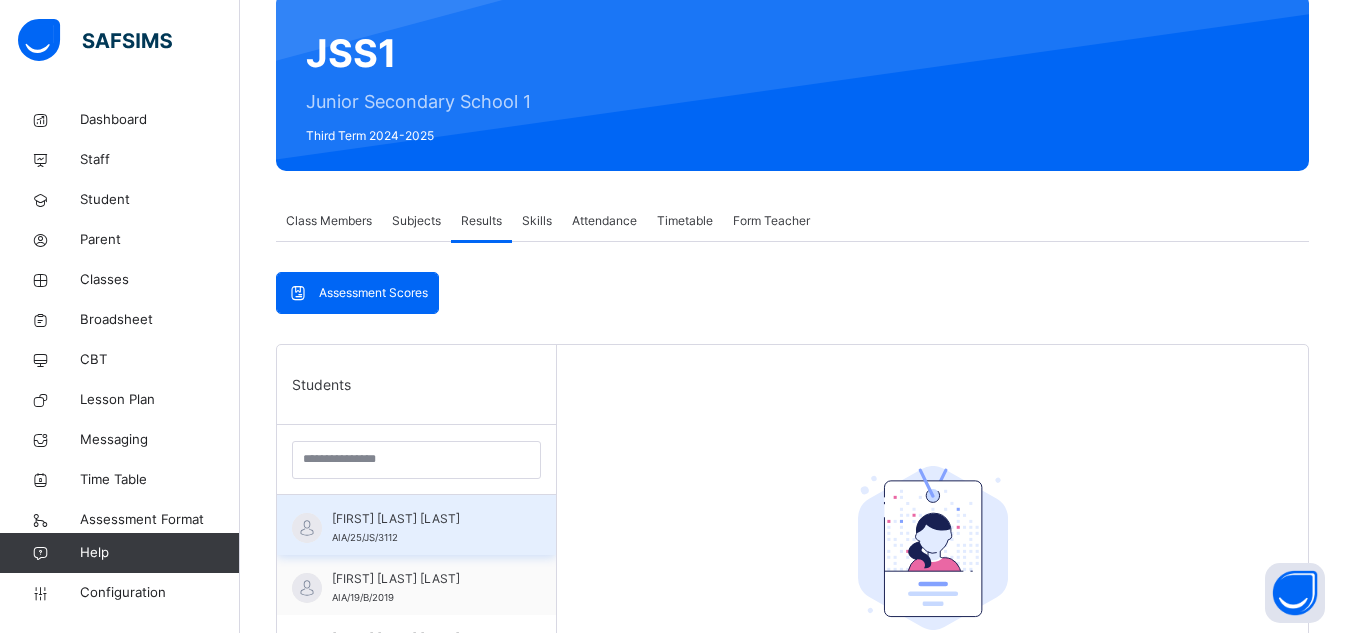 click on "[STUDENT_ID]" at bounding box center [421, 528] 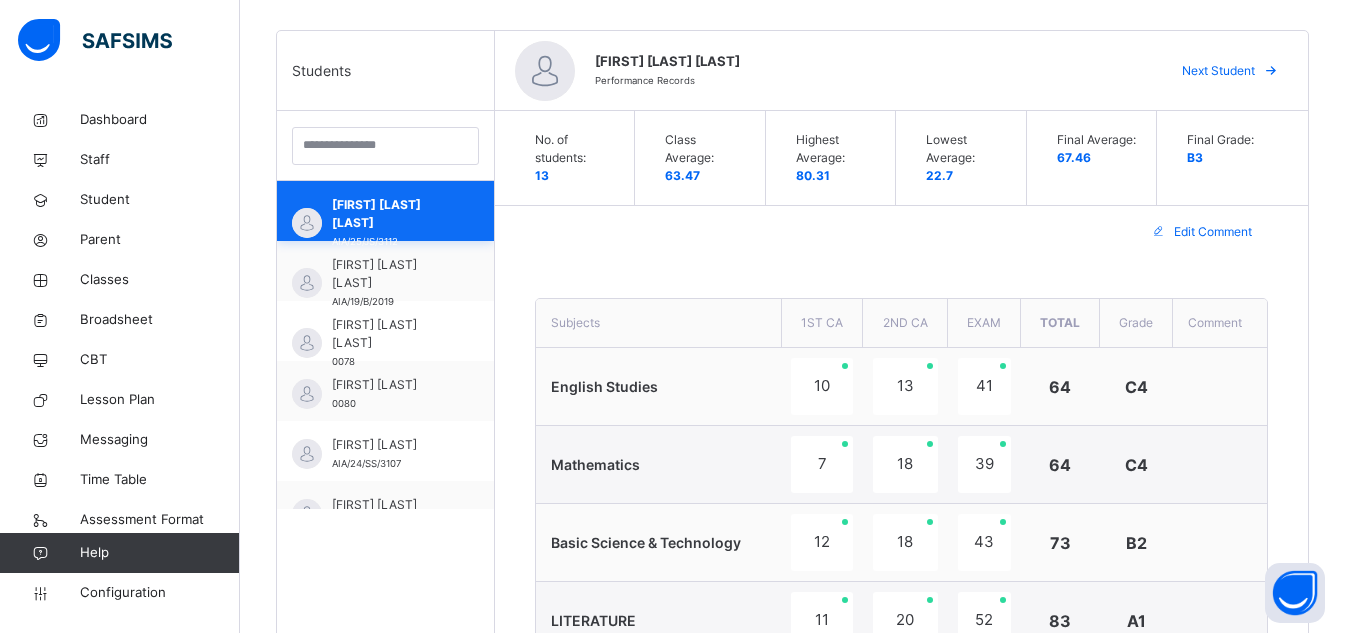 scroll, scrollTop: 488, scrollLeft: 0, axis: vertical 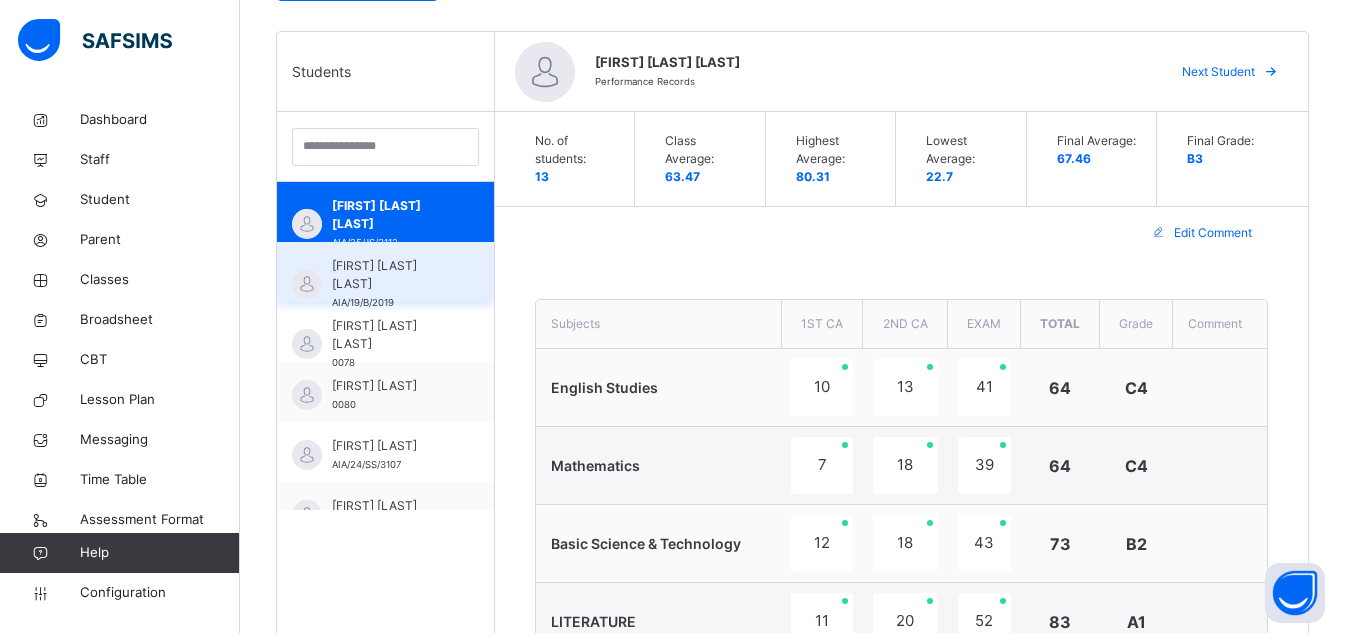 click on "[FIRST] [LAST] [LAST]" at bounding box center [390, 275] 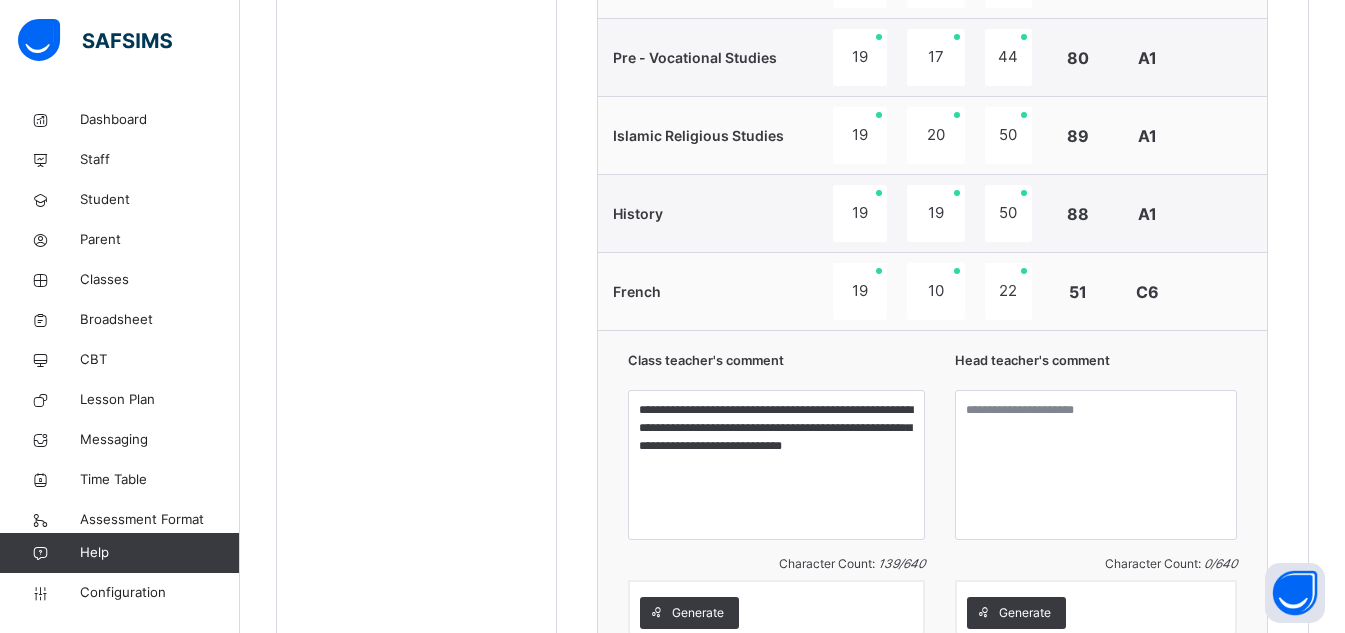 scroll, scrollTop: 1365, scrollLeft: 0, axis: vertical 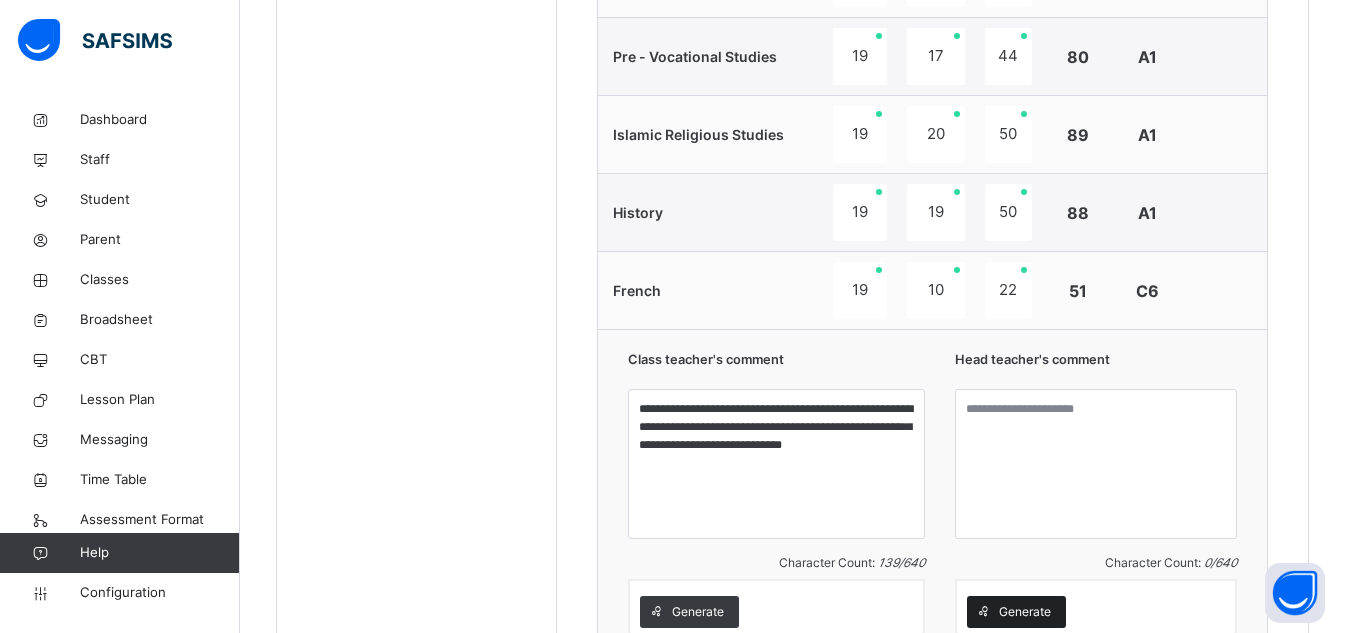 click on "Generate" at bounding box center [1016, 612] 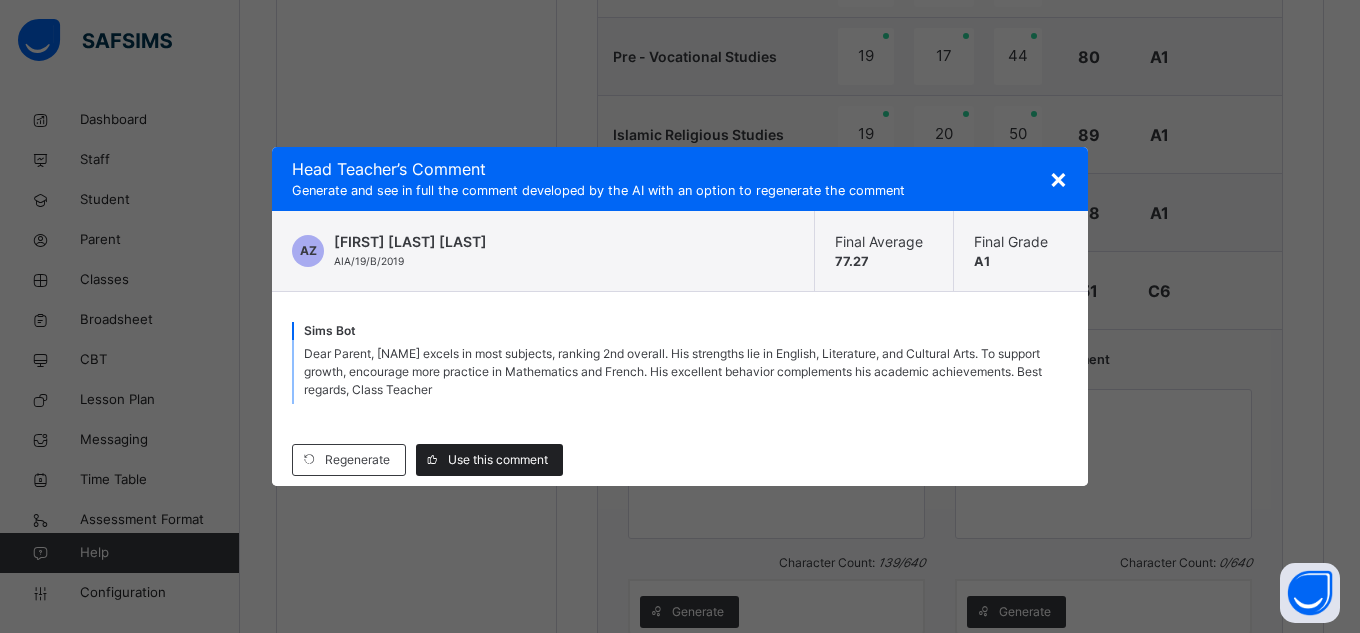 click on "Use this comment" at bounding box center (498, 460) 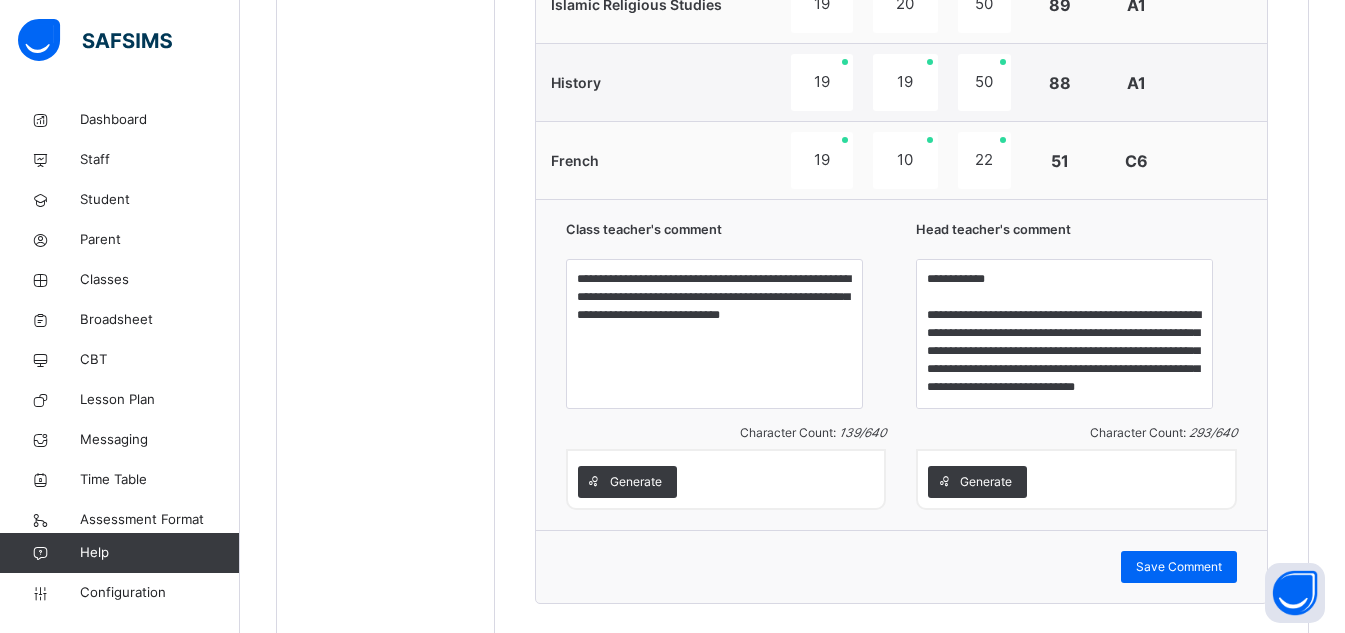 scroll, scrollTop: 1567, scrollLeft: 0, axis: vertical 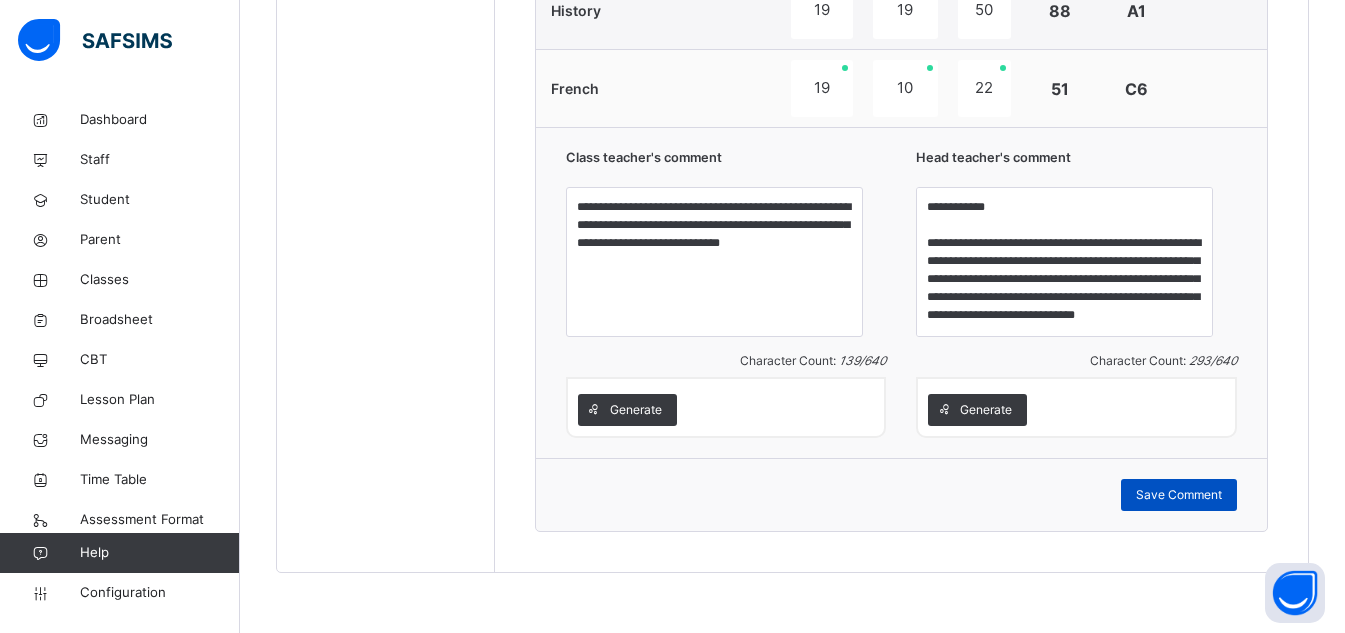 click on "Save Comment" at bounding box center (1179, 495) 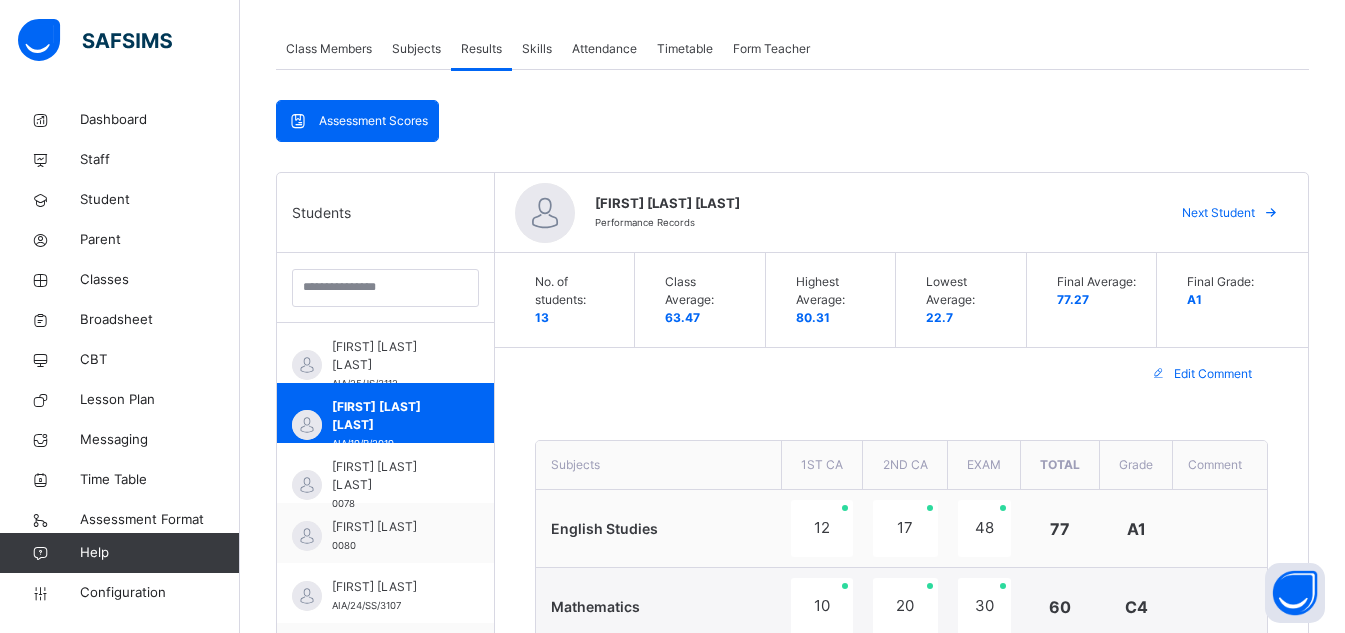 scroll, scrollTop: 349, scrollLeft: 0, axis: vertical 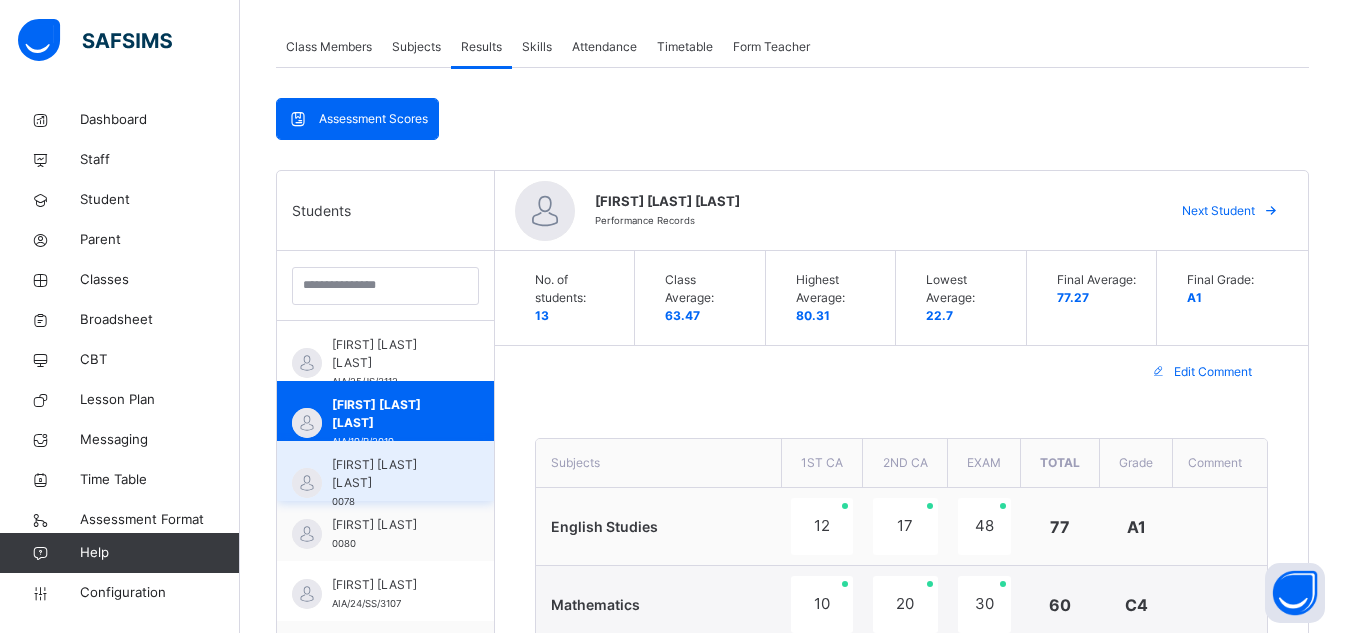 click on "[FIRST] [LAST] [LAST]" at bounding box center (390, 474) 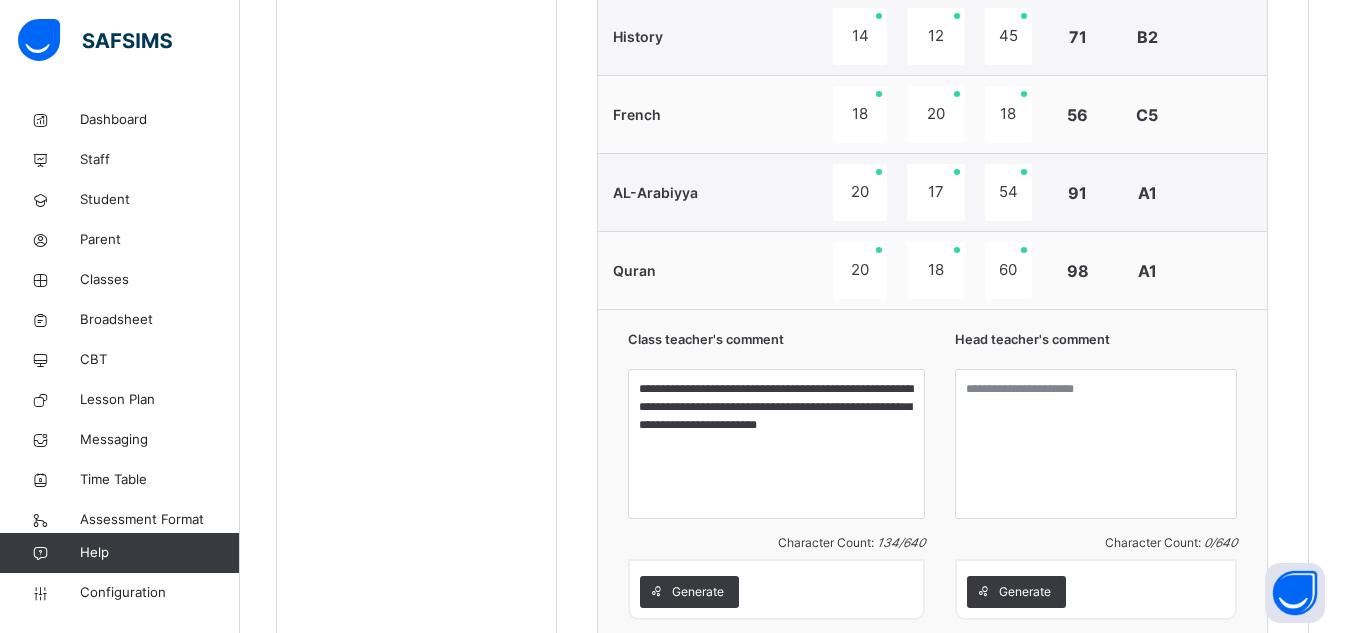 scroll, scrollTop: 1588, scrollLeft: 0, axis: vertical 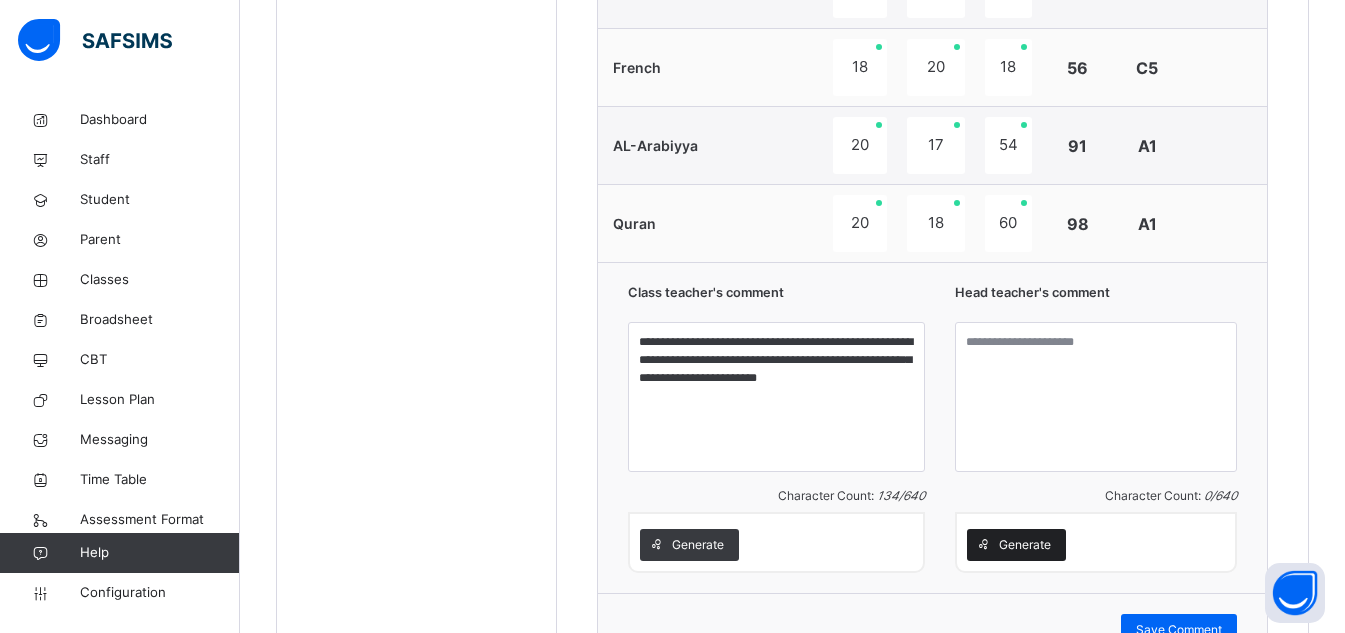 click on "Generate" at bounding box center (1025, 545) 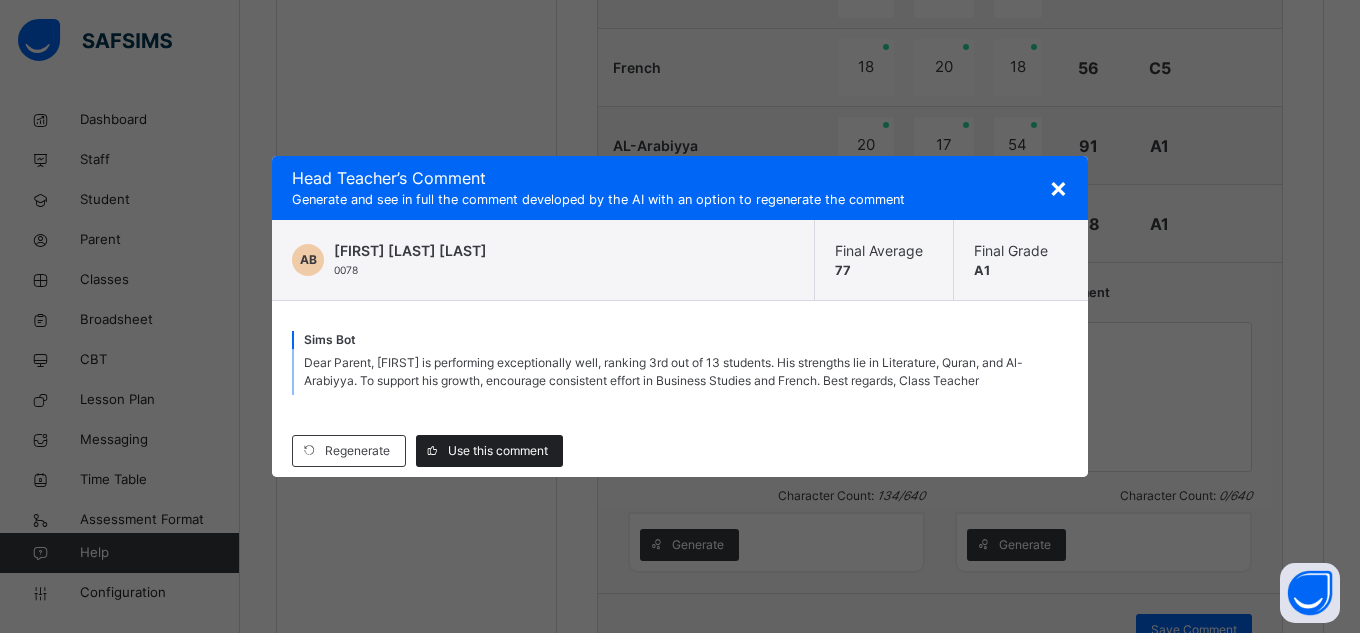 click on "Use this comment" at bounding box center (498, 451) 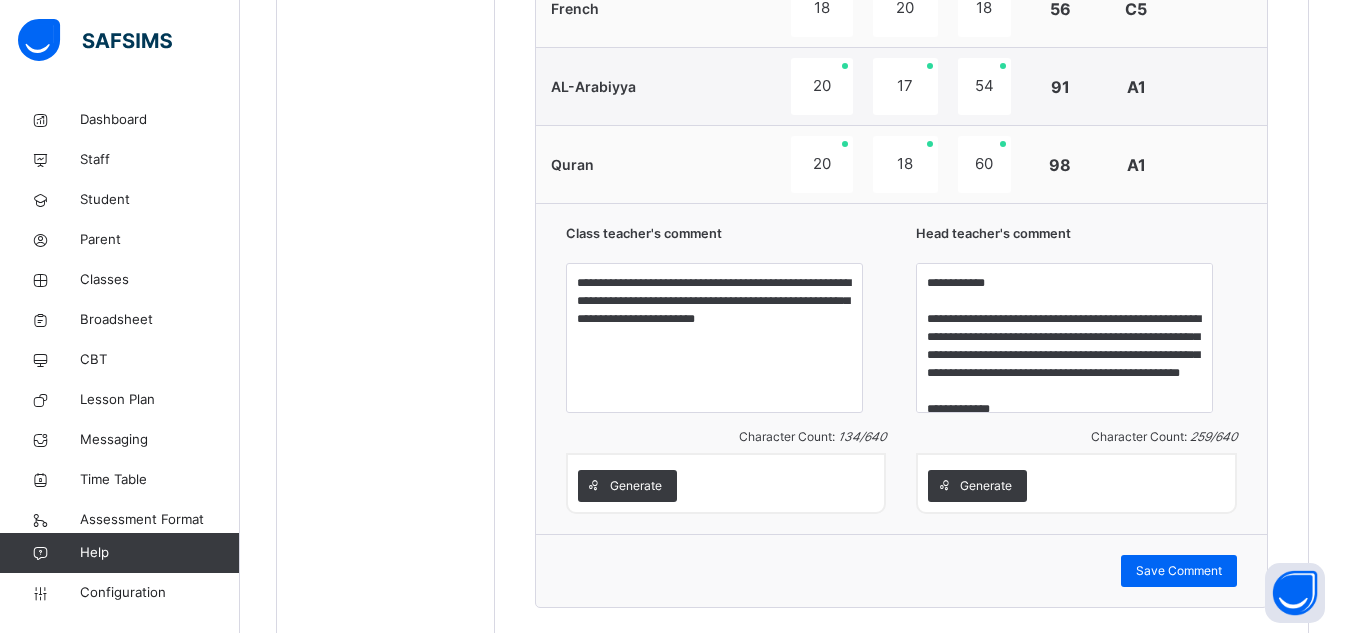 scroll, scrollTop: 1707, scrollLeft: 0, axis: vertical 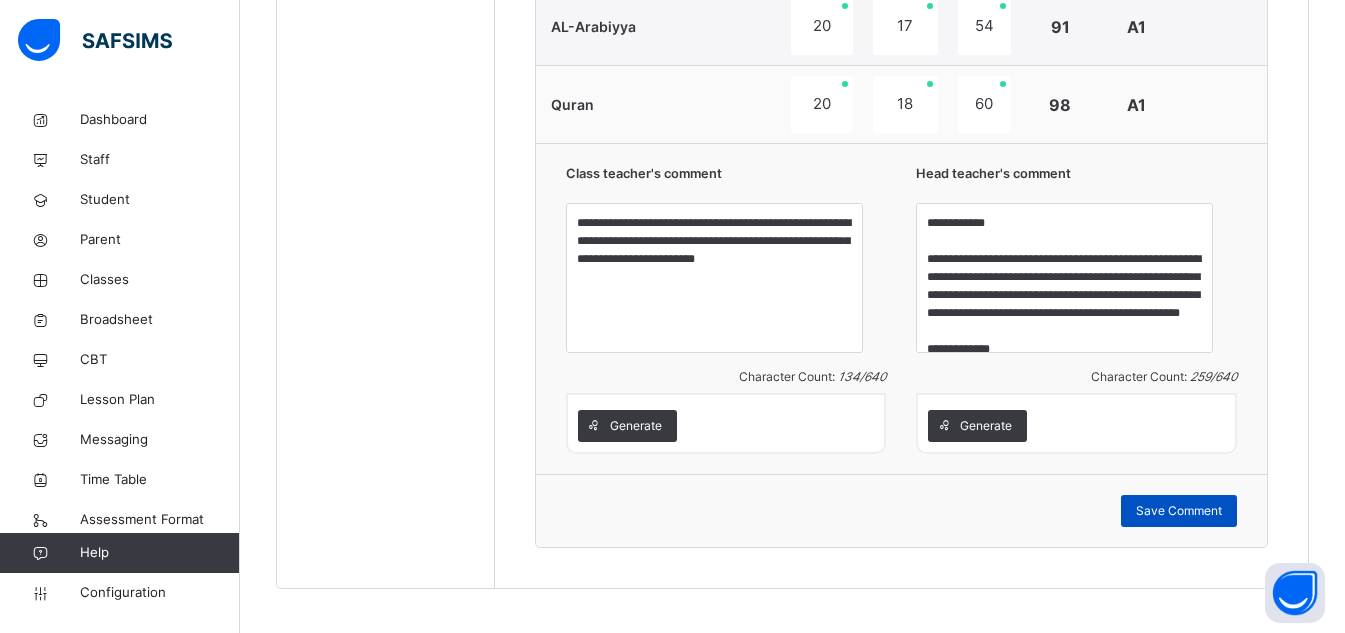 click on "Save Comment" at bounding box center [1179, 511] 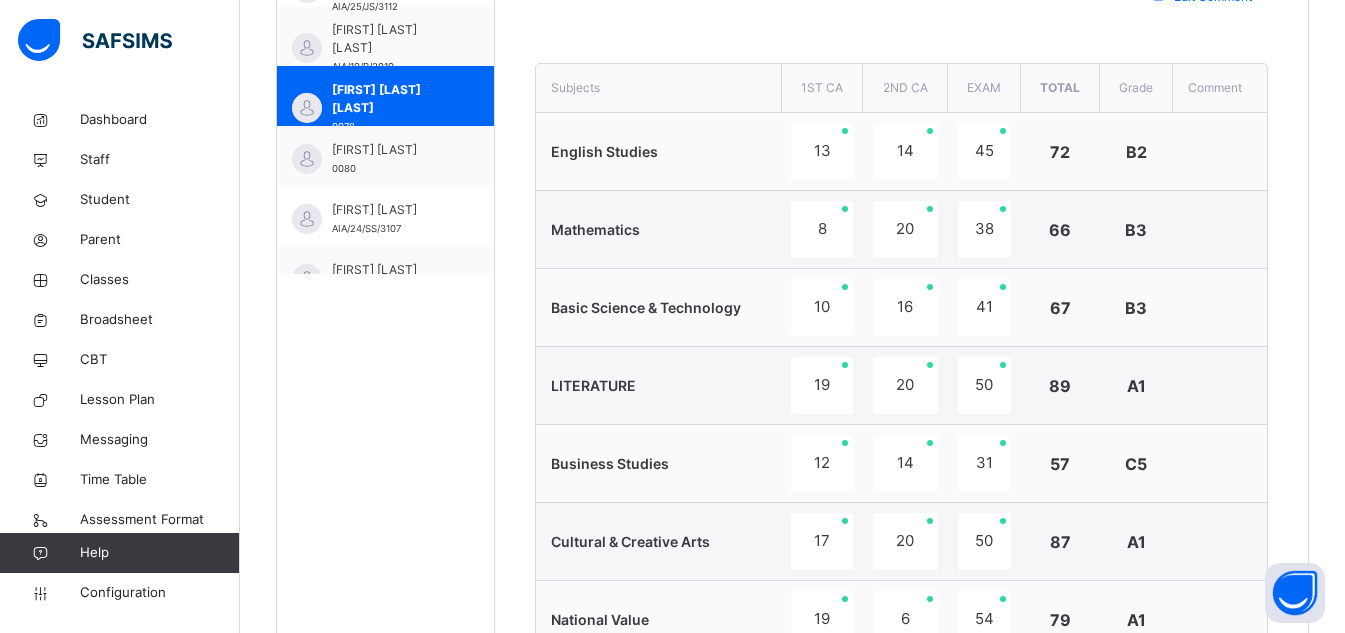 scroll, scrollTop: 720, scrollLeft: 0, axis: vertical 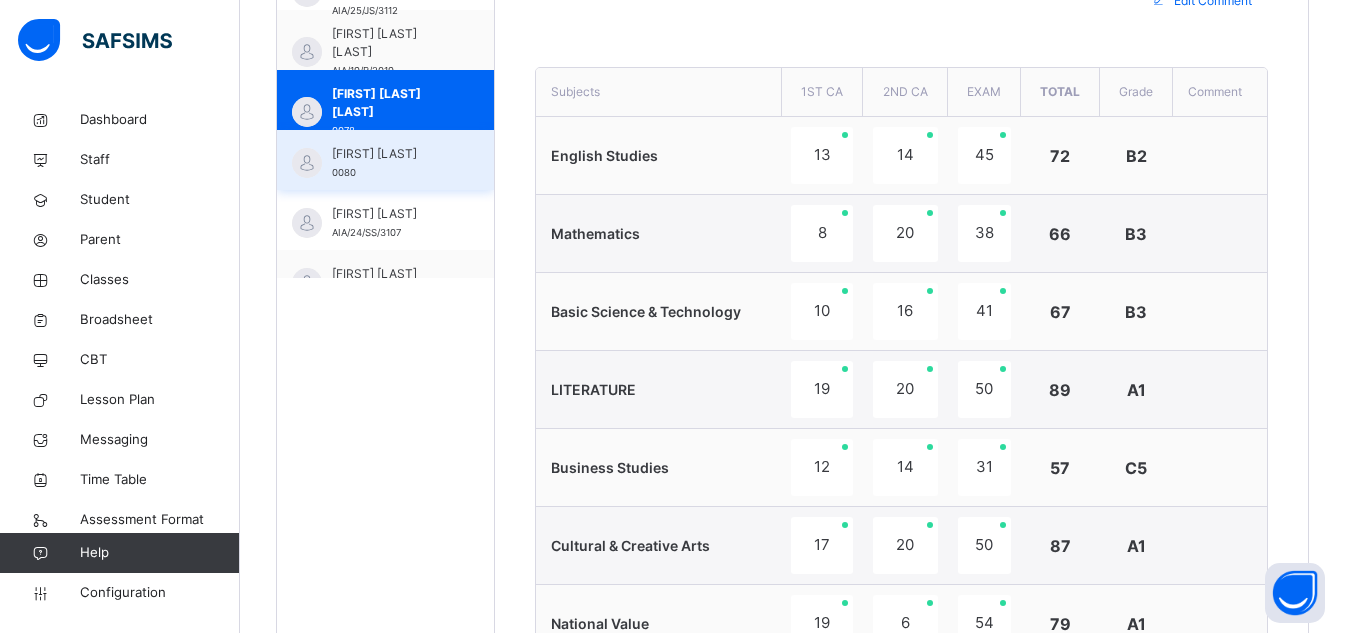 click on "[FIRST] [LAST] [NUMBER]" at bounding box center [390, 163] 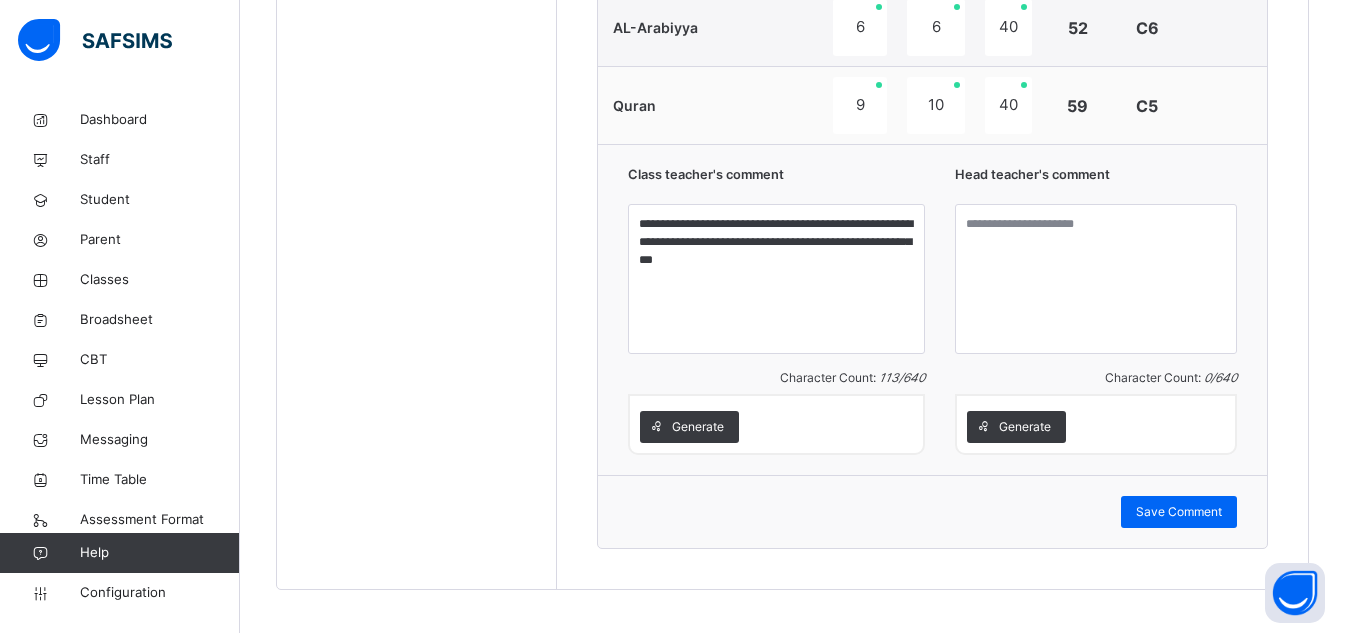 scroll, scrollTop: 1723, scrollLeft: 0, axis: vertical 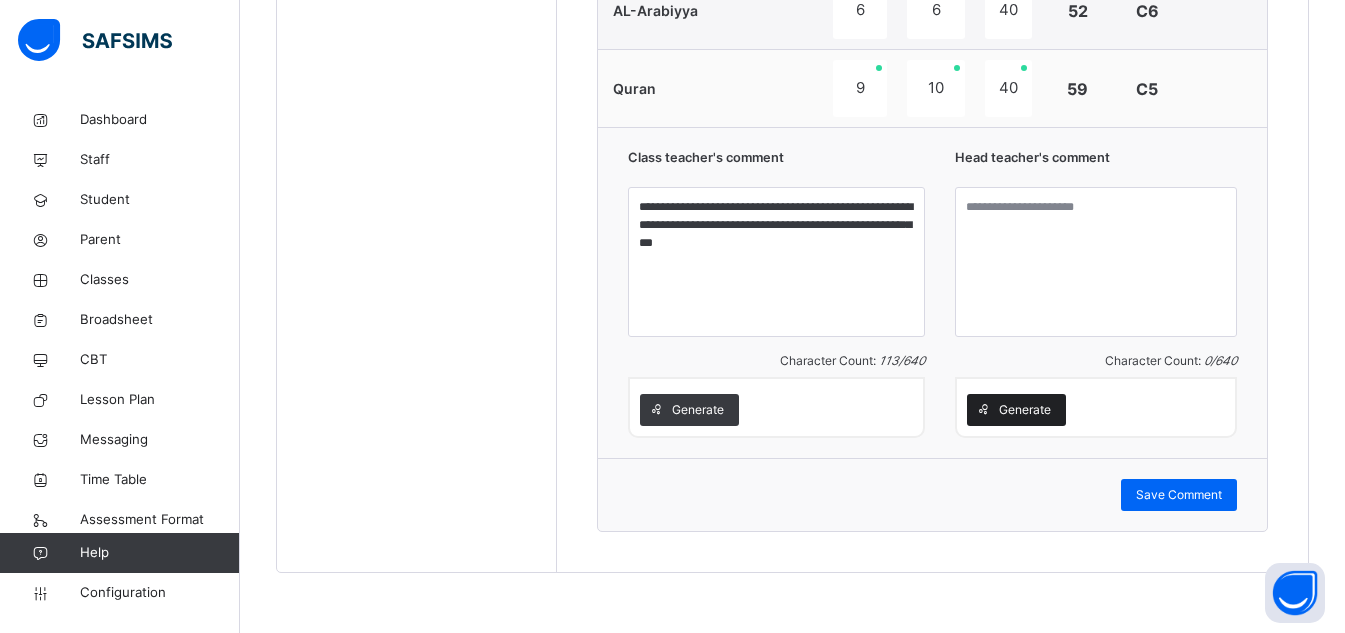 click on "Generate" at bounding box center (1025, 410) 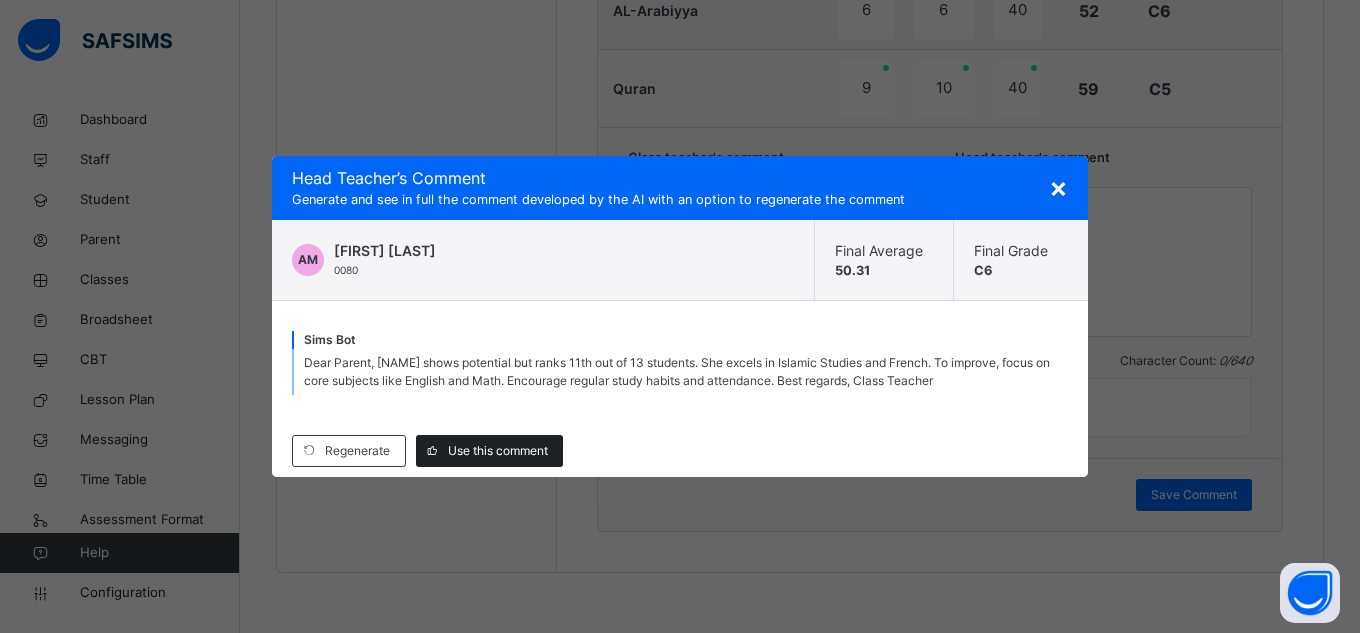 click on "Use this comment" at bounding box center [489, 451] 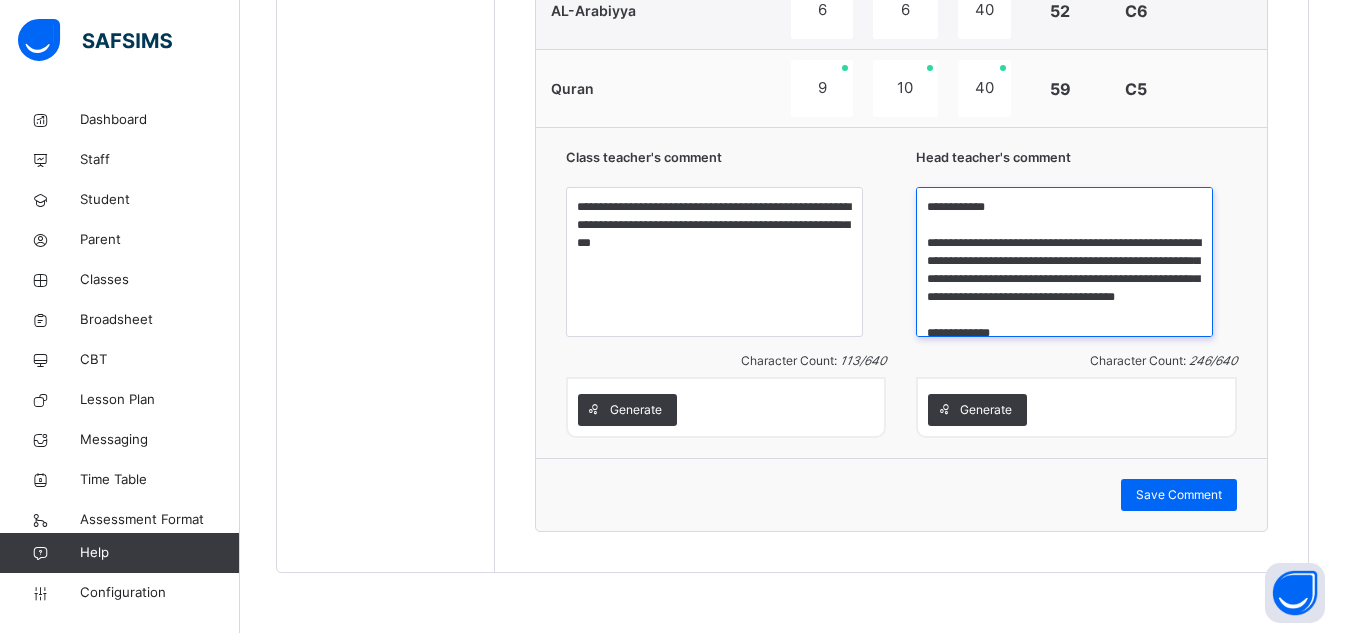 click on "**********" at bounding box center [1064, 262] 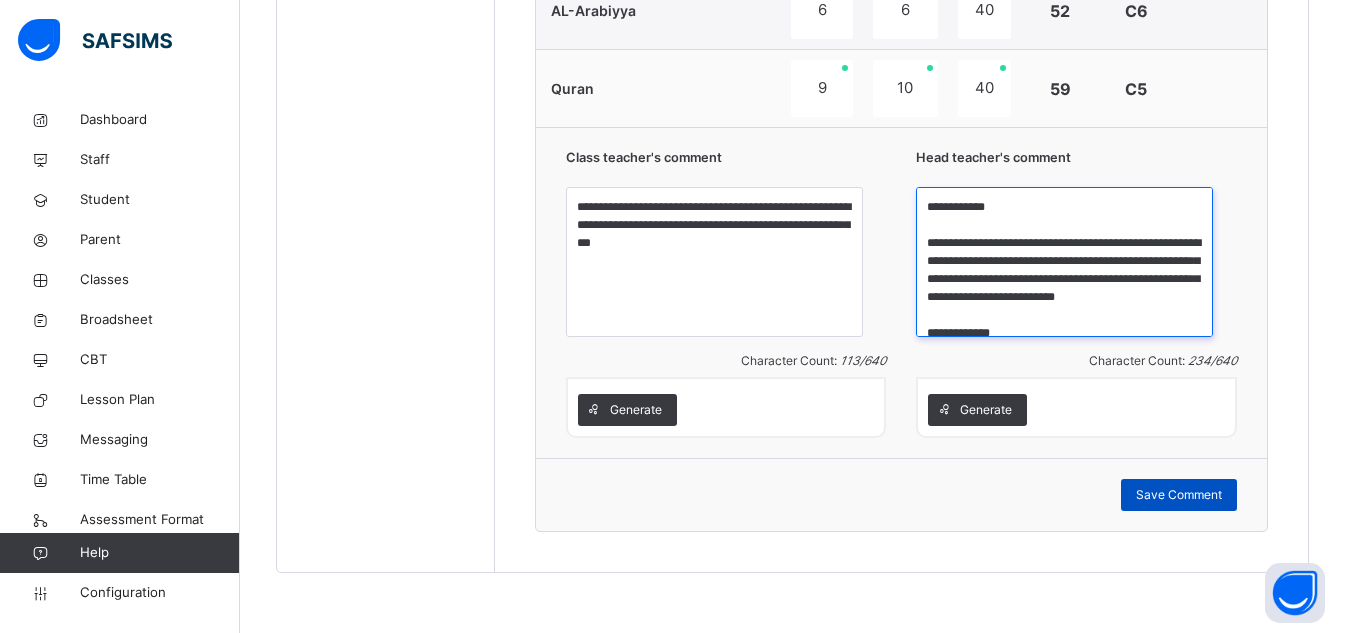 type on "**********" 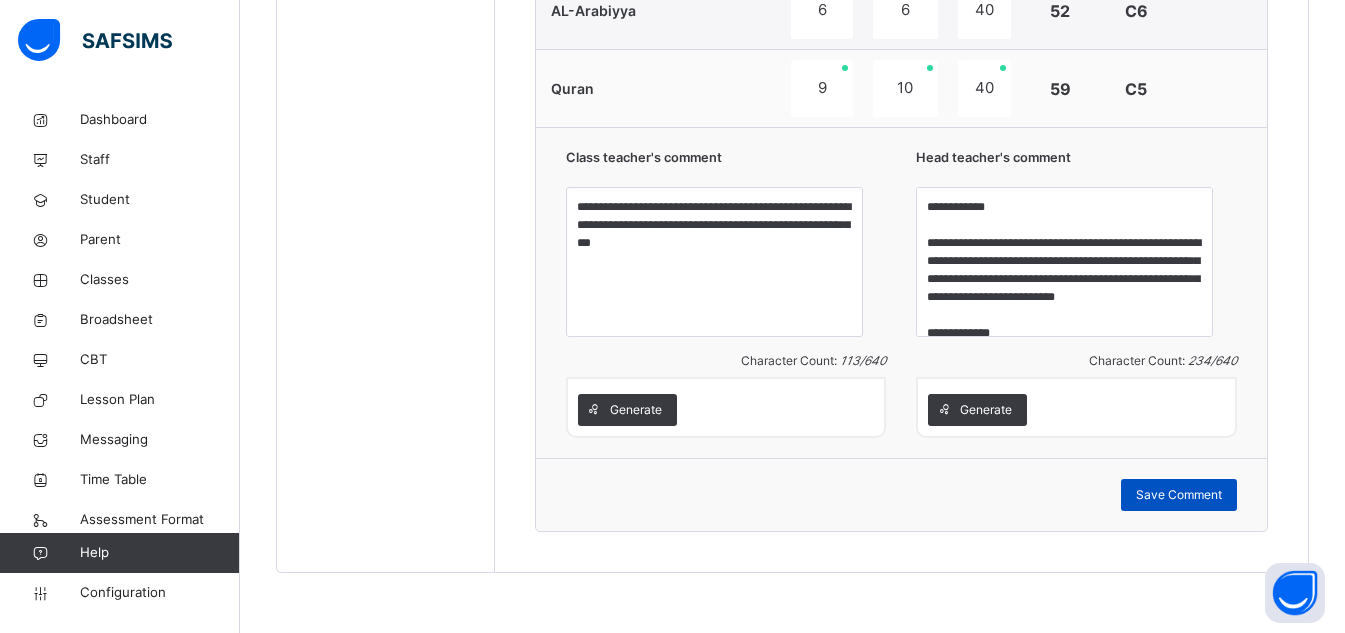 click on "Save Comment" at bounding box center (1179, 495) 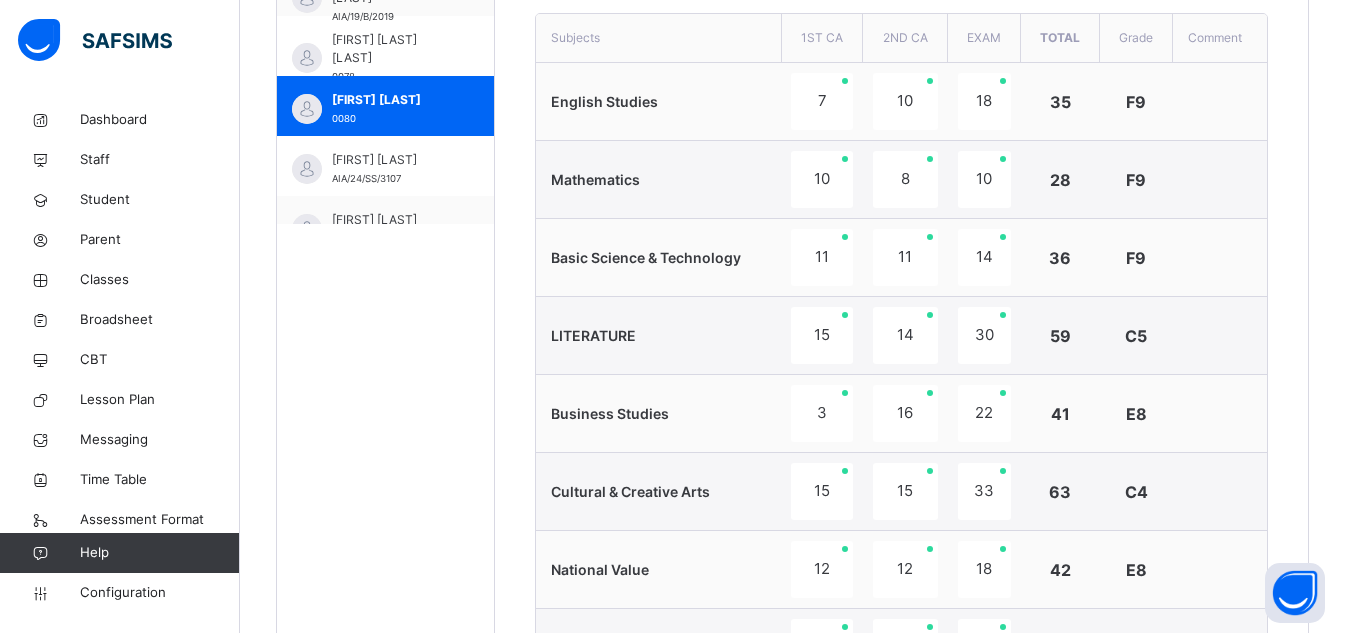 scroll, scrollTop: 737, scrollLeft: 0, axis: vertical 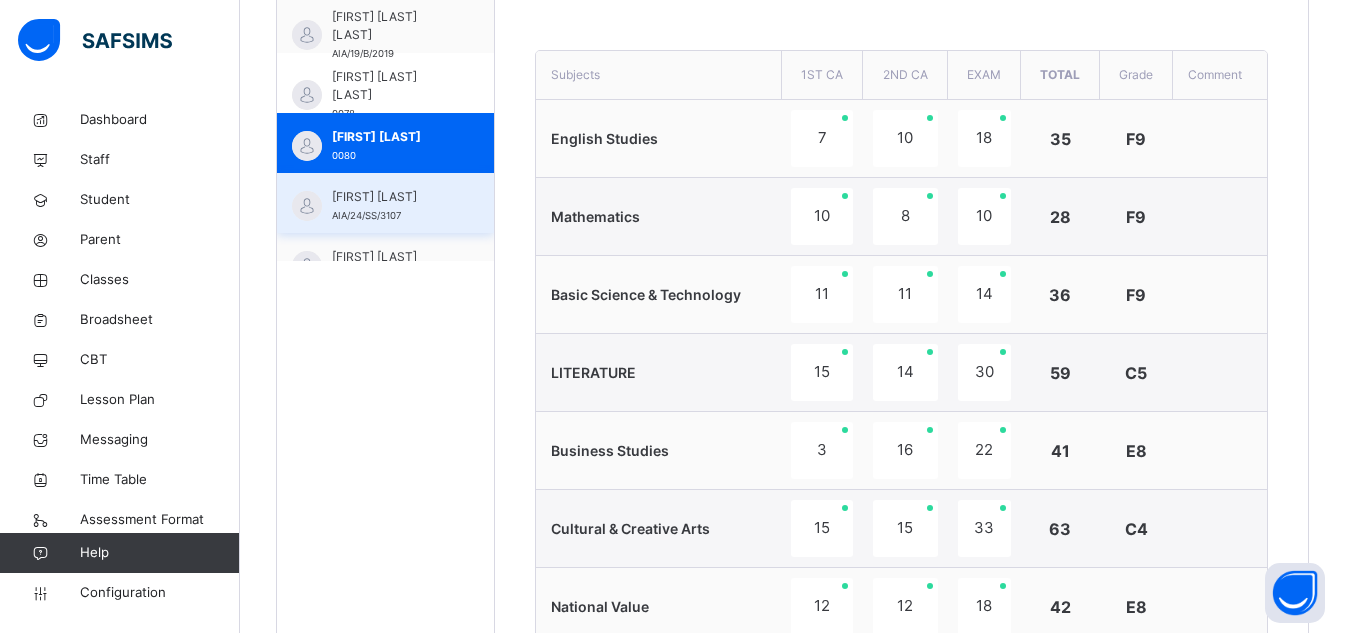 click on "[FIRST] [LAST] [STUDENT_ID]" at bounding box center (390, 206) 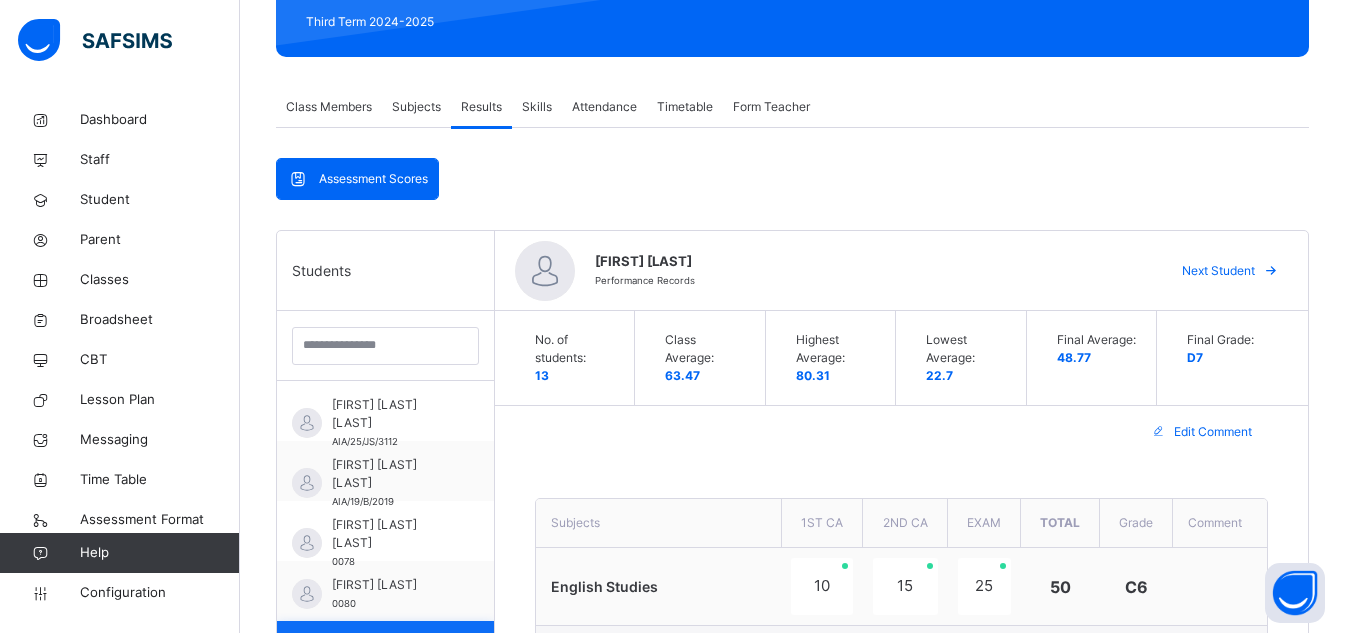 scroll, scrollTop: 282, scrollLeft: 0, axis: vertical 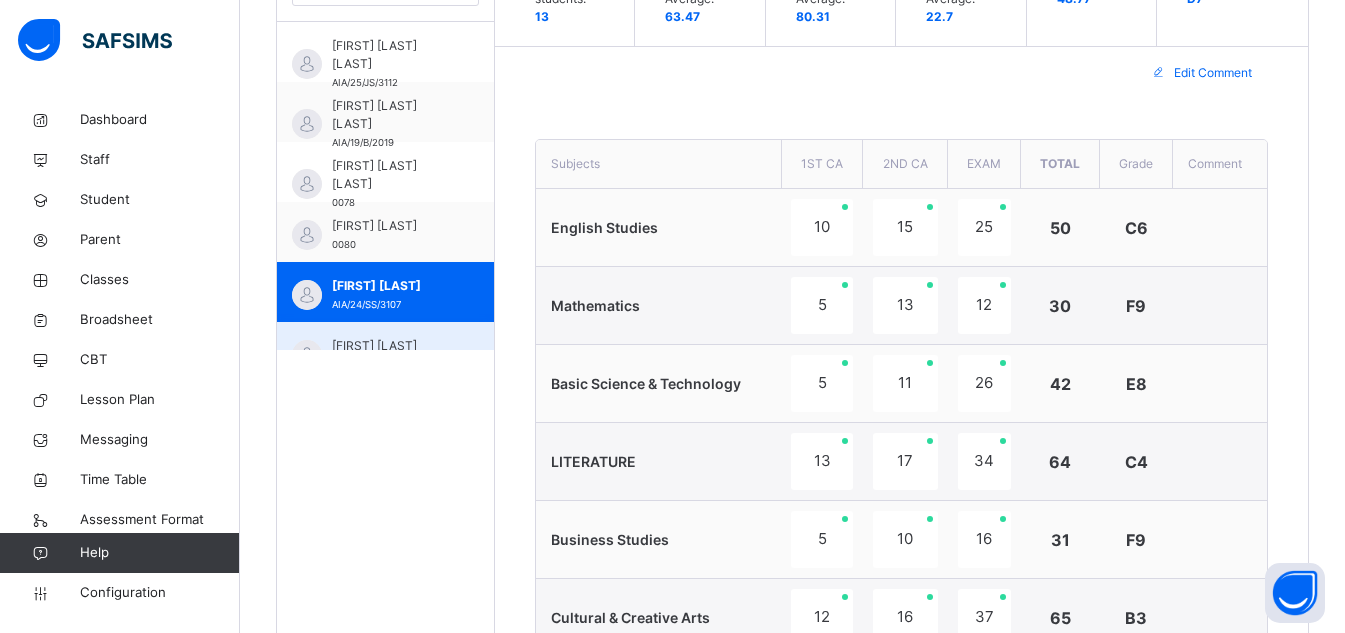 click on "[FIRST] [LAST]" at bounding box center [390, 346] 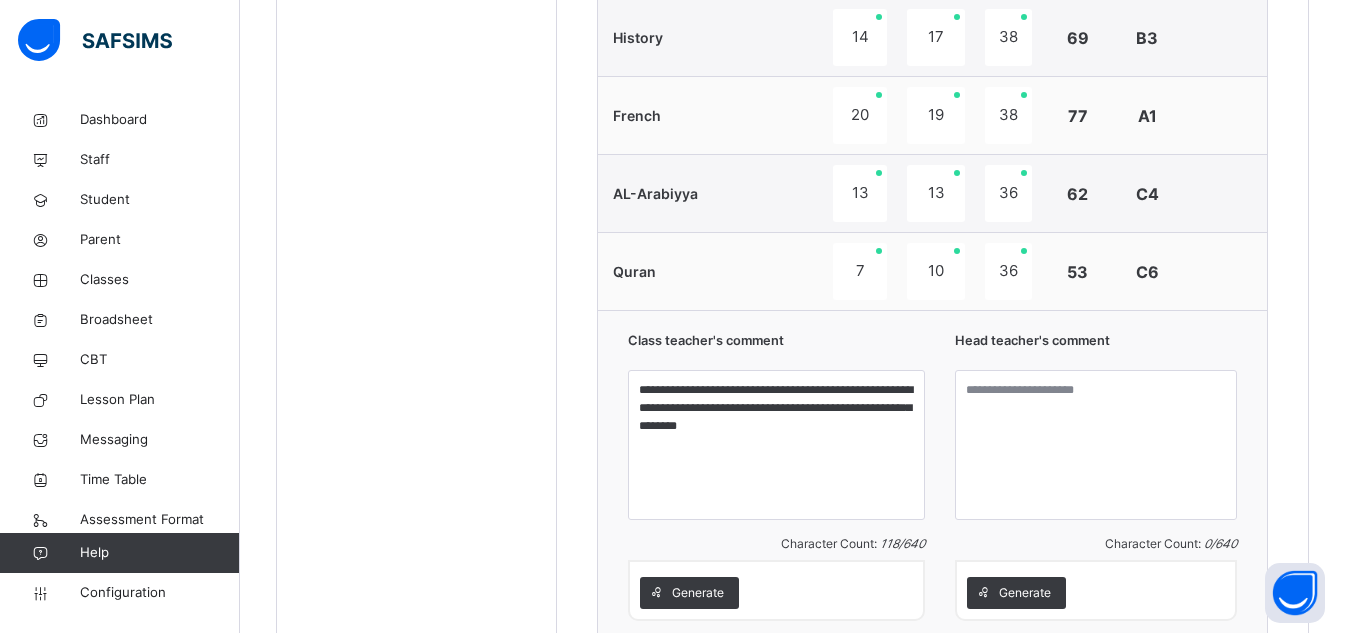 scroll, scrollTop: 1548, scrollLeft: 0, axis: vertical 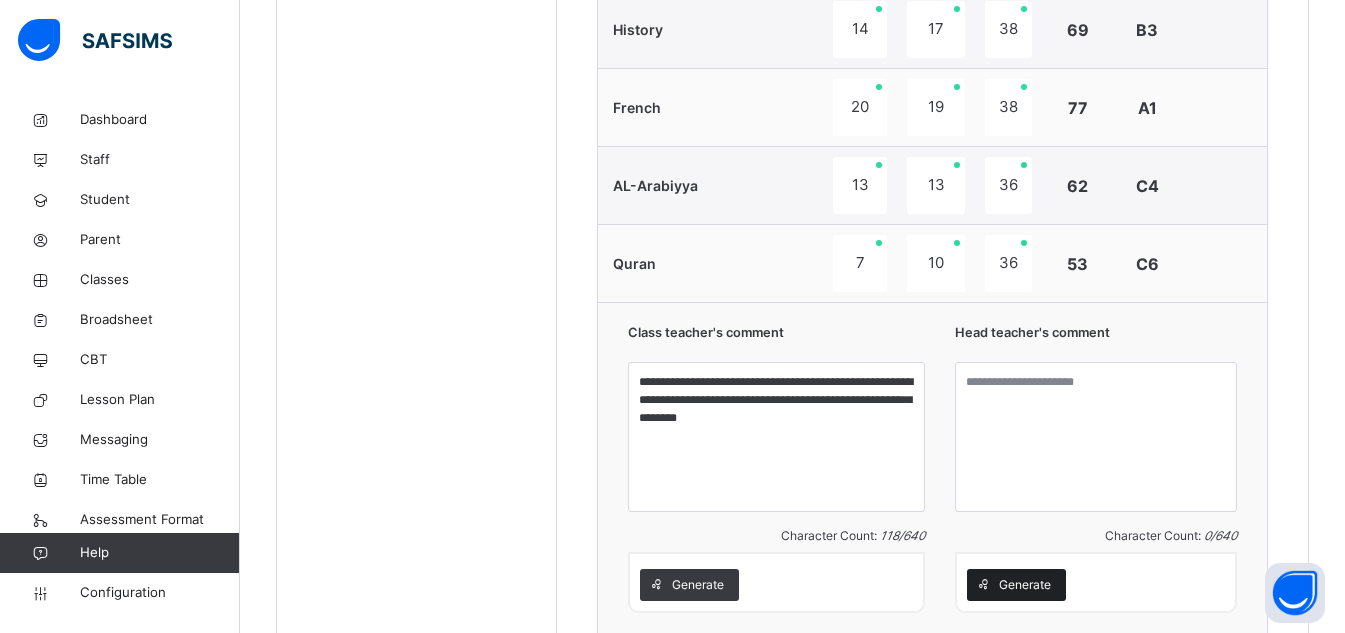 click on "Generate" at bounding box center [1025, 585] 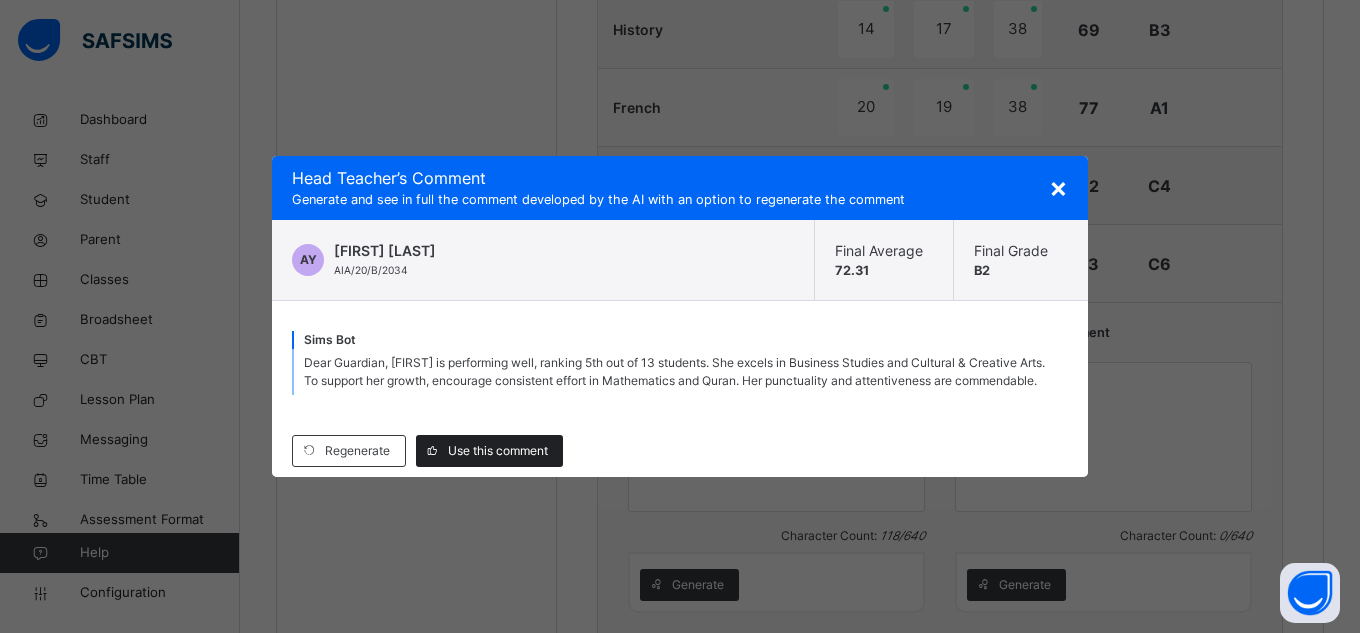 click on "Use this comment" at bounding box center [498, 451] 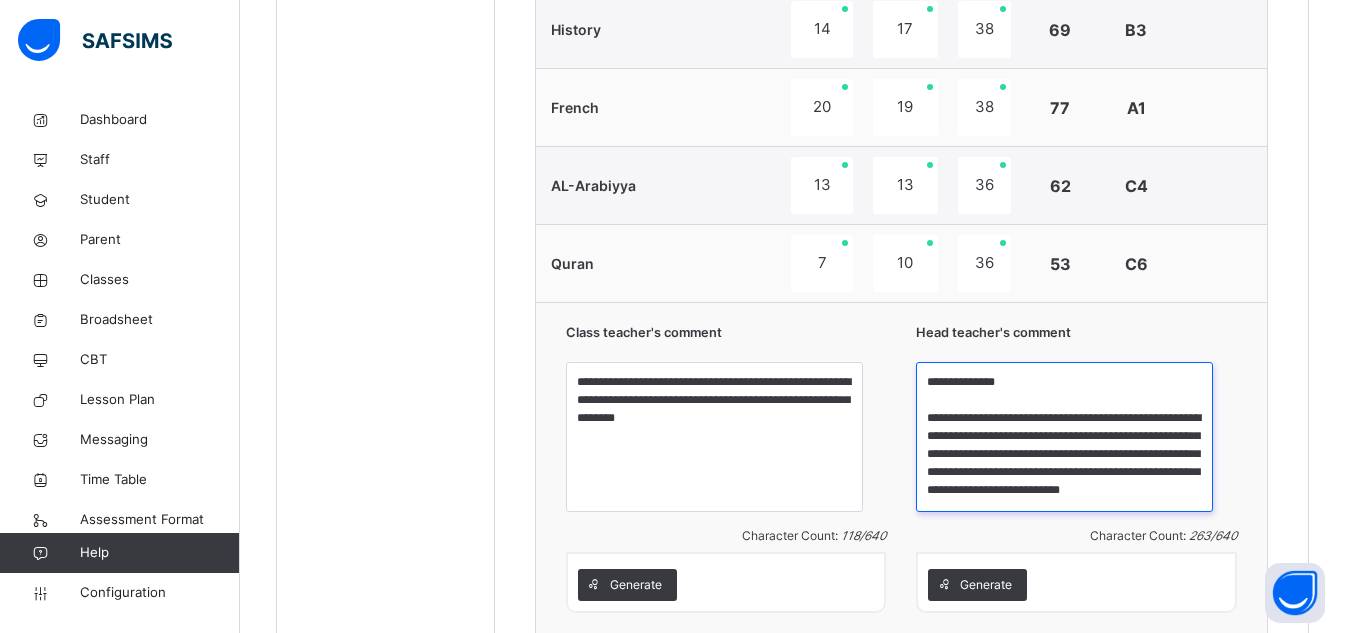 click on "**********" at bounding box center [1064, 437] 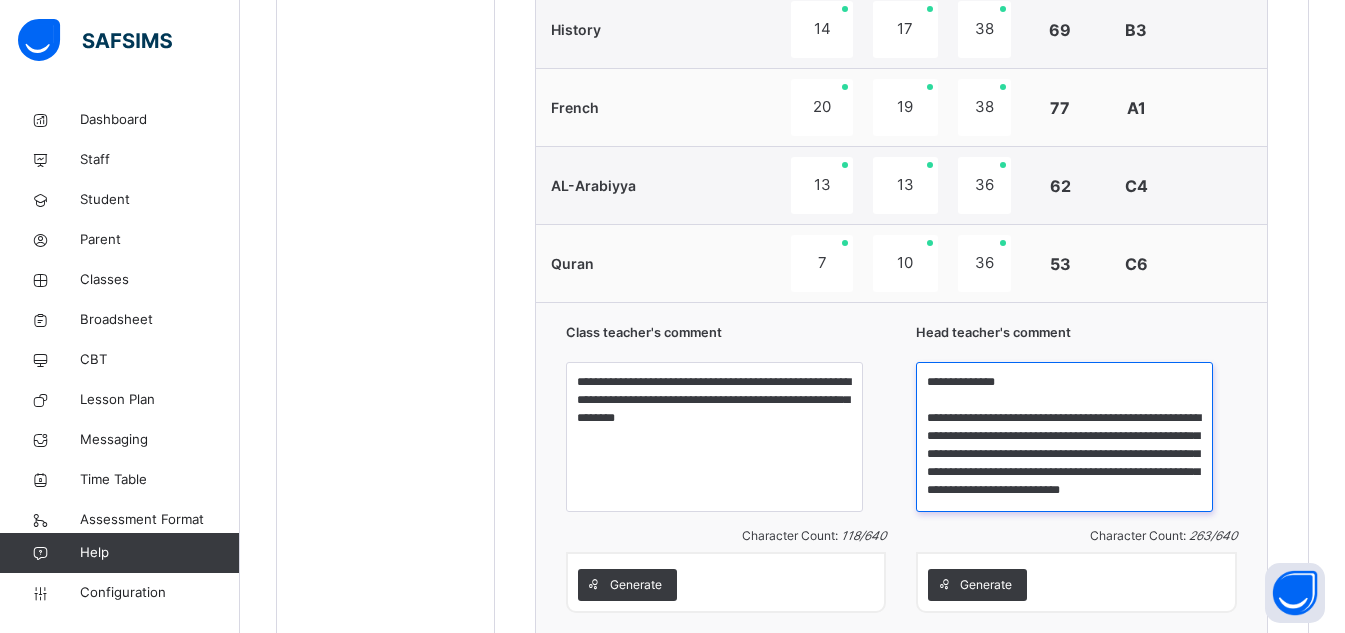 click on "**********" at bounding box center (1064, 437) 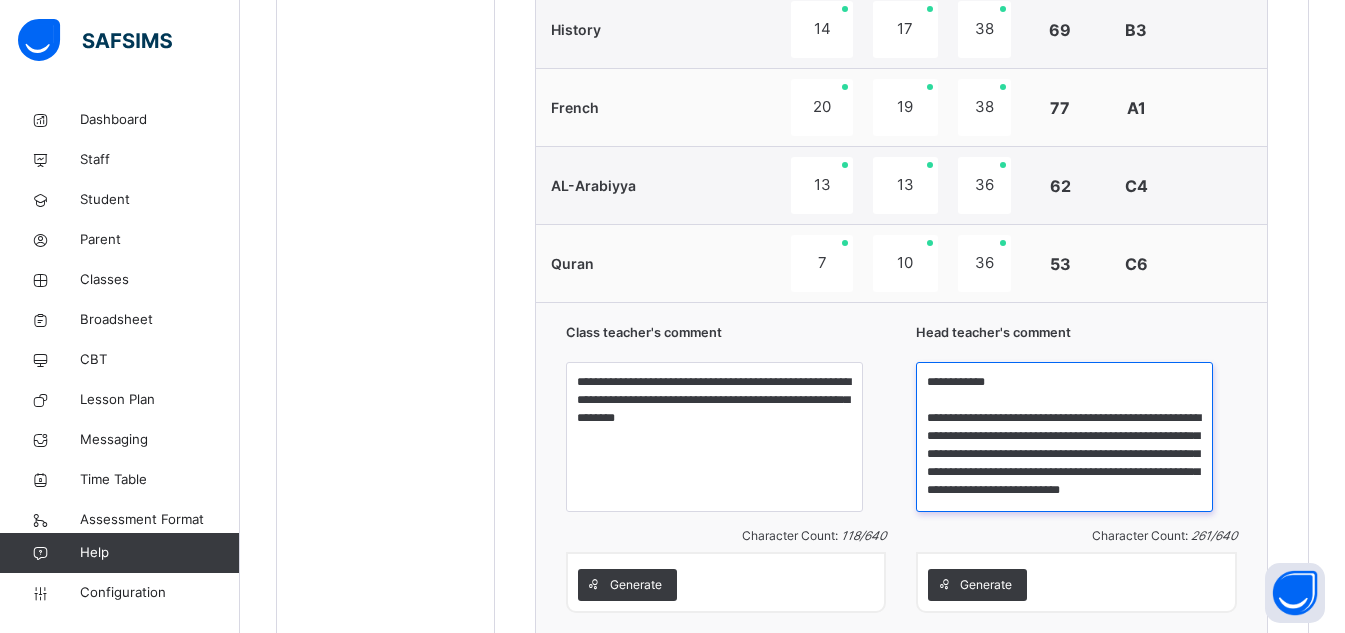 click on "**********" at bounding box center (1064, 437) 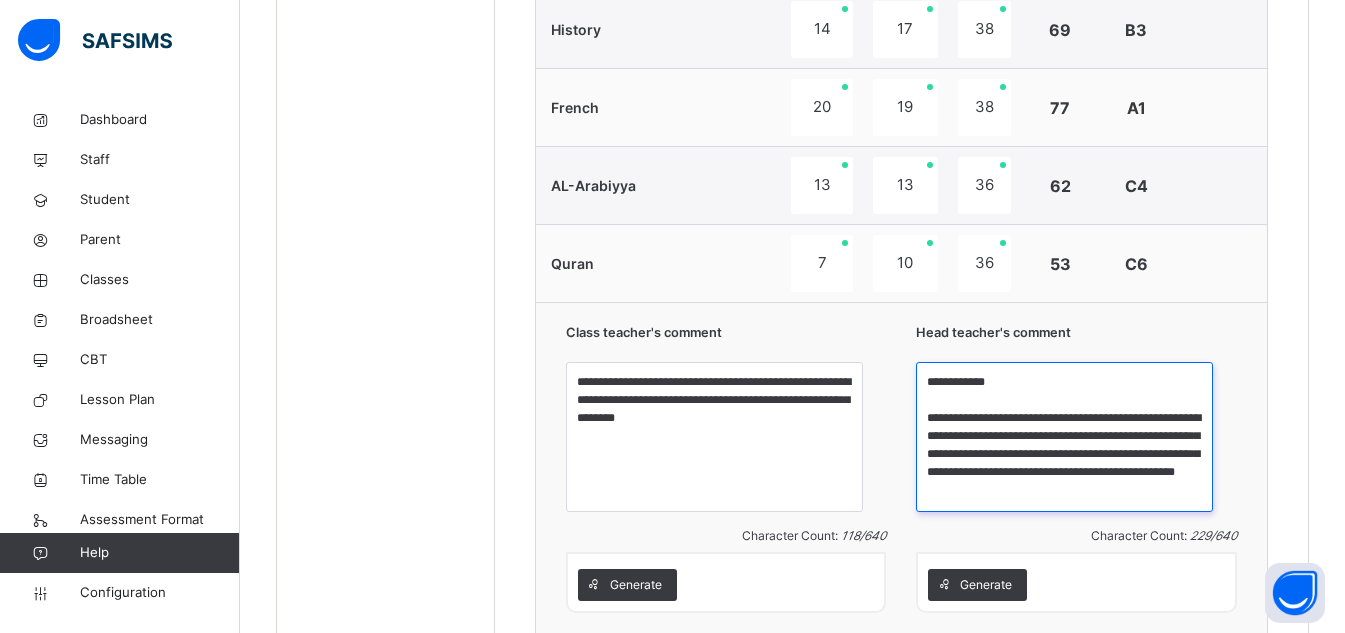 scroll, scrollTop: 16, scrollLeft: 0, axis: vertical 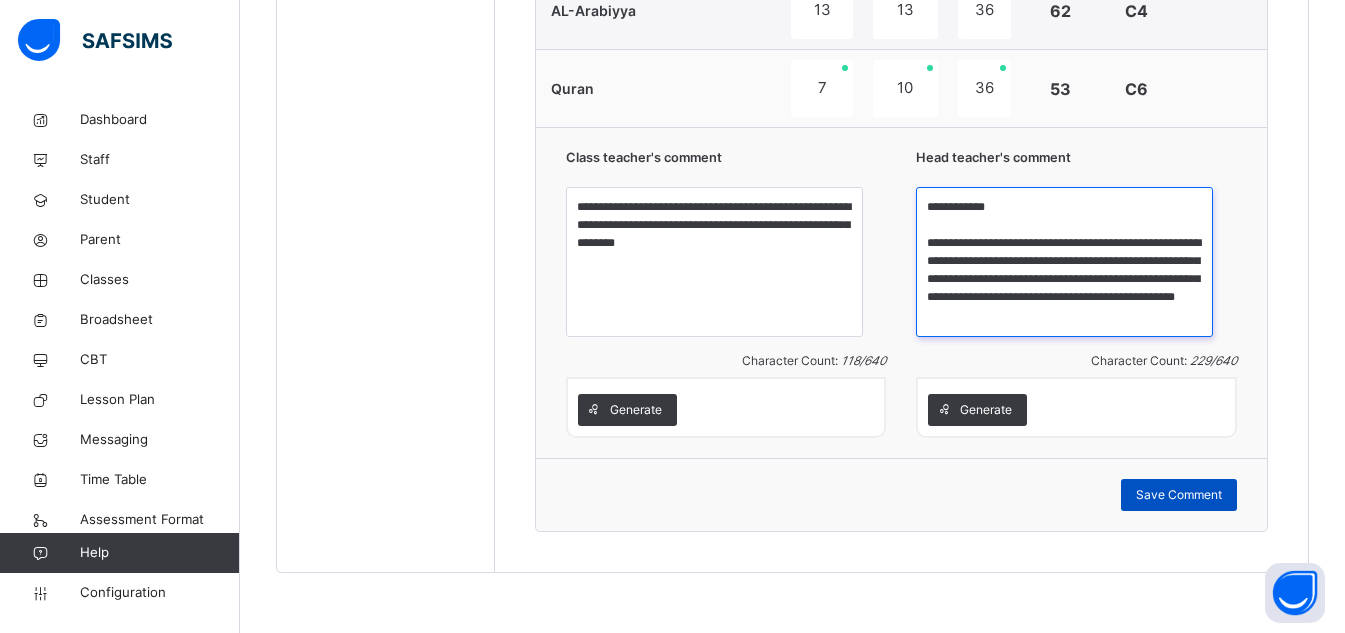 type on "**********" 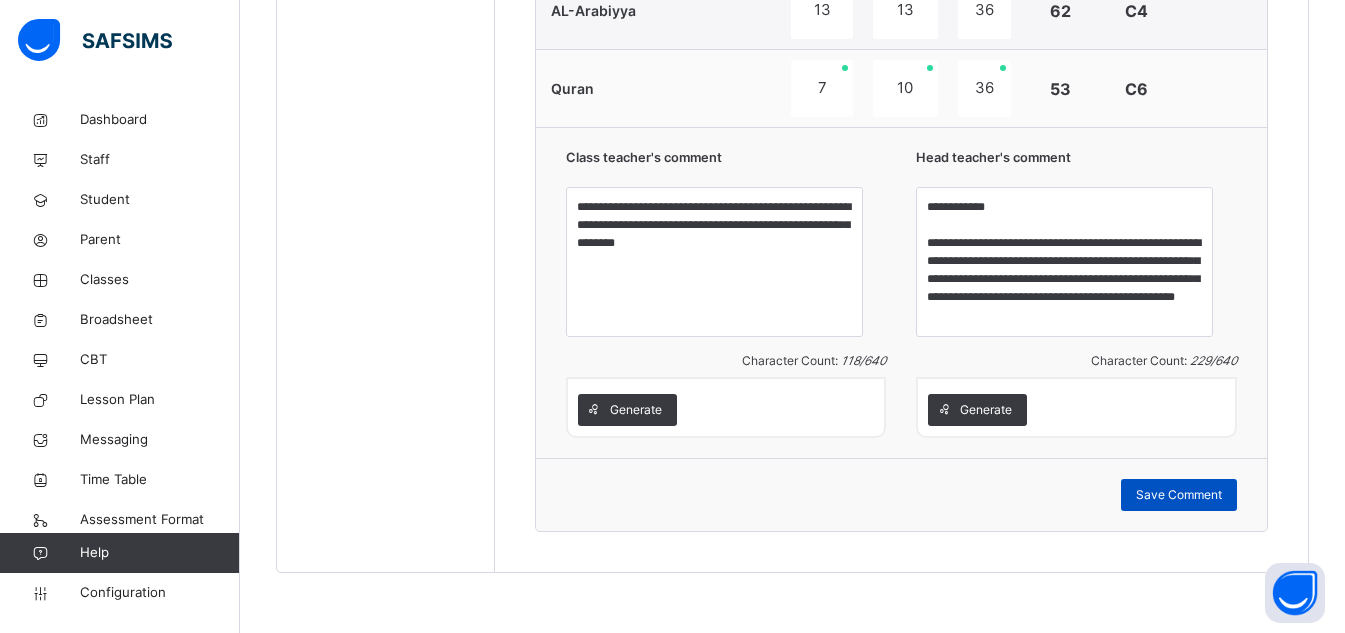 click on "Save Comment" at bounding box center [1179, 495] 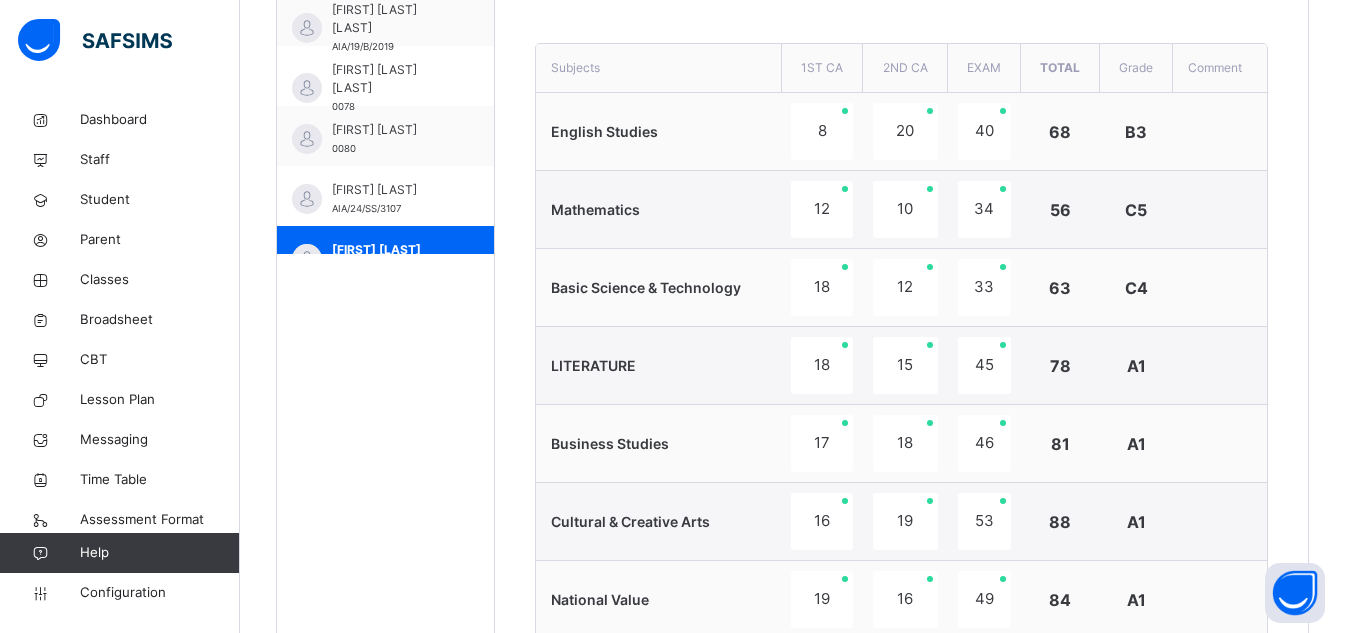 scroll, scrollTop: 735, scrollLeft: 0, axis: vertical 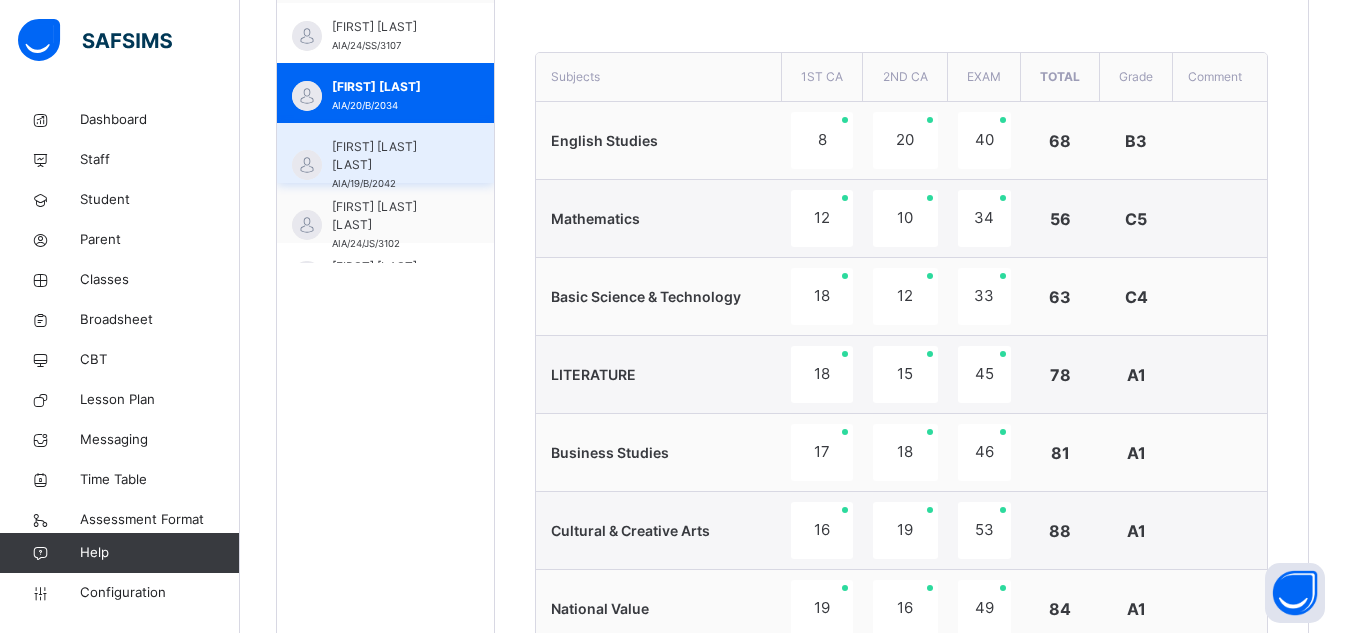 click on "[FIRST] [LAST] [LAST]" at bounding box center (390, 156) 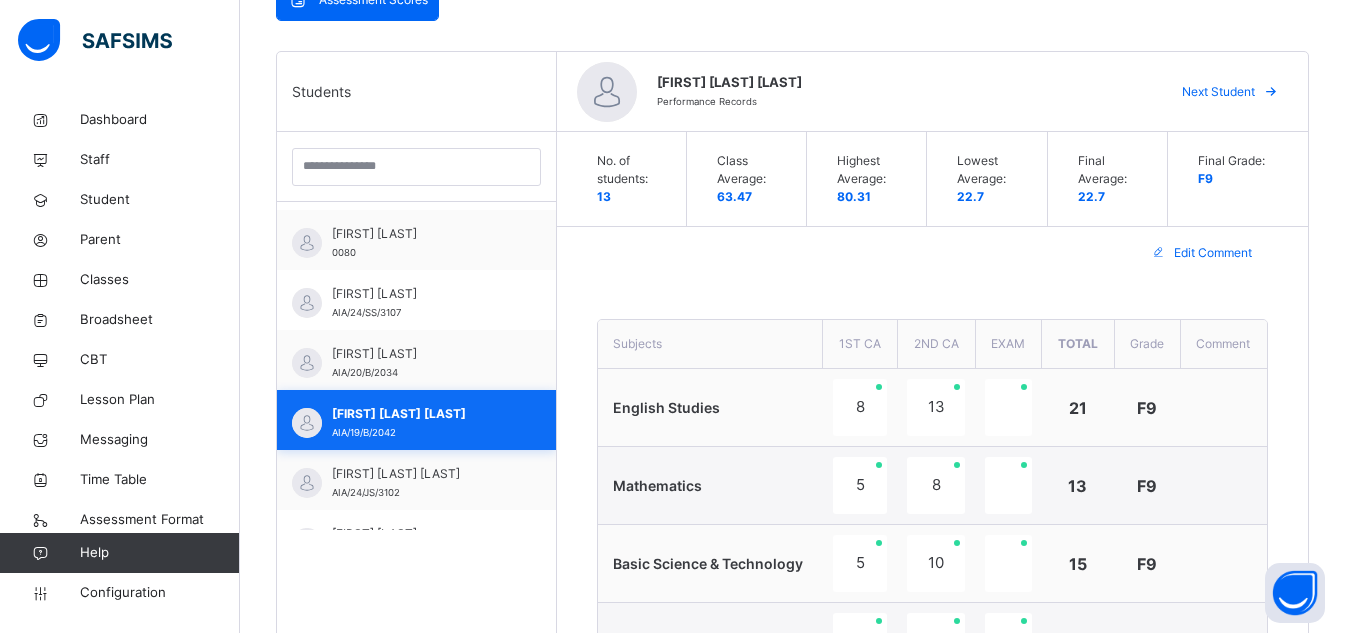 scroll, scrollTop: 470, scrollLeft: 0, axis: vertical 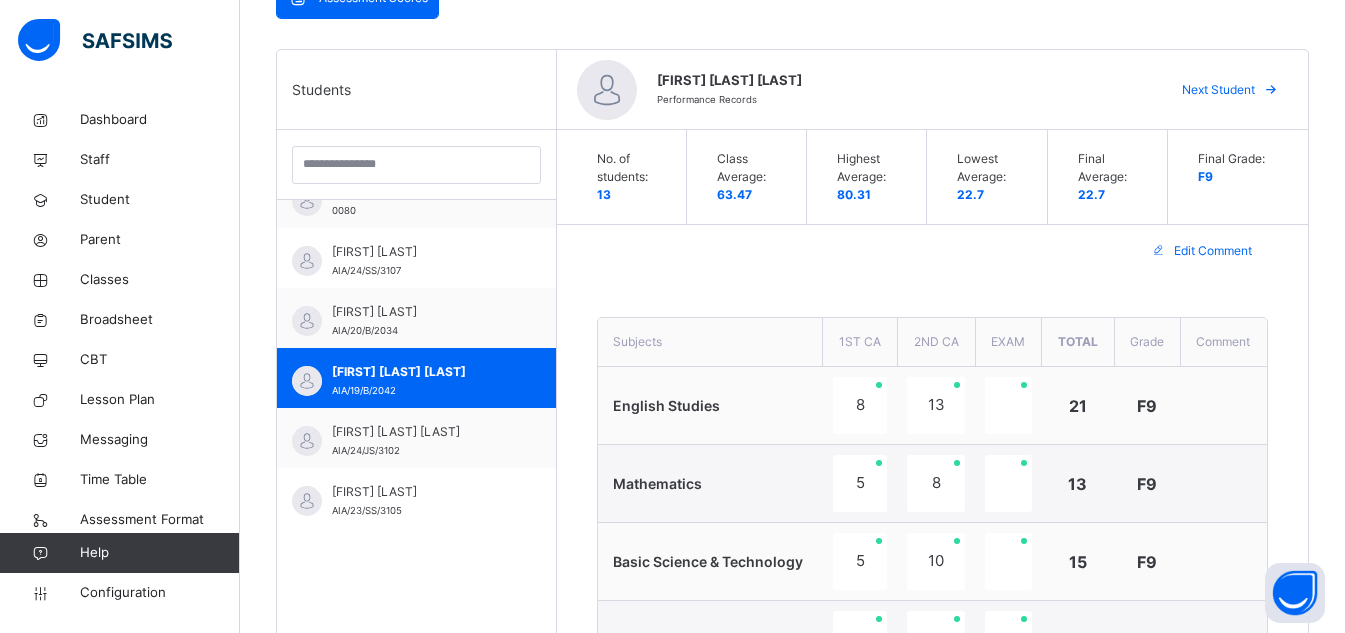 click on "No. of students:   13   Class Average:   63.47   Highest Average:   80.31   Lowest Average:   22.7   Final Average:   22.7   Final Grade:   F9 Edit Comment Subjects 1ST CA 2ND CA EXAM Total Grade Comment English Studies 8 13 21 F9 Mathematics 5 8 13 F9 Basic Science & Technology 5 10 15 F9 Business Studies 5 14 19 F9 Cultural & Creative Arts 11 11 22 F9 National Value 19 6 25 F9 Pre - Vocational Studies 15 12 27 F9 Islamic Religious Studies 12 16 28 F9 History 20 15 0 35 F9 French 17 5 22 F9 Class teacher's comment Character Count:   0 / 640   Generate   Head teacher's comment Character Count:   0 / 640   Generate   Save Comment" at bounding box center (932, 860) 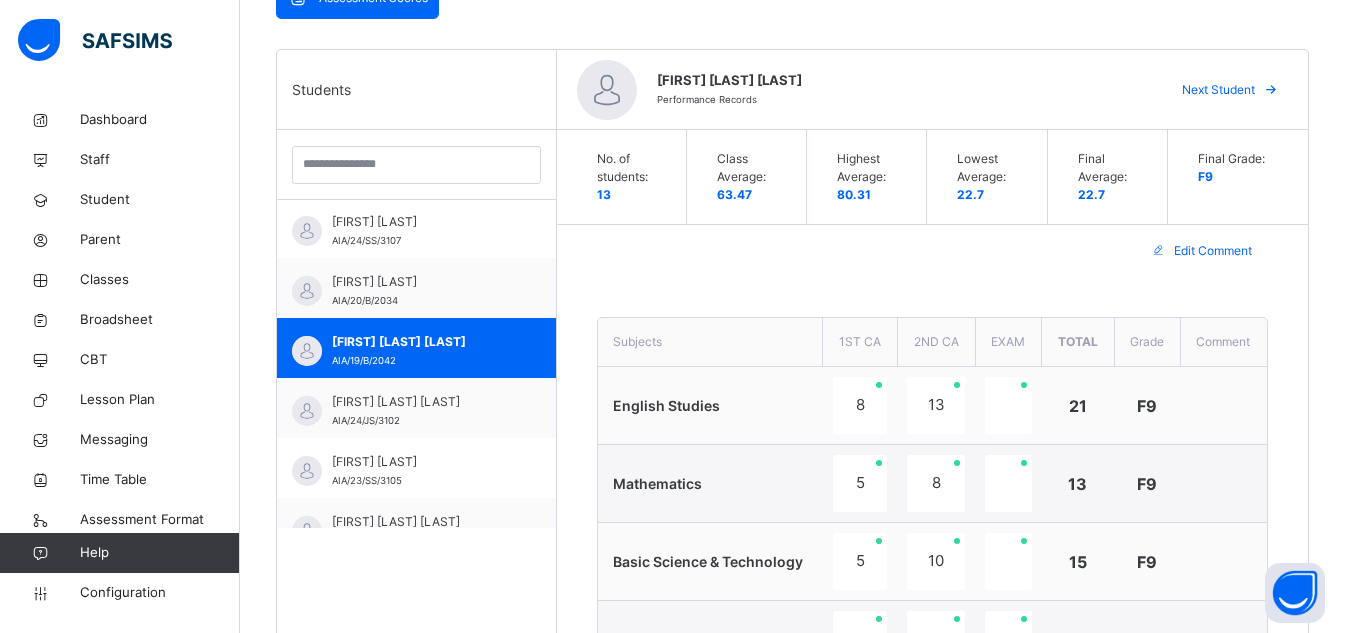 scroll, scrollTop: 252, scrollLeft: 0, axis: vertical 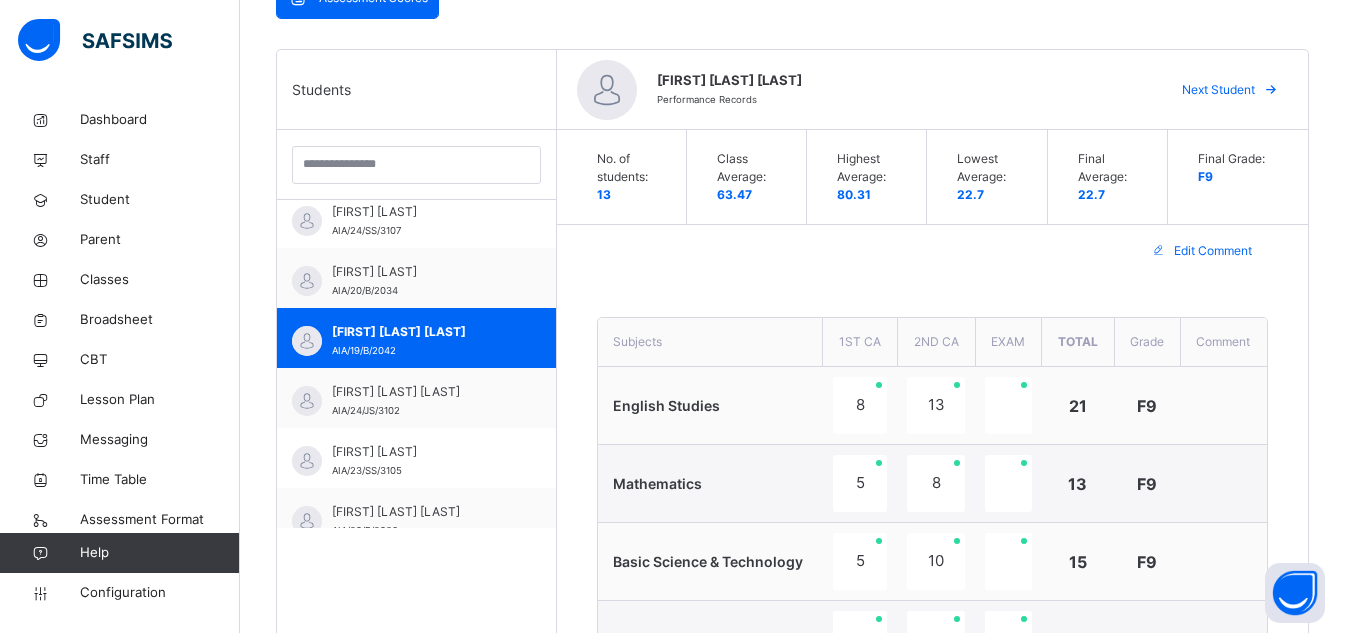 click on "No. of students:   13   Class Average:   63.47   Highest Average:   80.31   Lowest Average:   22.7   Final Average:   22.7   Final Grade:   F9 Edit Comment Subjects 1ST CA 2ND CA EXAM Total Grade Comment English Studies 8 13 21 F9 Mathematics 5 8 13 F9 Basic Science & Technology 5 10 15 F9 Business Studies 5 14 19 F9 Cultural & Creative Arts 11 11 22 F9 National Value 19 6 25 F9 Pre - Vocational Studies 15 12 27 F9 Islamic Religious Studies 12 16 28 F9 History 20 15 0 35 F9 French 17 5 22 F9 Class teacher's comment Character Count:   0 / 640   Generate   Head teacher's comment Character Count:   0 / 640   Generate   Save Comment" at bounding box center (932, 860) 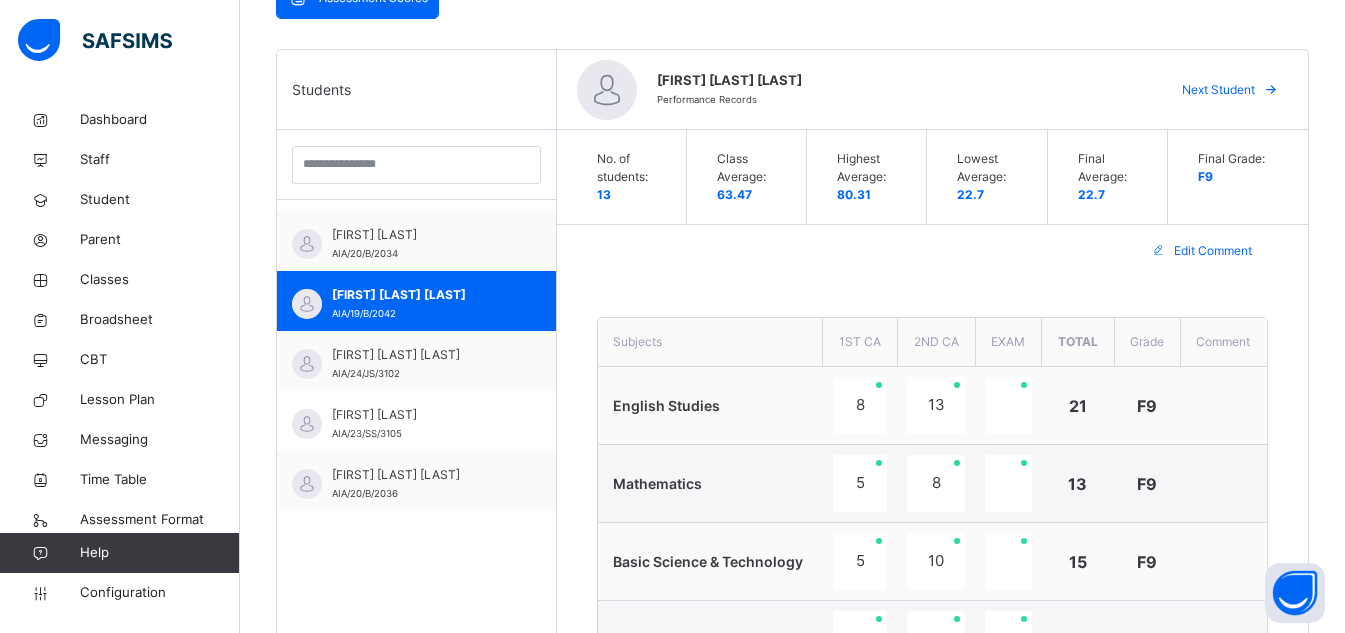 click on "No. of students:   13   Class Average:   63.47   Highest Average:   80.31   Lowest Average:   22.7   Final Average:   22.7   Final Grade:   F9 Edit Comment Subjects 1ST CA 2ND CA EXAM Total Grade Comment English Studies 8 13 21 F9 Mathematics 5 8 13 F9 Basic Science & Technology 5 10 15 F9 Business Studies 5 14 19 F9 Cultural & Creative Arts 11 11 22 F9 National Value 19 6 25 F9 Pre - Vocational Studies 15 12 27 F9 Islamic Religious Studies 12 16 28 F9 History 20 15 0 35 F9 French 17 5 22 F9 Class teacher's comment Character Count:   0 / 640   Generate   Head teacher's comment Character Count:   0 / 640   Generate   Save Comment" at bounding box center (932, 860) 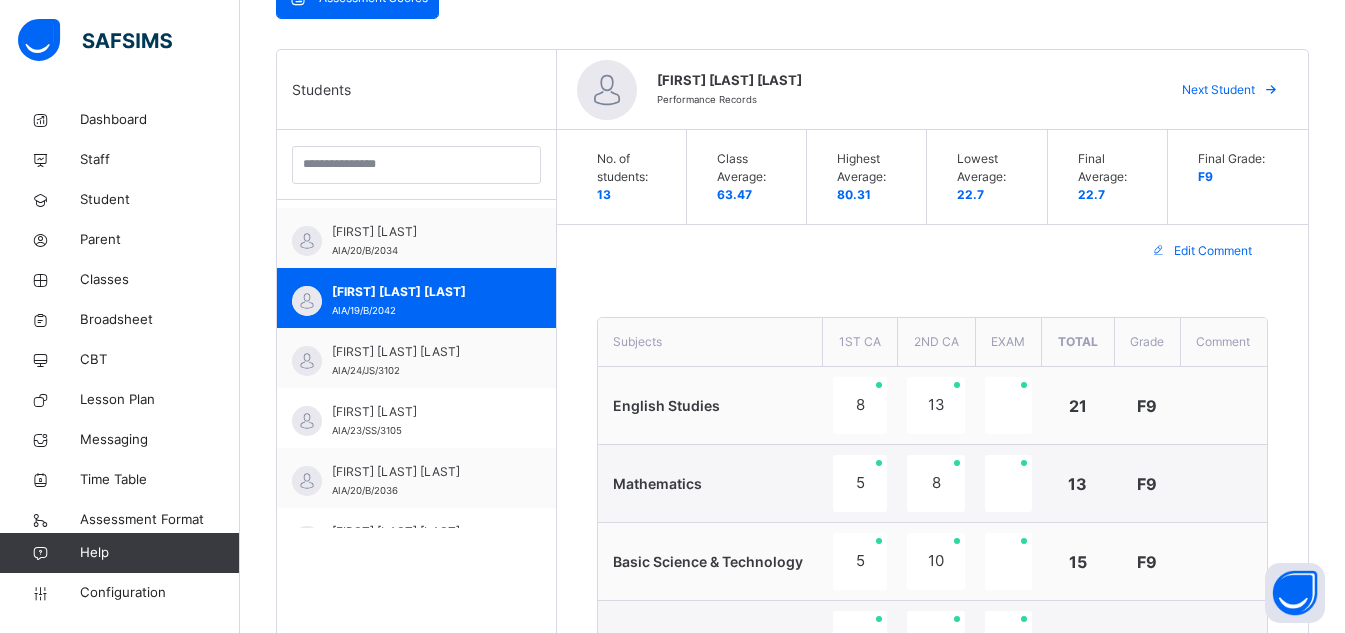 click on "No. of students:   13   Class Average:   63.47   Highest Average:   80.31   Lowest Average:   22.7   Final Average:   22.7   Final Grade:   F9 Edit Comment Subjects 1ST CA 2ND CA EXAM Total Grade Comment English Studies 8 13 21 F9 Mathematics 5 8 13 F9 Basic Science & Technology 5 10 15 F9 Business Studies 5 14 19 F9 Cultural & Creative Arts 11 11 22 F9 National Value 19 6 25 F9 Pre - Vocational Studies 15 12 27 F9 Islamic Religious Studies 12 16 28 F9 History 20 15 0 35 F9 French 17 5 22 F9 Class teacher's comment Character Count:   0 / 640   Generate   Head teacher's comment Character Count:   0 / 640   Generate   Save Comment" at bounding box center (932, 860) 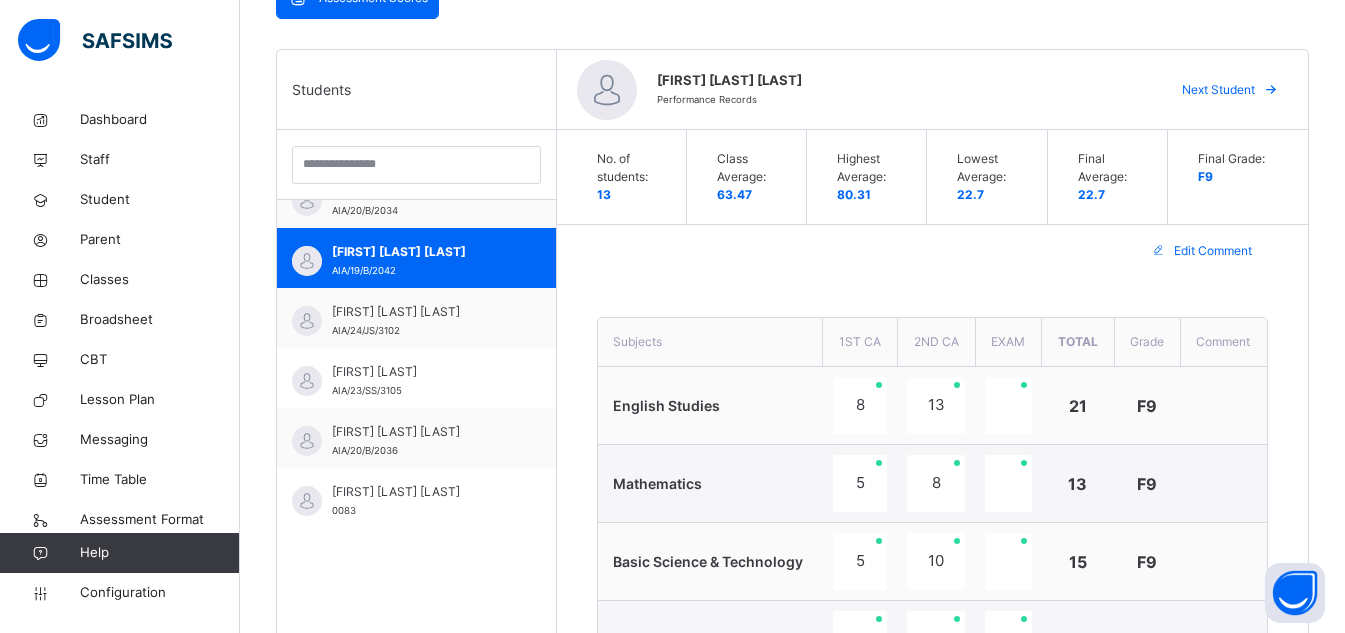 scroll, scrollTop: 372, scrollLeft: 0, axis: vertical 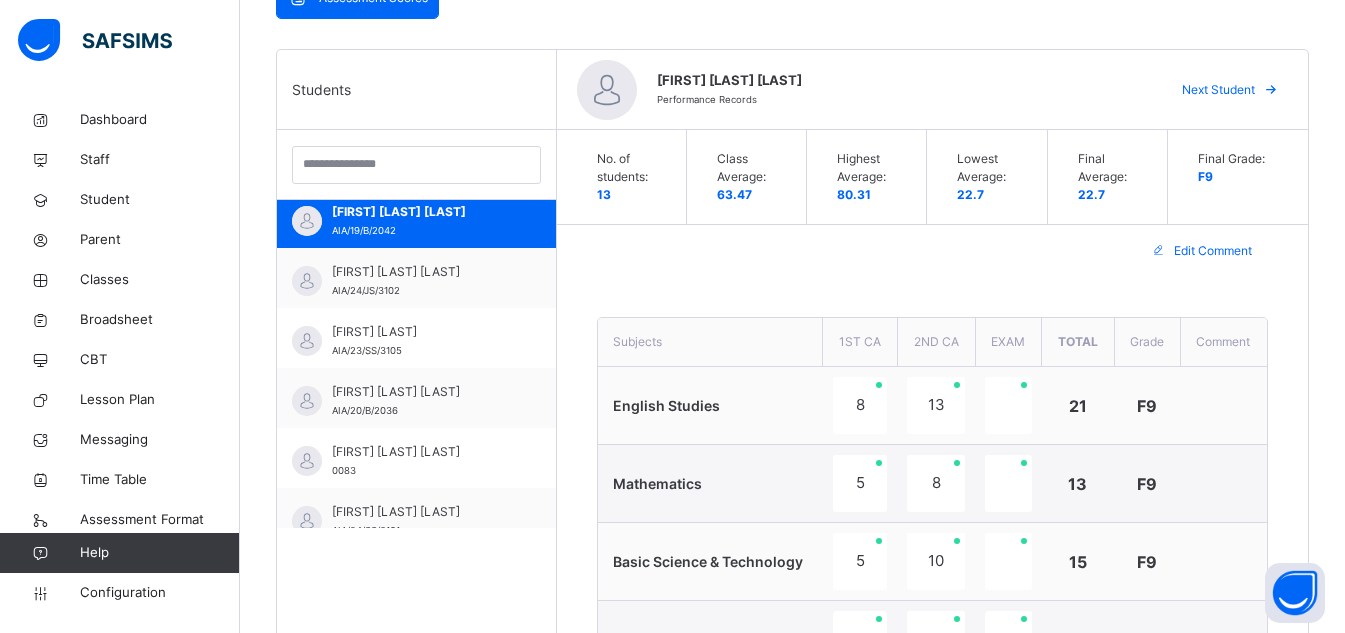 click on "Students [STUDENT_ID] [FIRST] [LAST] [STUDENT_ID] [FIRST] [LAST] [STUDENT_ID] [FIRST] [LAST] [STUDENT_ID] [FIRST] [LAST] [STUDENT_ID] [FIRST] [LAST] [STUDENT_ID] [FIRST] [LAST] [STUDENT_ID] [FIRST] [LAST] [STUDENT_ID] [FIRST] [LAST] [STUDENT_ID] [FIRST] [LAST] [STUDENT_ID] [FIRST] [LAST] [STUDENT_ID] [FIRST] [LAST] [STUDENT_ID] [FIRST] [LAST] [STUDENT_ID]" at bounding box center [417, 820] 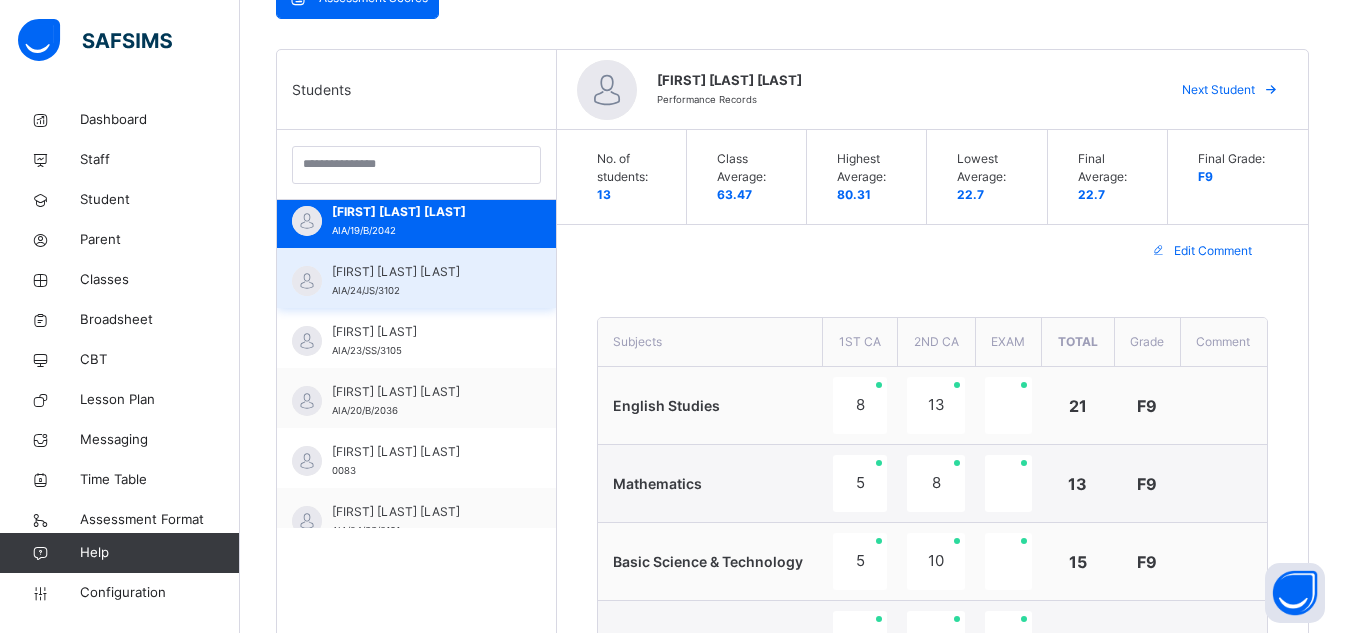 click on "[FIRST] [LAST] [LAST]" at bounding box center (421, 272) 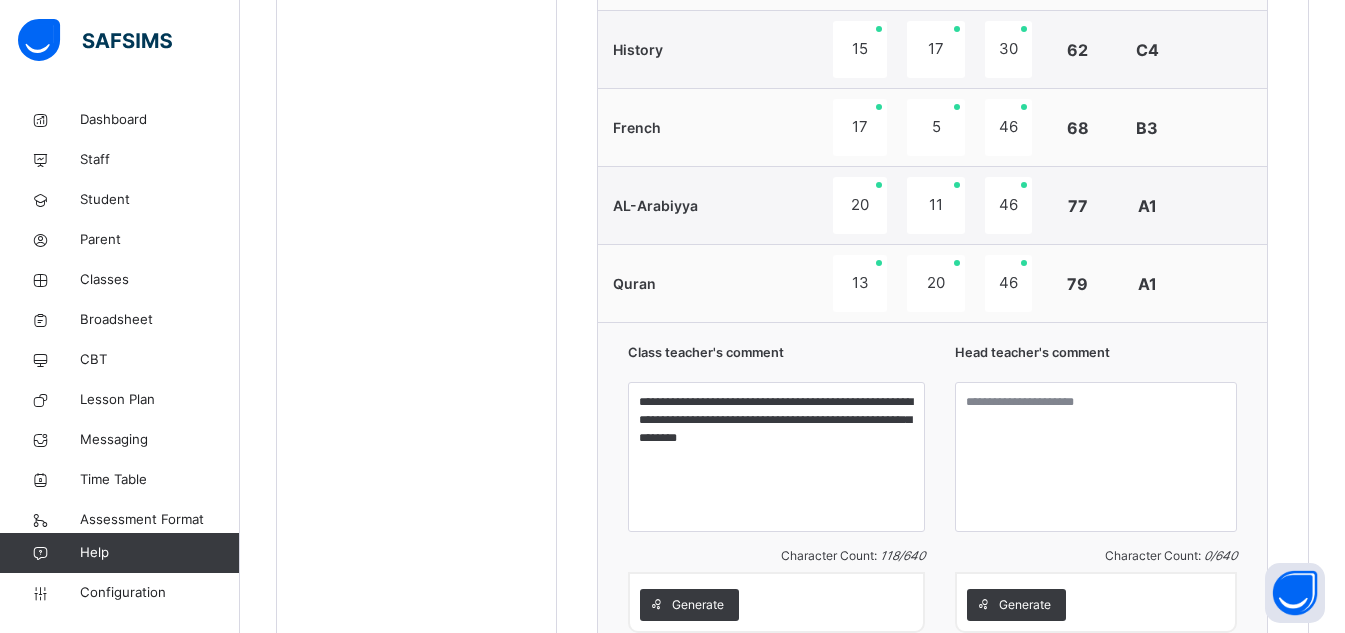 scroll, scrollTop: 1532, scrollLeft: 0, axis: vertical 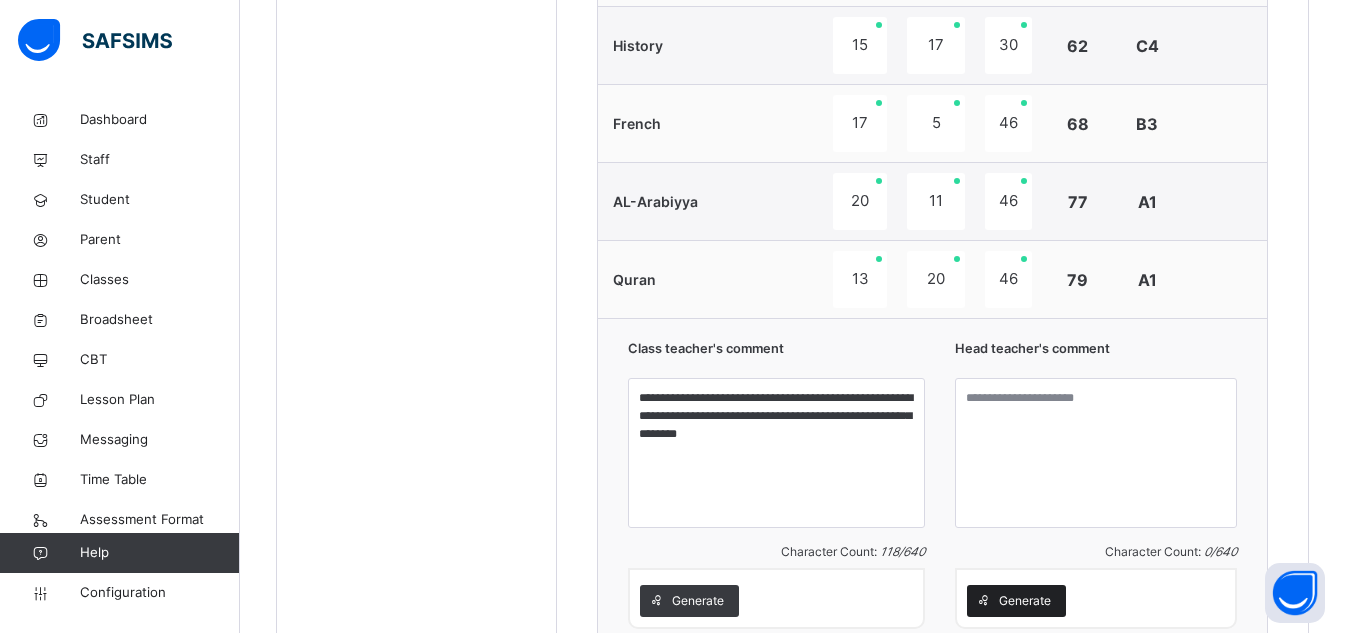 click on "Generate" at bounding box center (1025, 601) 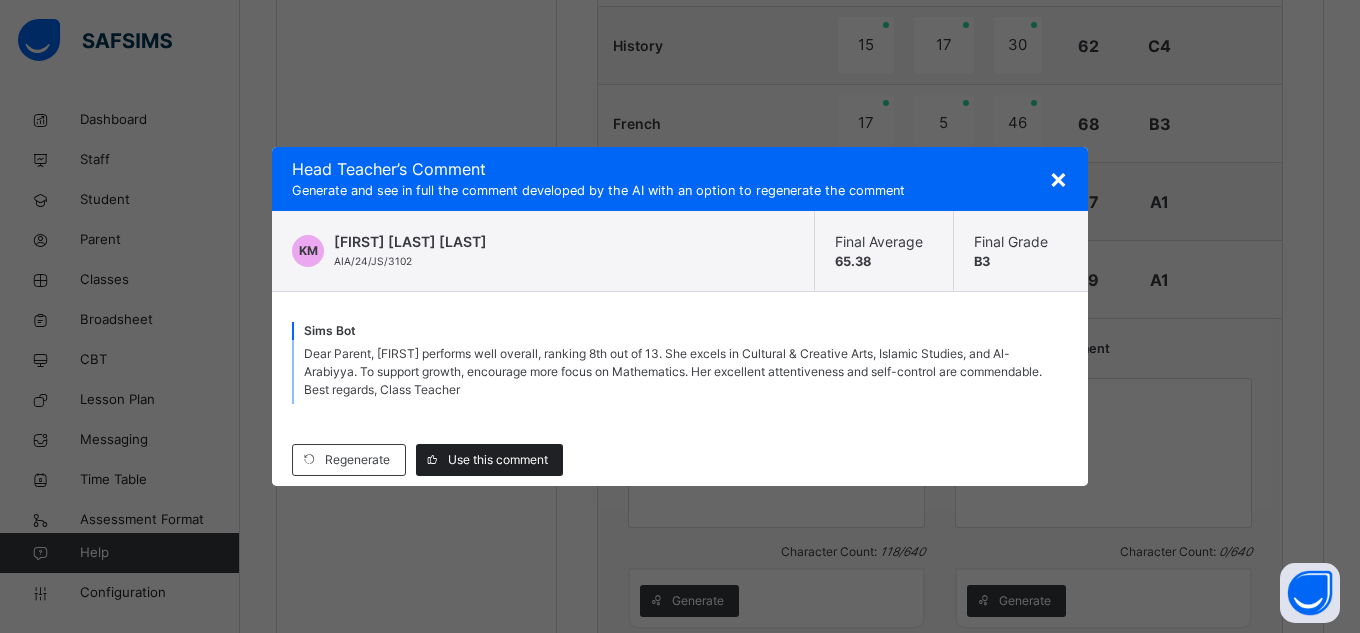 click on "Use this comment" at bounding box center [498, 460] 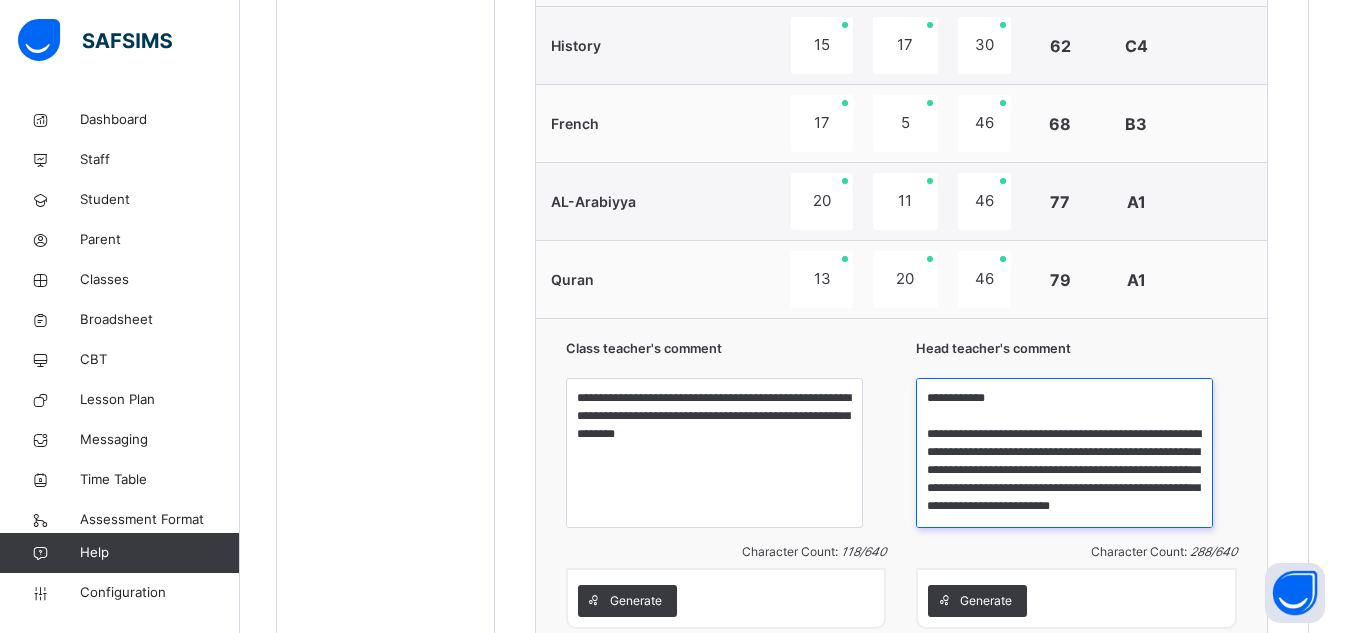 click on "**********" at bounding box center [1064, 453] 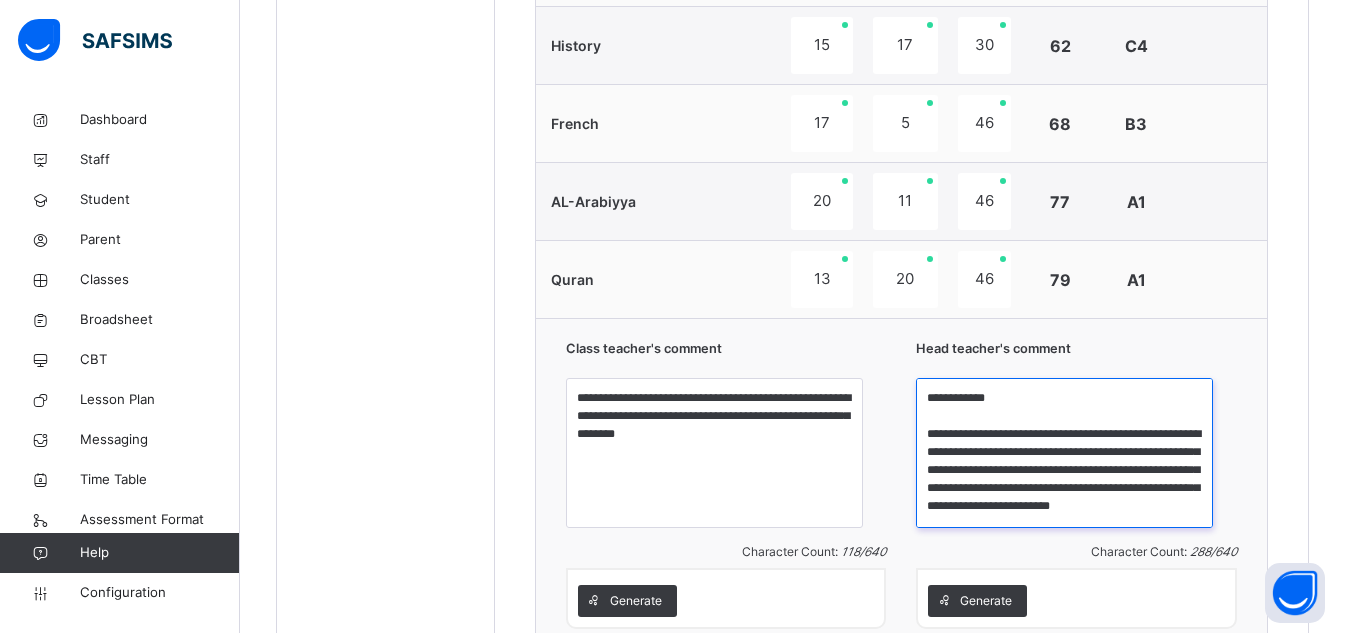 click on "**********" at bounding box center [1064, 453] 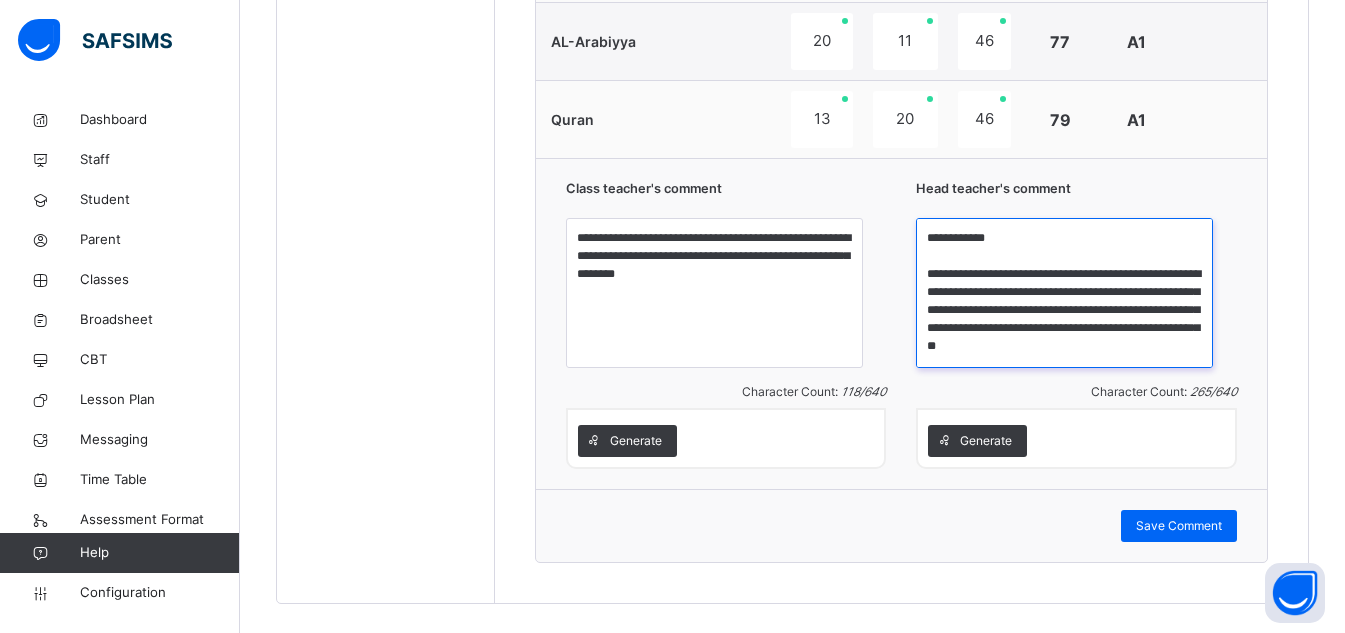 scroll, scrollTop: 1708, scrollLeft: 0, axis: vertical 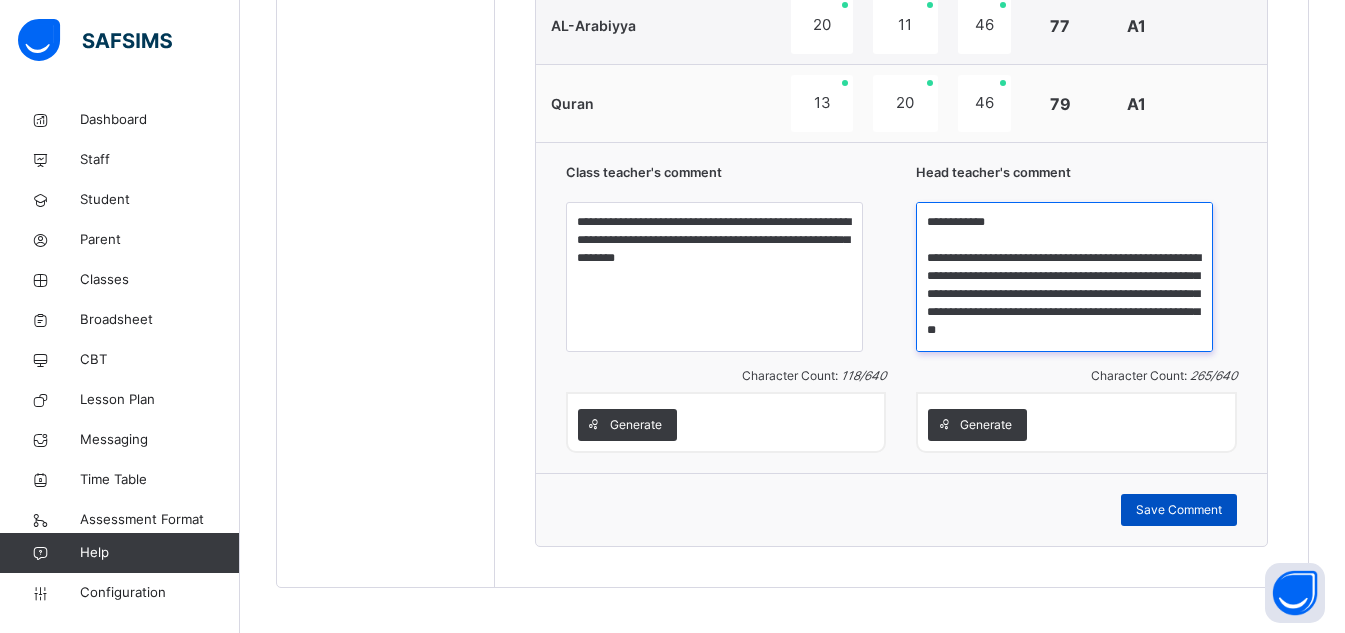 type on "**********" 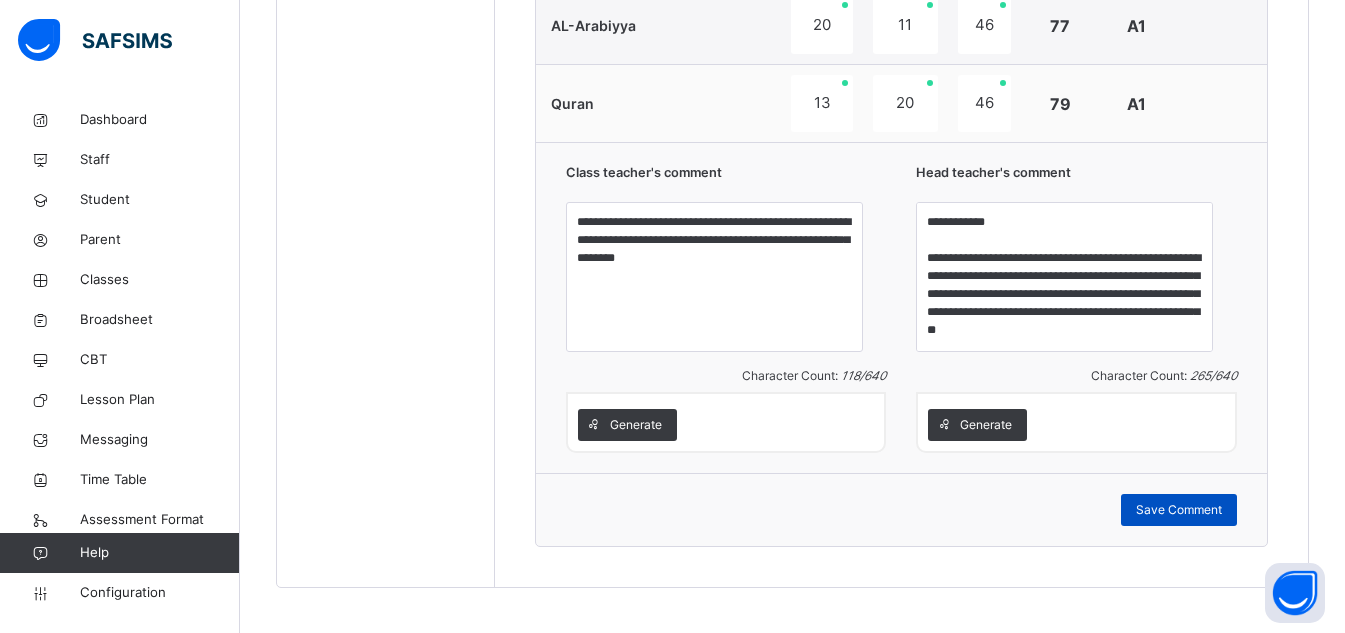 click on "Save Comment" at bounding box center [1179, 510] 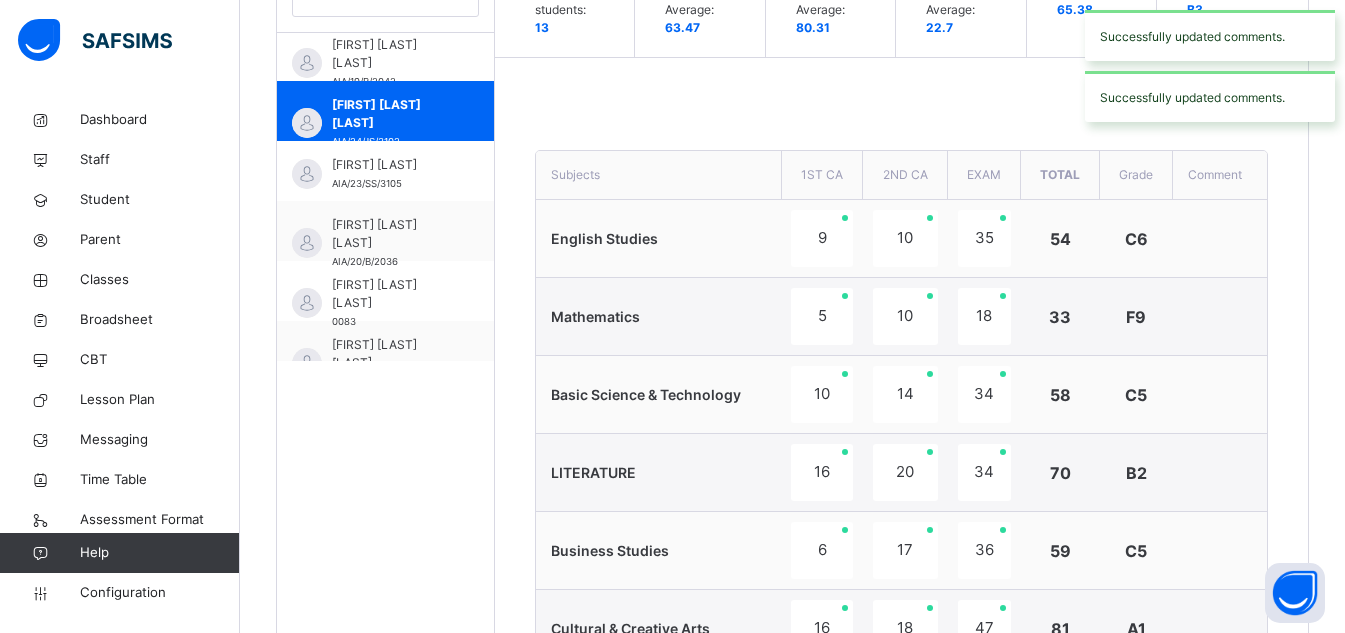 scroll, scrollTop: 629, scrollLeft: 0, axis: vertical 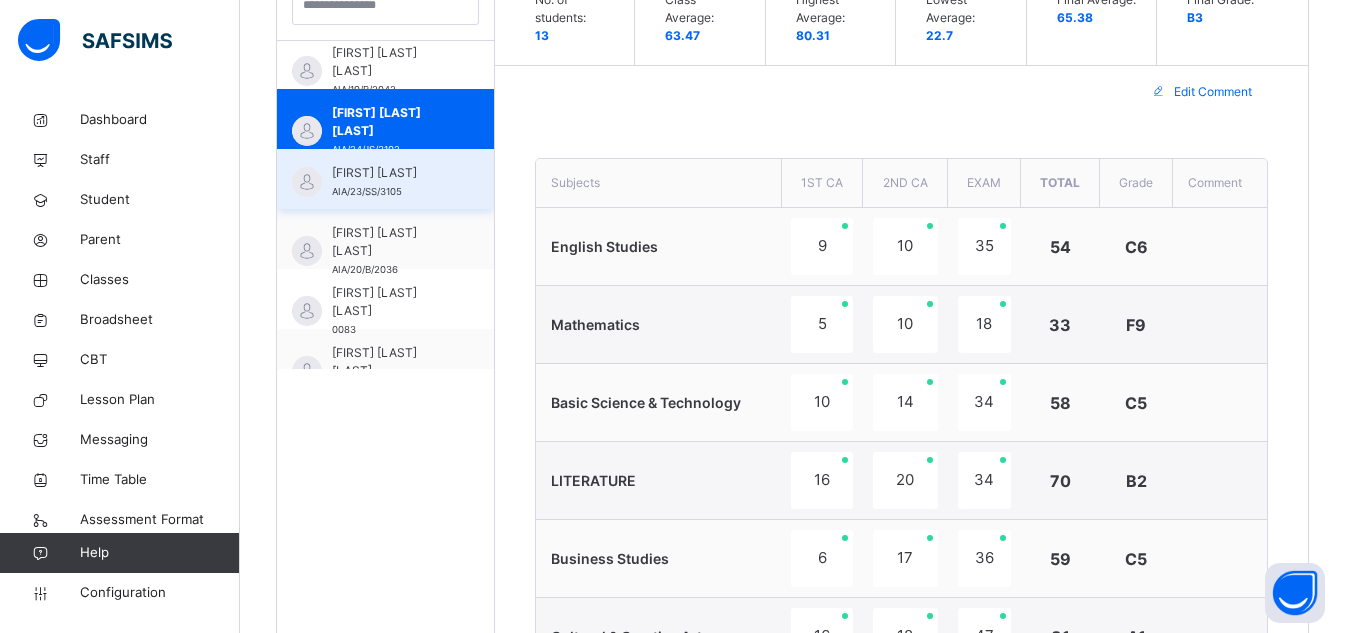 click on "[FIRST] [LAST] [STUDENT_ID]" at bounding box center (390, 182) 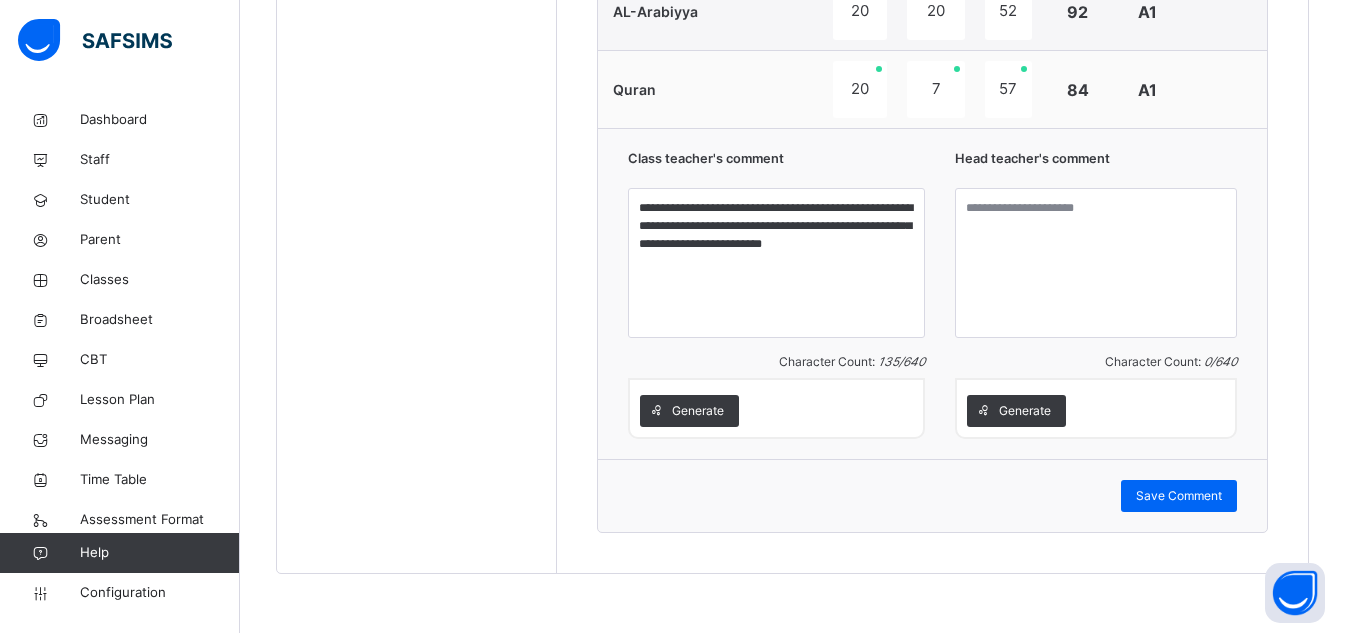 scroll, scrollTop: 1723, scrollLeft: 0, axis: vertical 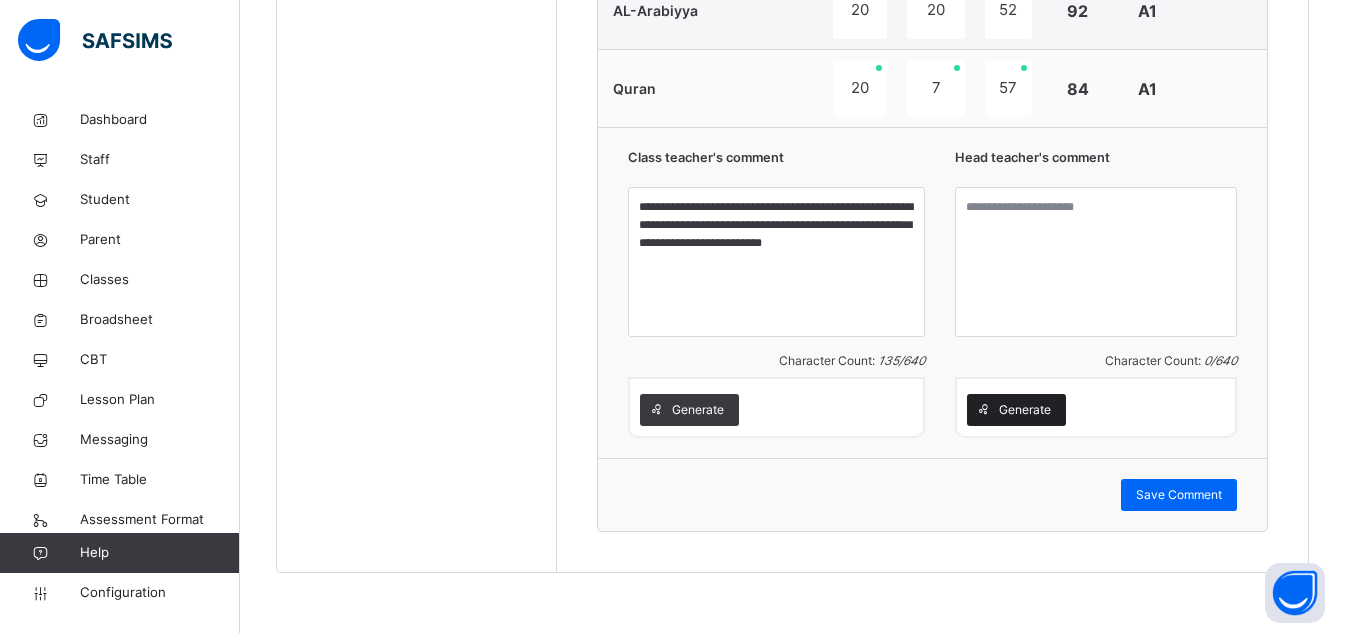 click on "Generate" at bounding box center (1025, 410) 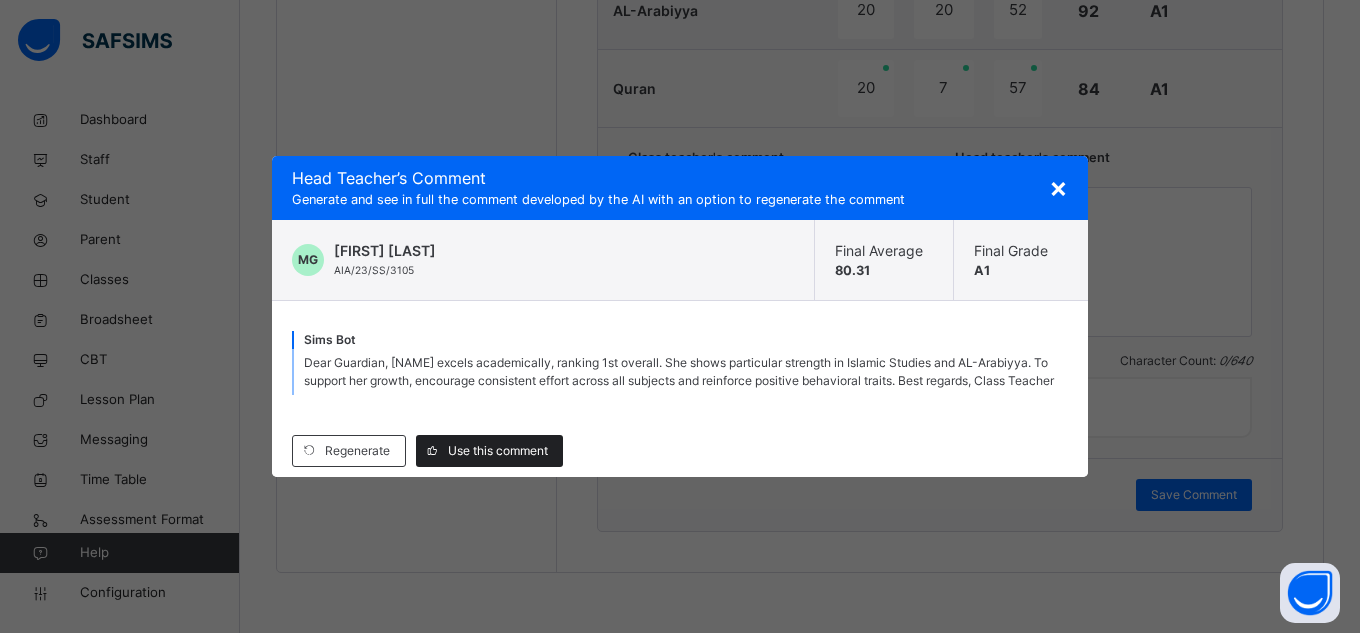 click on "Use this comment" at bounding box center [489, 451] 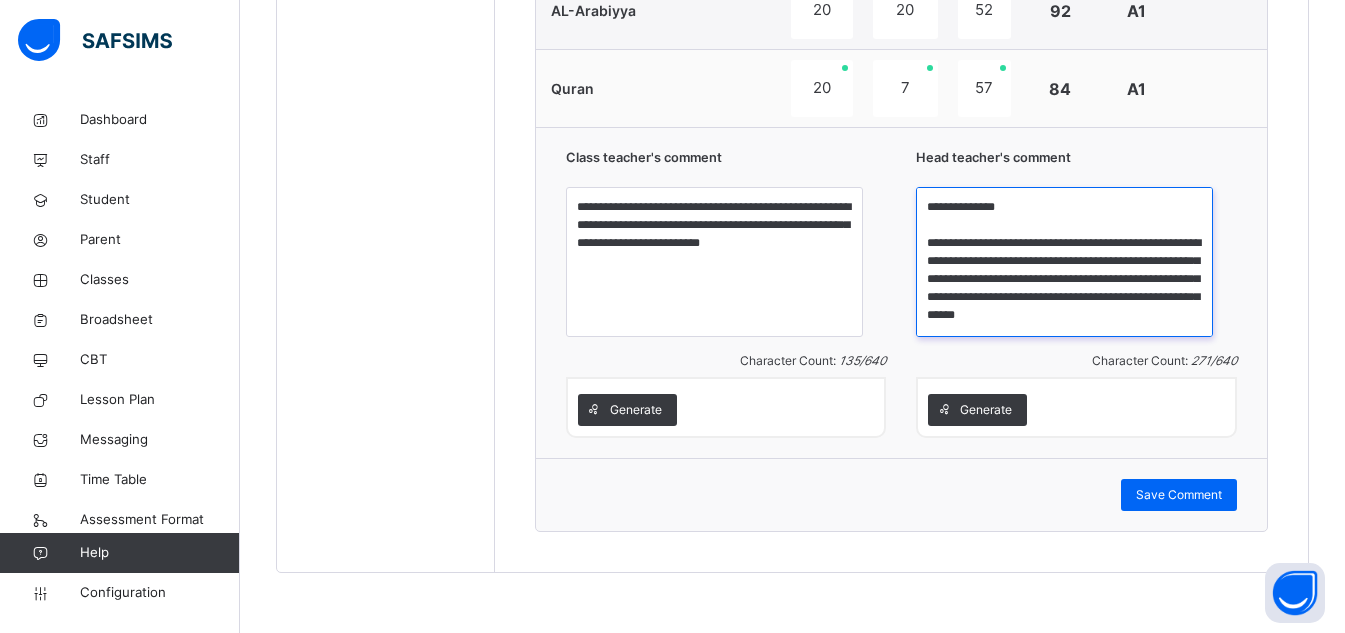 click on "**********" at bounding box center [1064, 262] 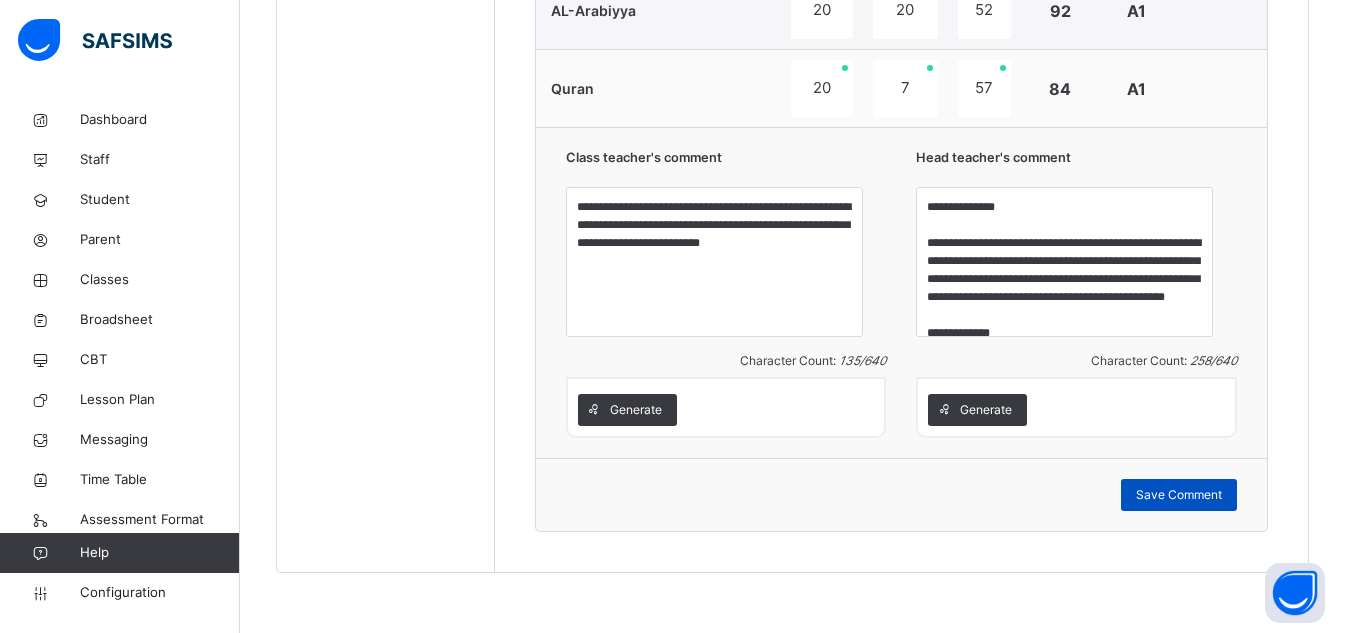 click on "Save Comment" at bounding box center (1179, 495) 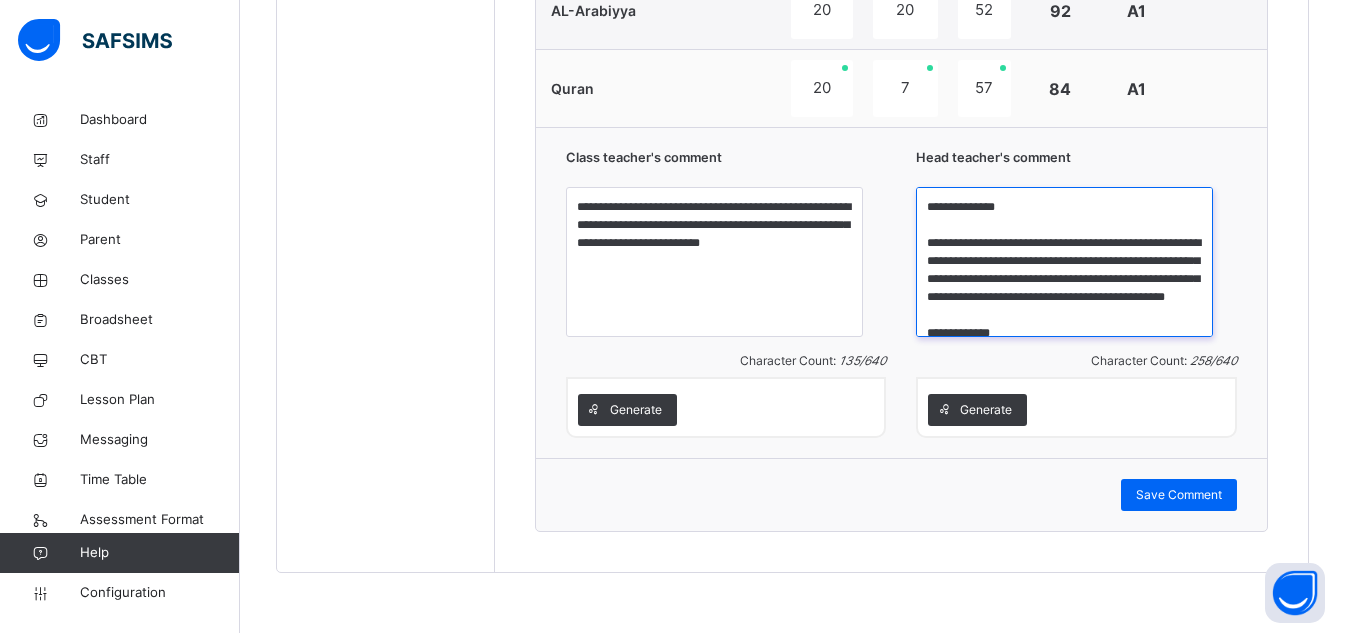 click on "**********" at bounding box center [1064, 262] 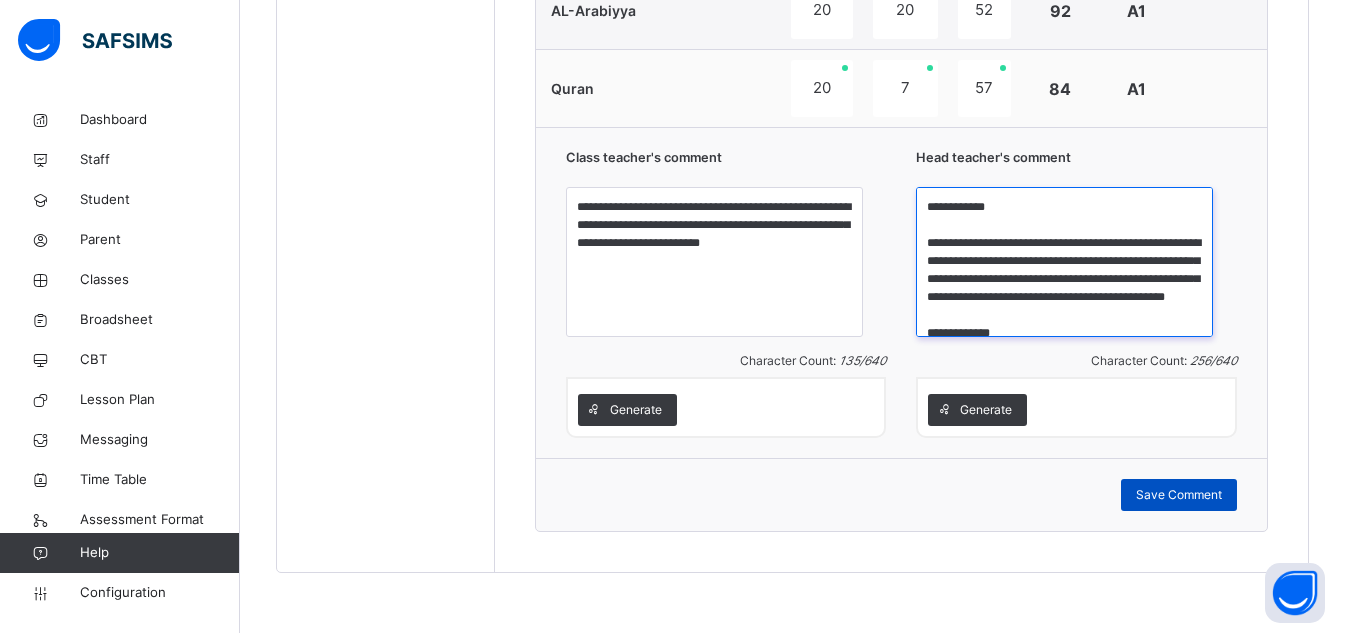 type on "**********" 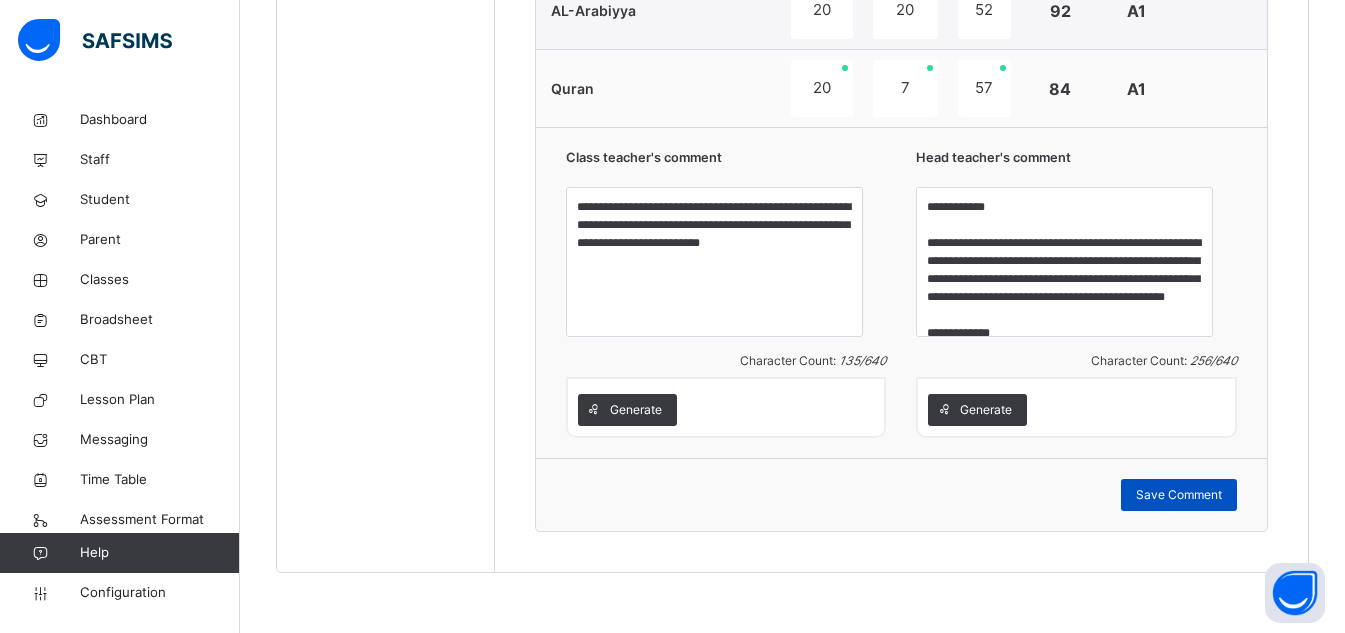 click on "Save Comment" at bounding box center [1179, 495] 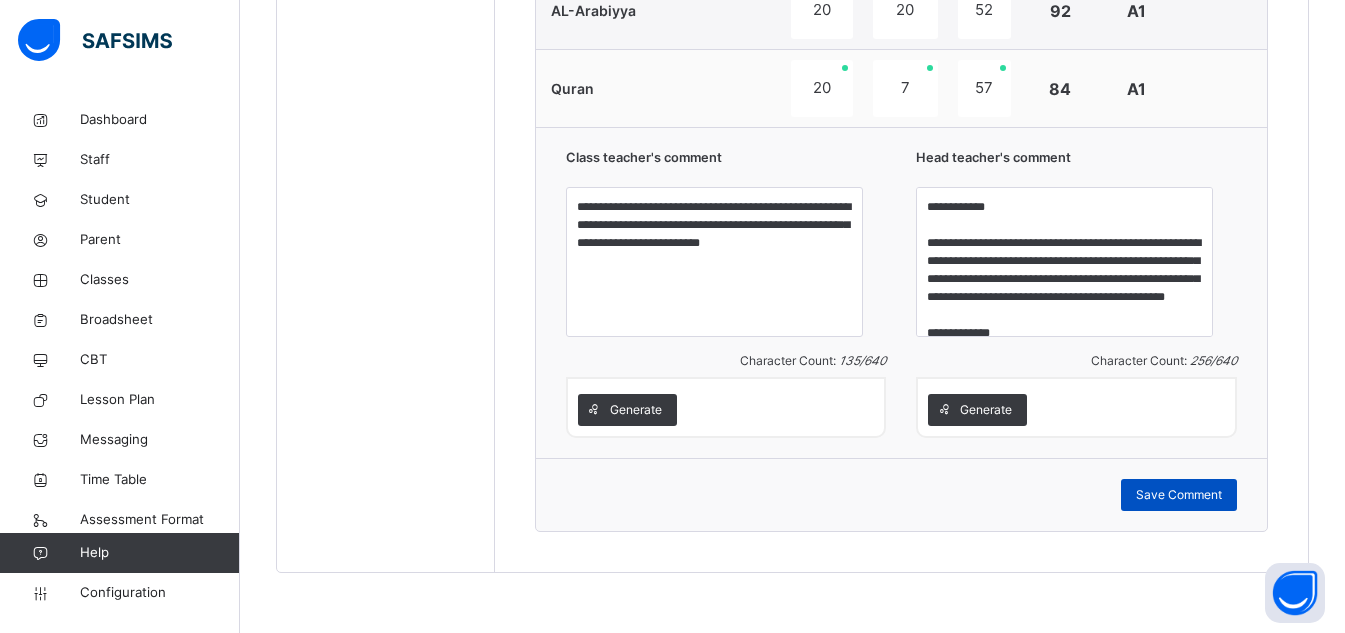 click on "Save Comment" at bounding box center [1179, 495] 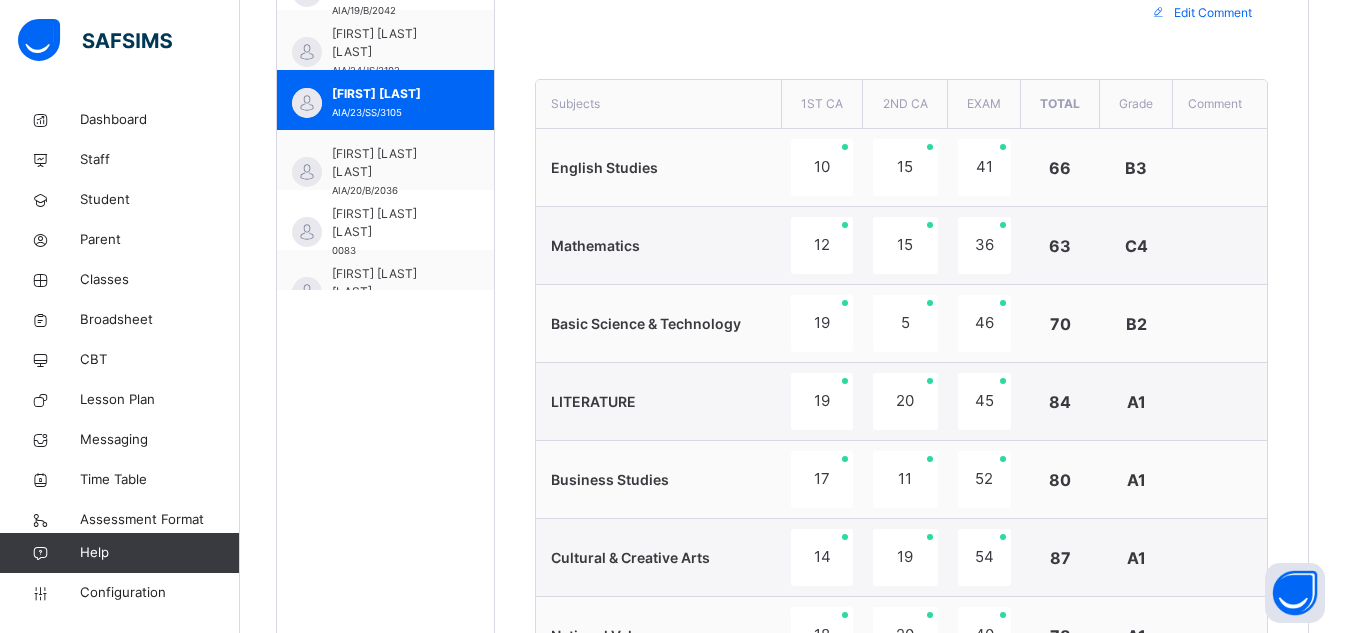 scroll, scrollTop: 705, scrollLeft: 0, axis: vertical 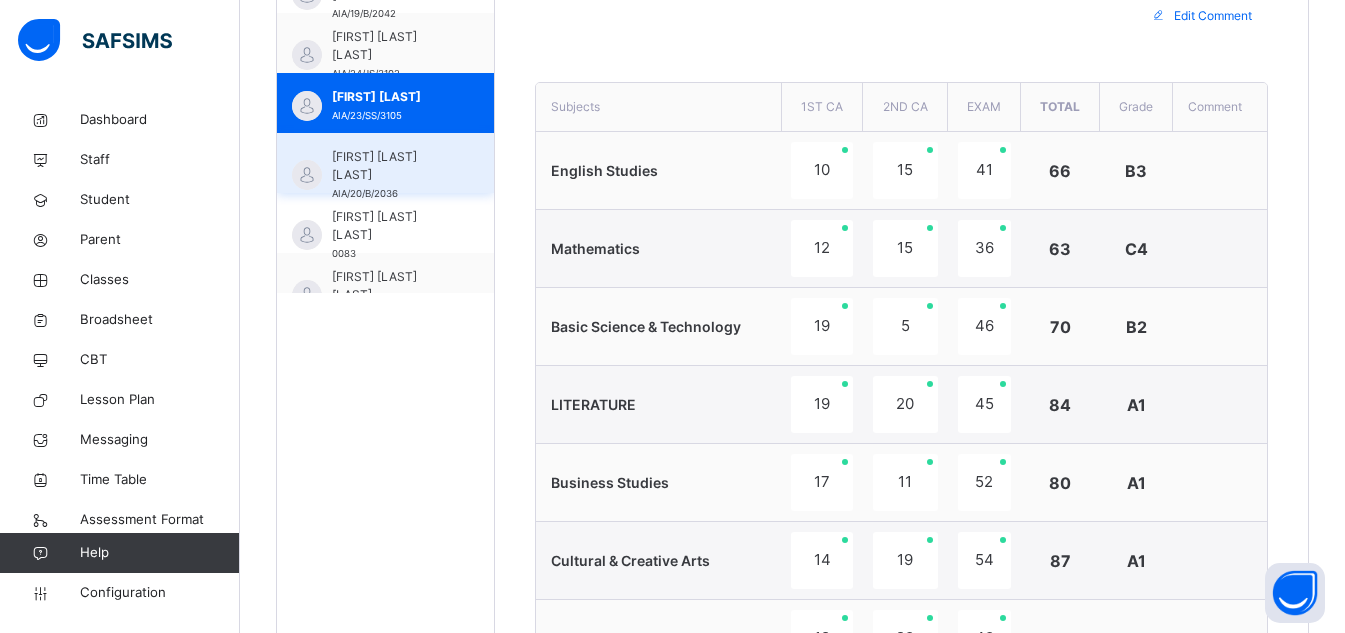 click on "[FIRST] [LAST] [LAST]" at bounding box center [390, 166] 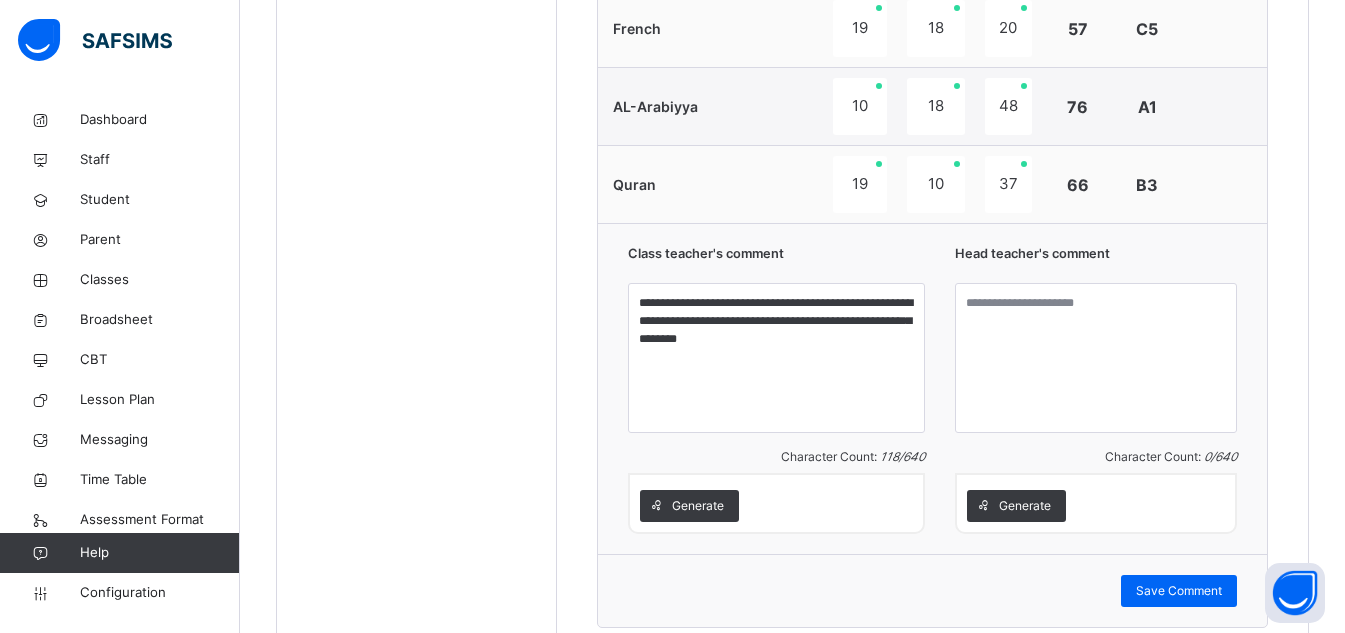 scroll, scrollTop: 1723, scrollLeft: 0, axis: vertical 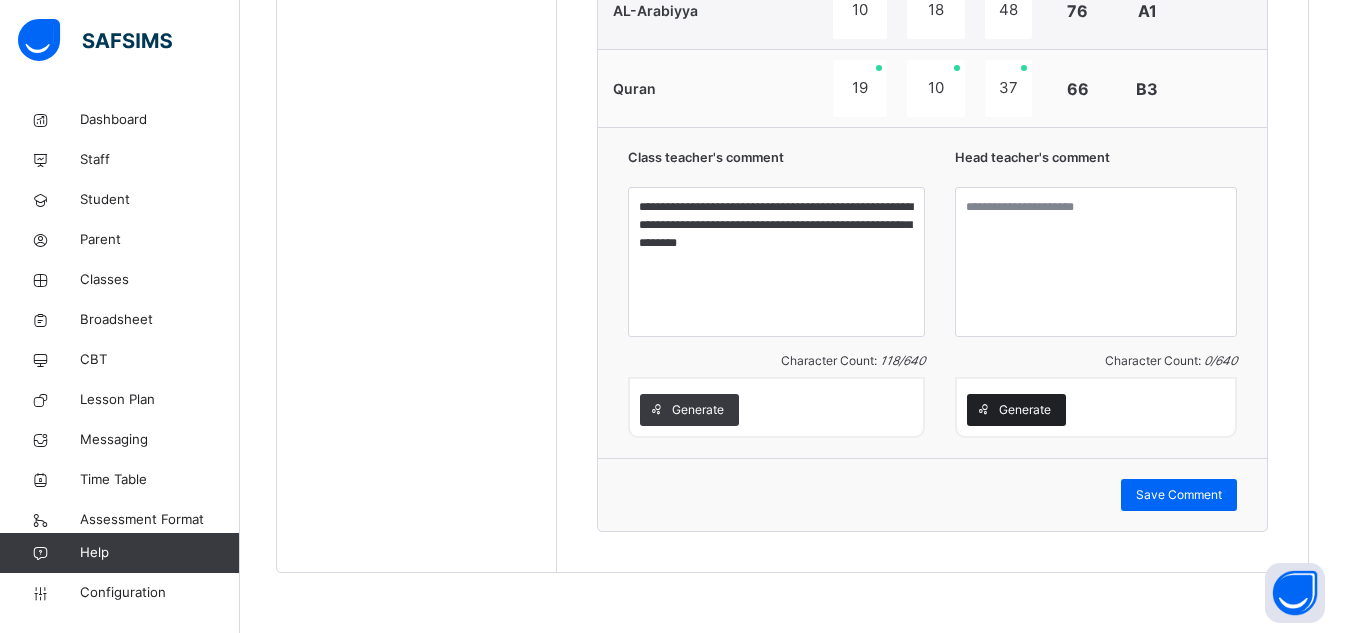 click on "Generate" at bounding box center [1025, 410] 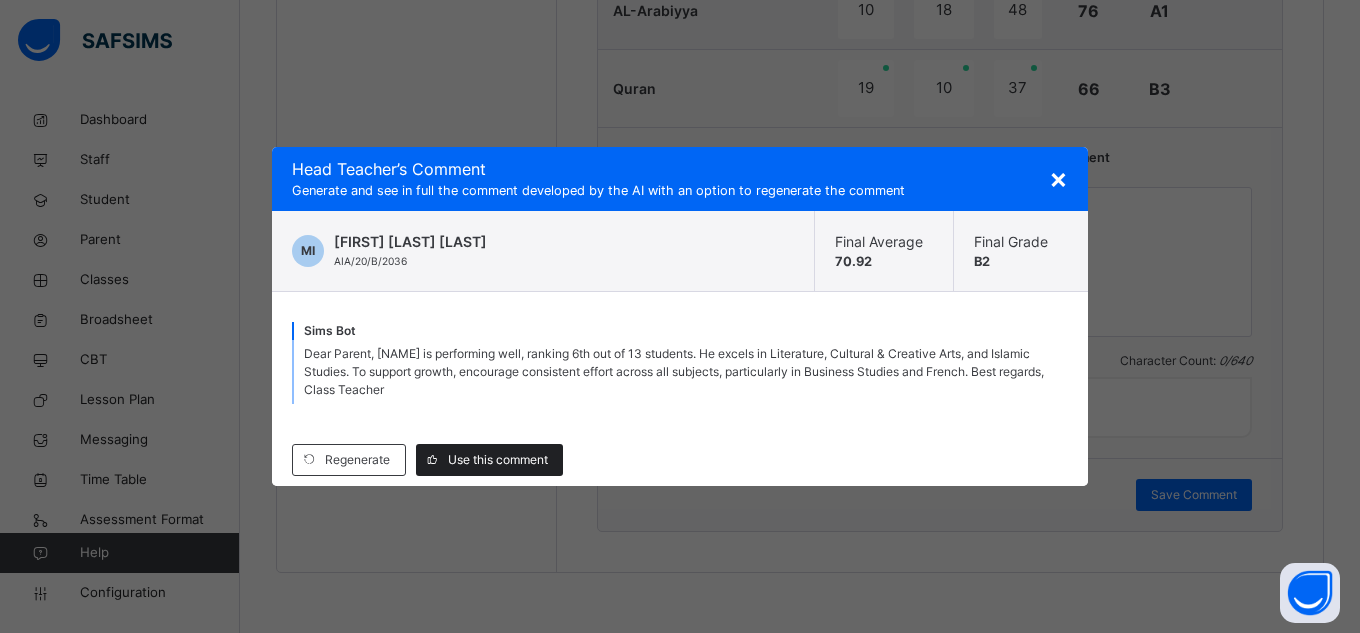 click on "Use this comment" at bounding box center (489, 460) 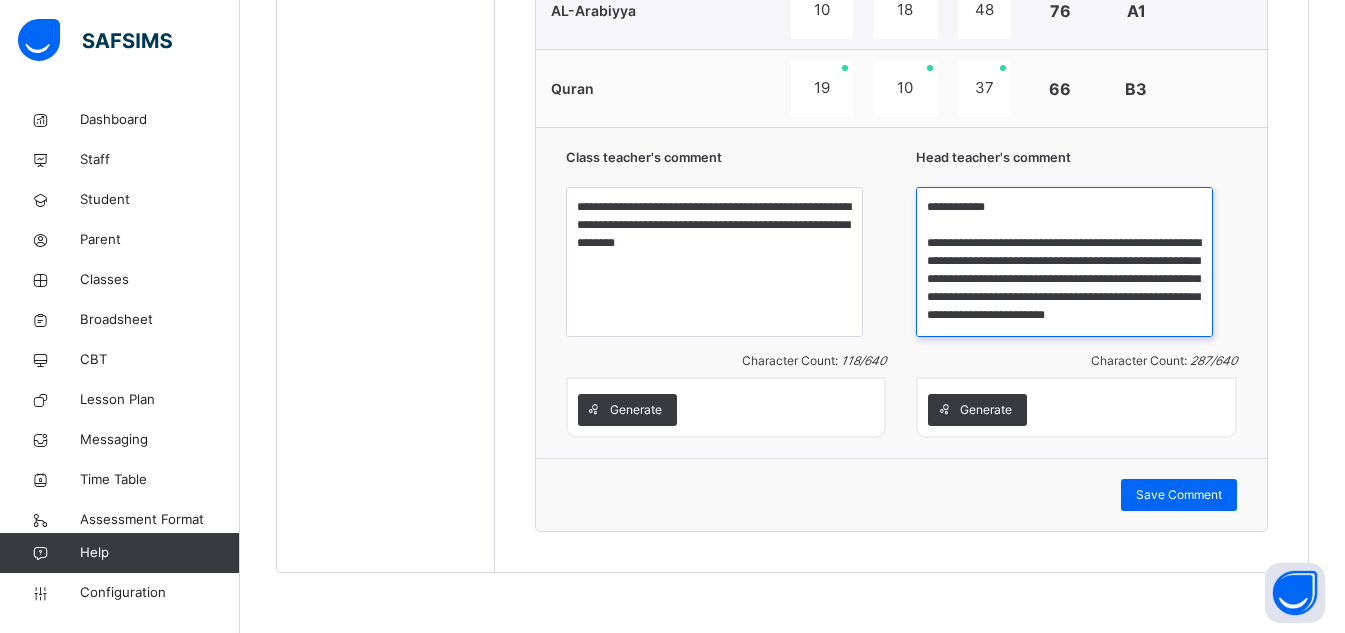 click on "**********" at bounding box center (1064, 262) 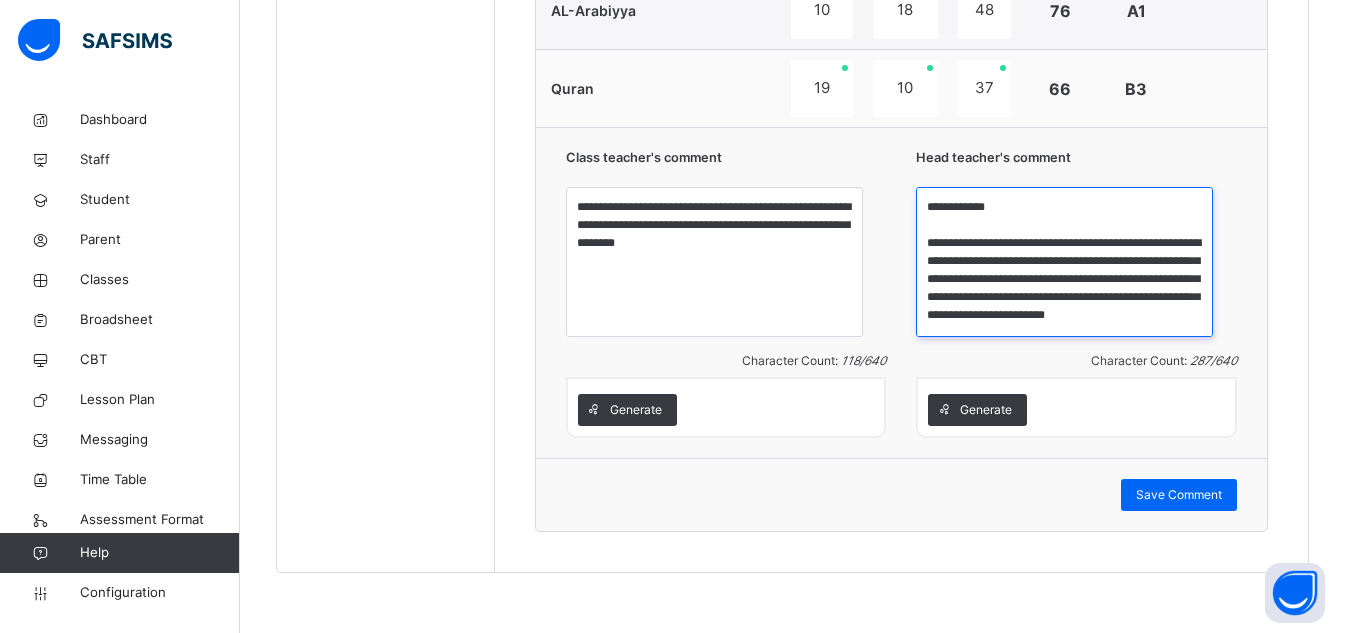 click on "**********" at bounding box center [1064, 262] 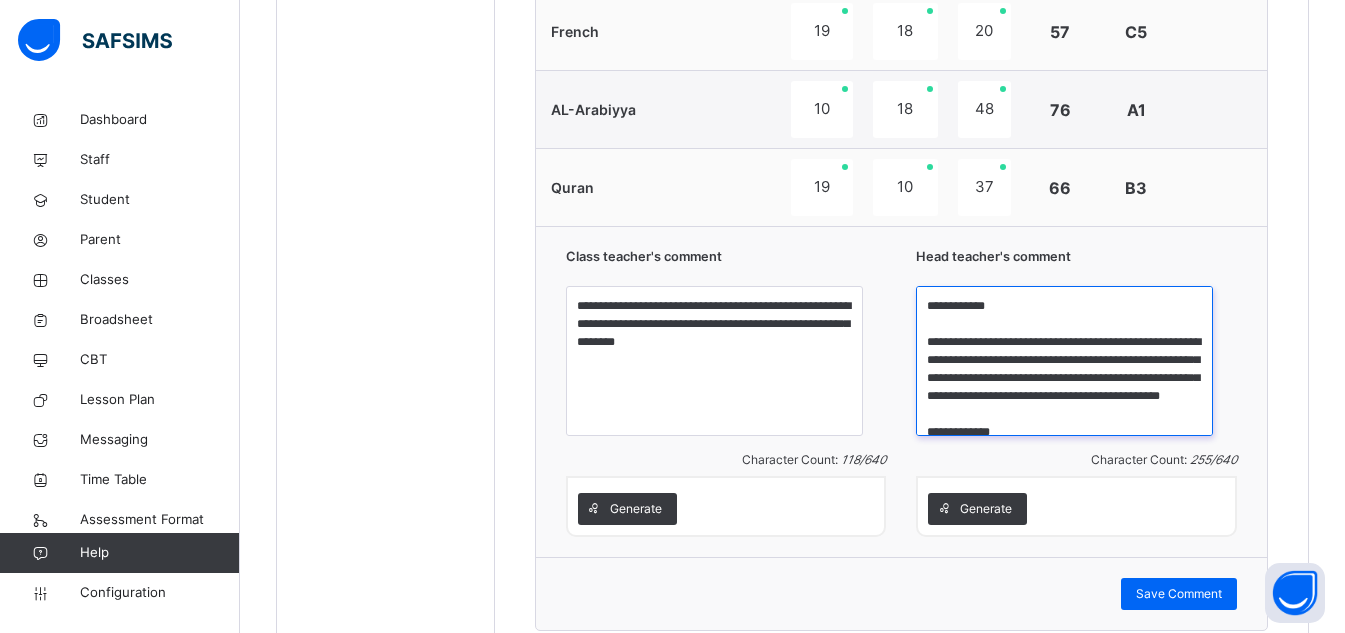 scroll, scrollTop: 1723, scrollLeft: 0, axis: vertical 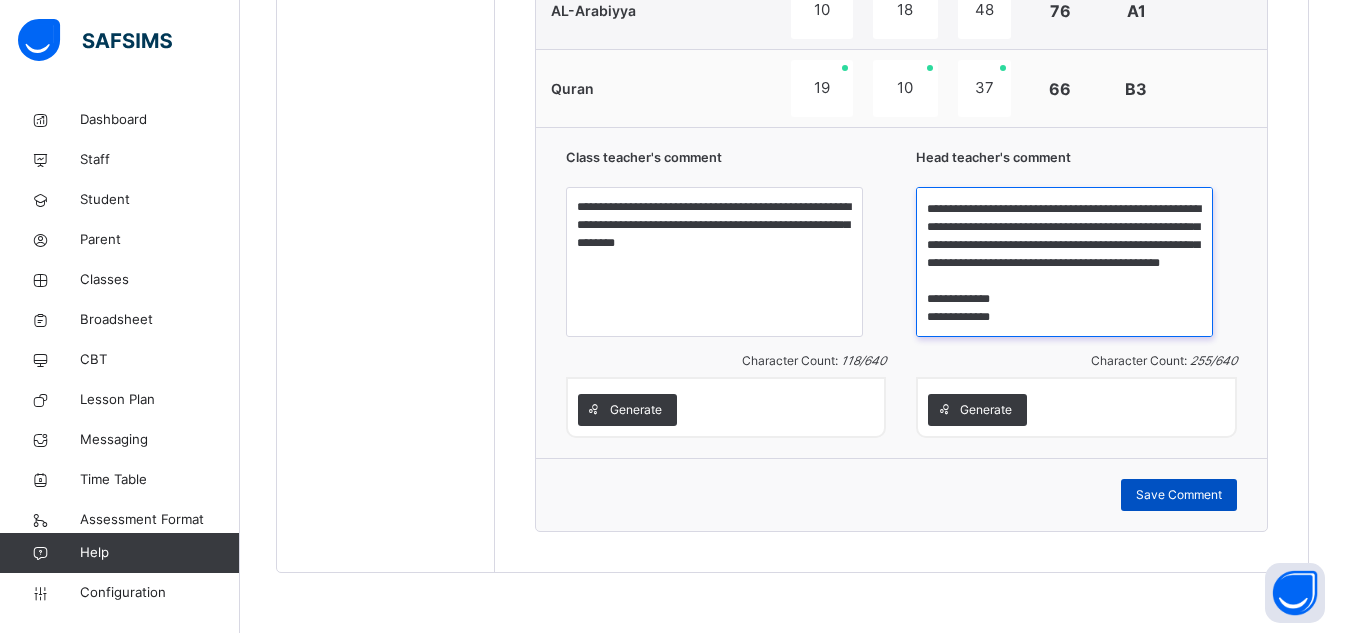 type on "**********" 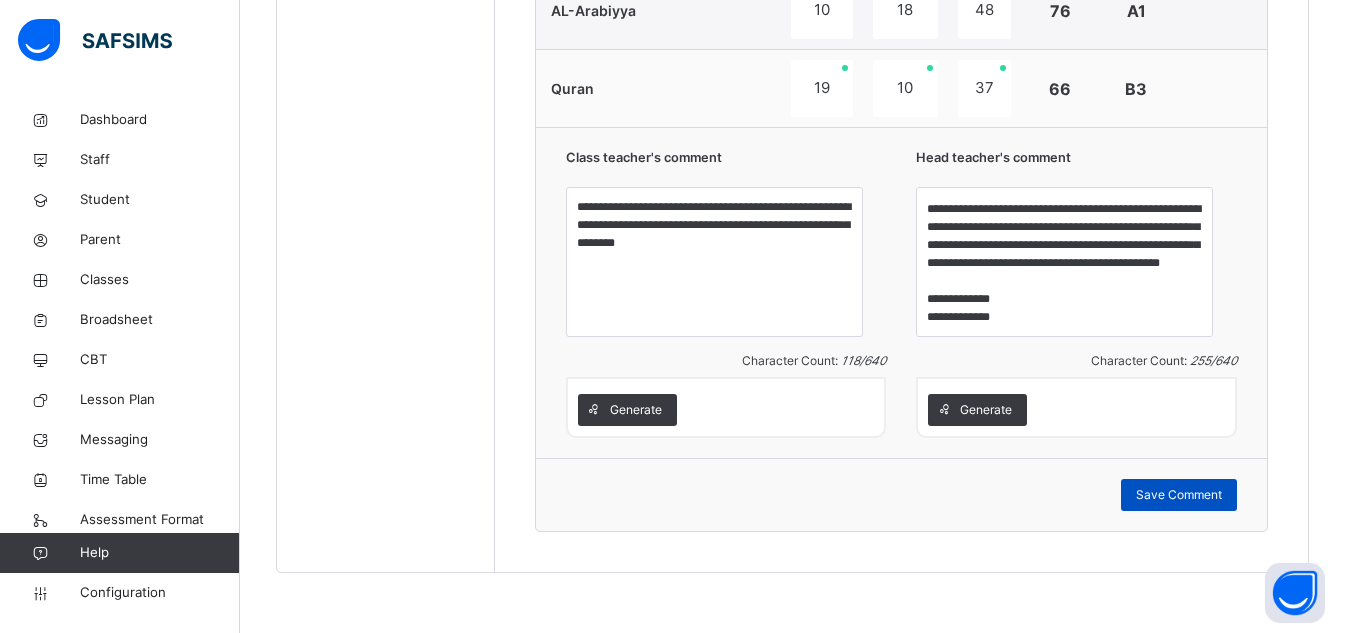 click on "Save Comment" at bounding box center [1179, 495] 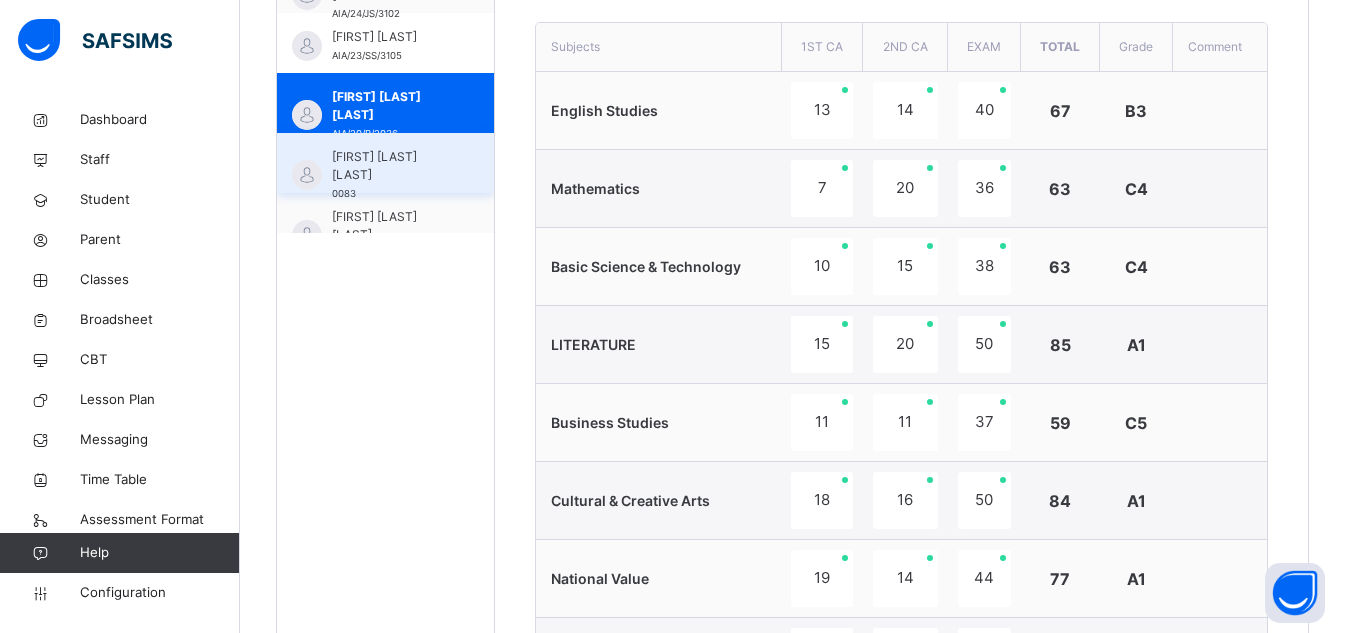 click on "[FIRST] [LAST] [LAST]" at bounding box center [390, 166] 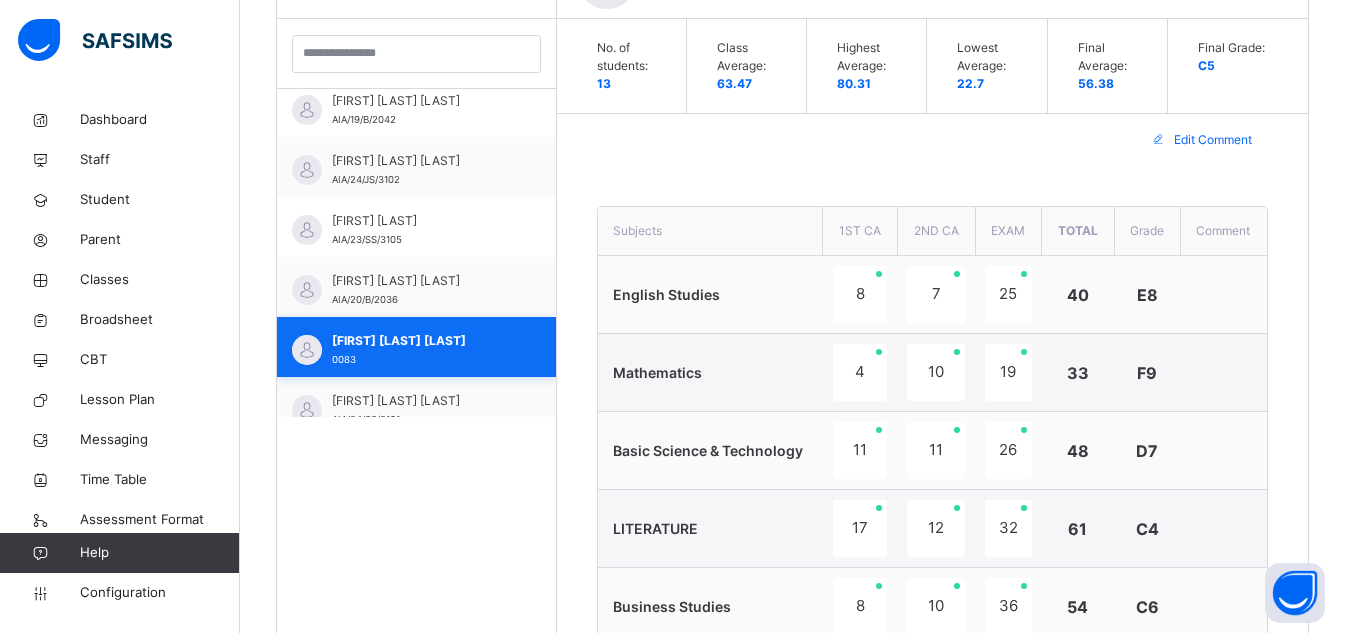 scroll, scrollTop: 765, scrollLeft: 0, axis: vertical 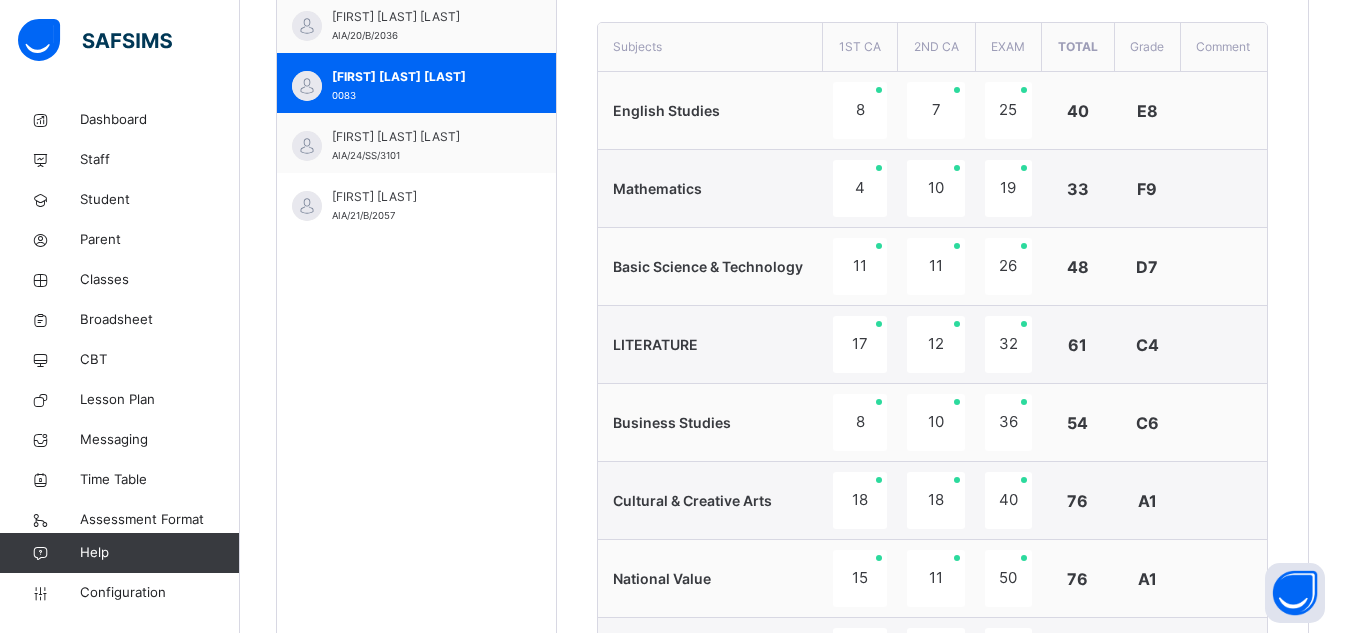 click on "**********" at bounding box center (932, 682) 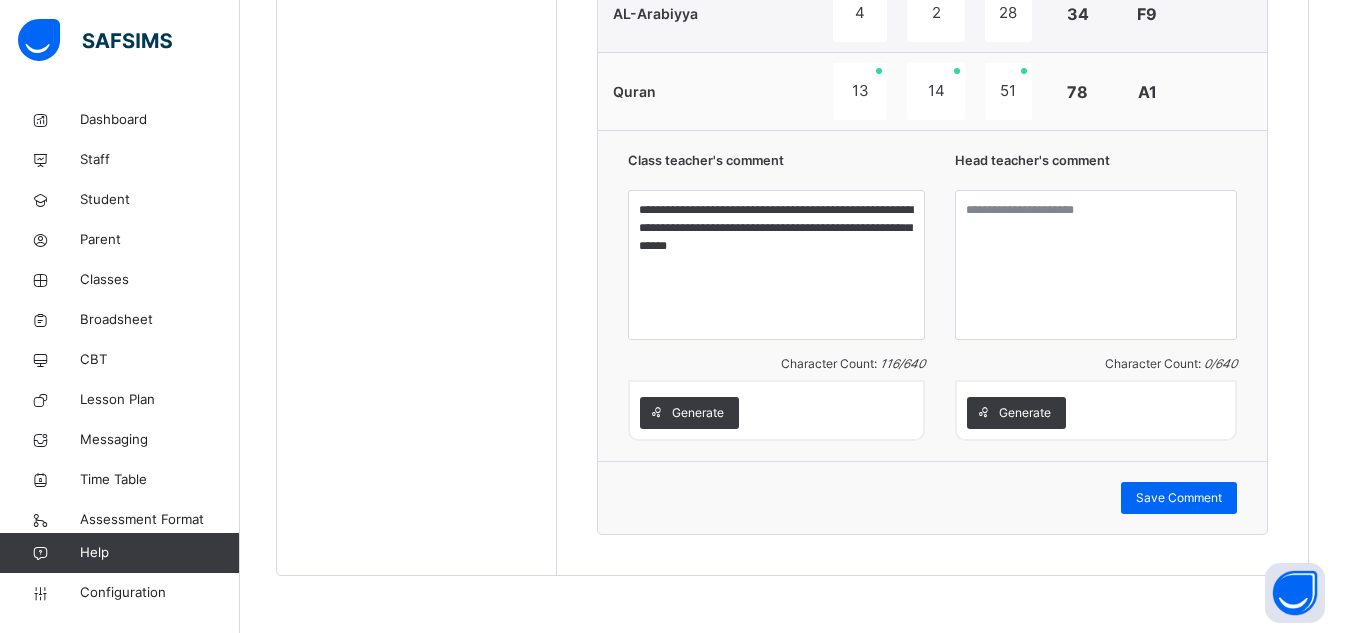 scroll, scrollTop: 1723, scrollLeft: 0, axis: vertical 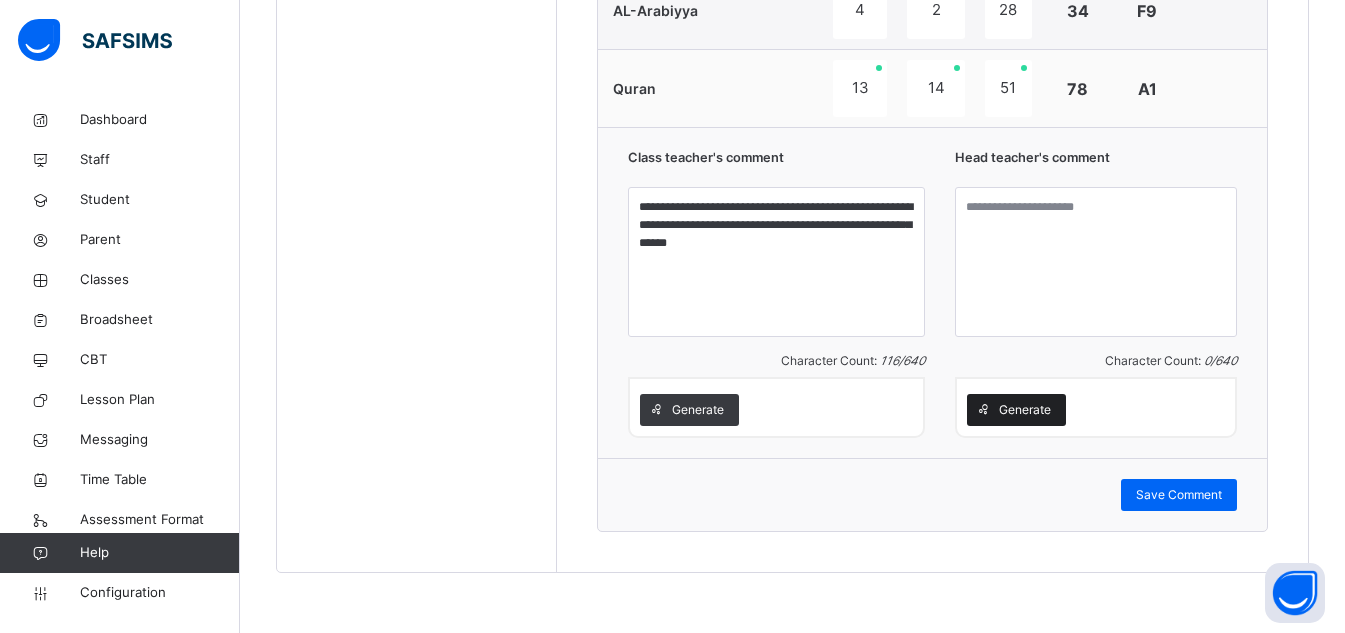 click on "Generate" at bounding box center [1025, 410] 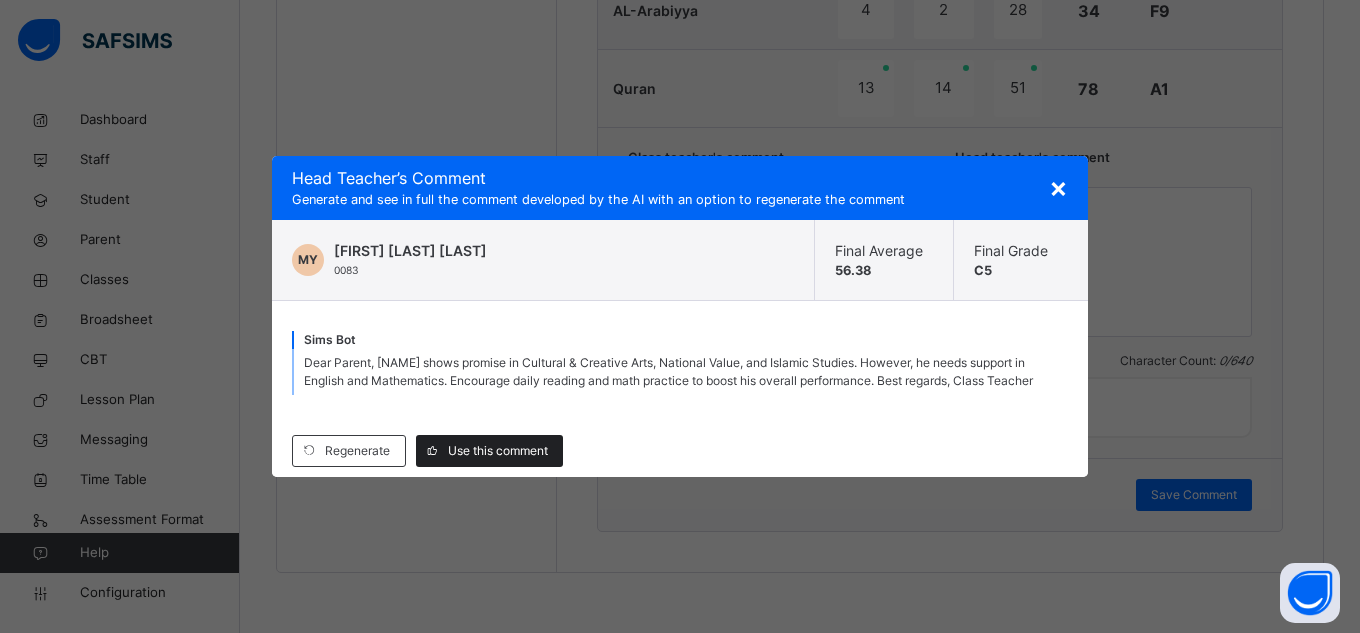 click on "Use this comment" at bounding box center [498, 451] 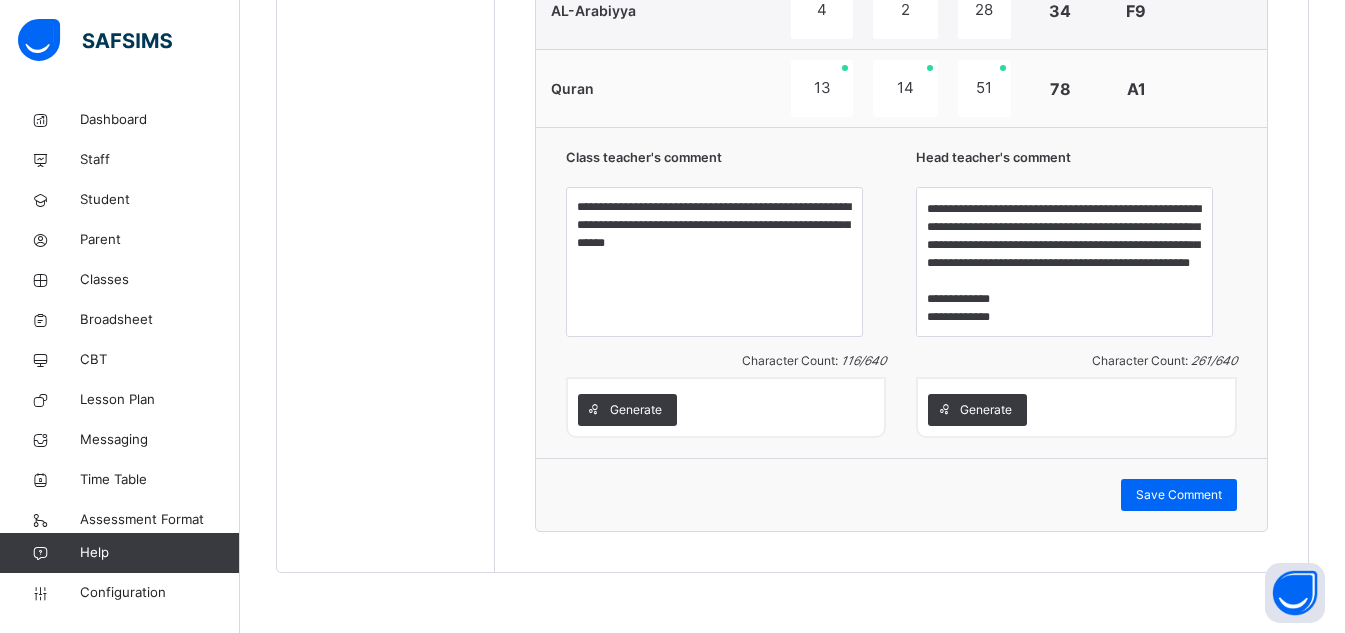 scroll, scrollTop: 64, scrollLeft: 0, axis: vertical 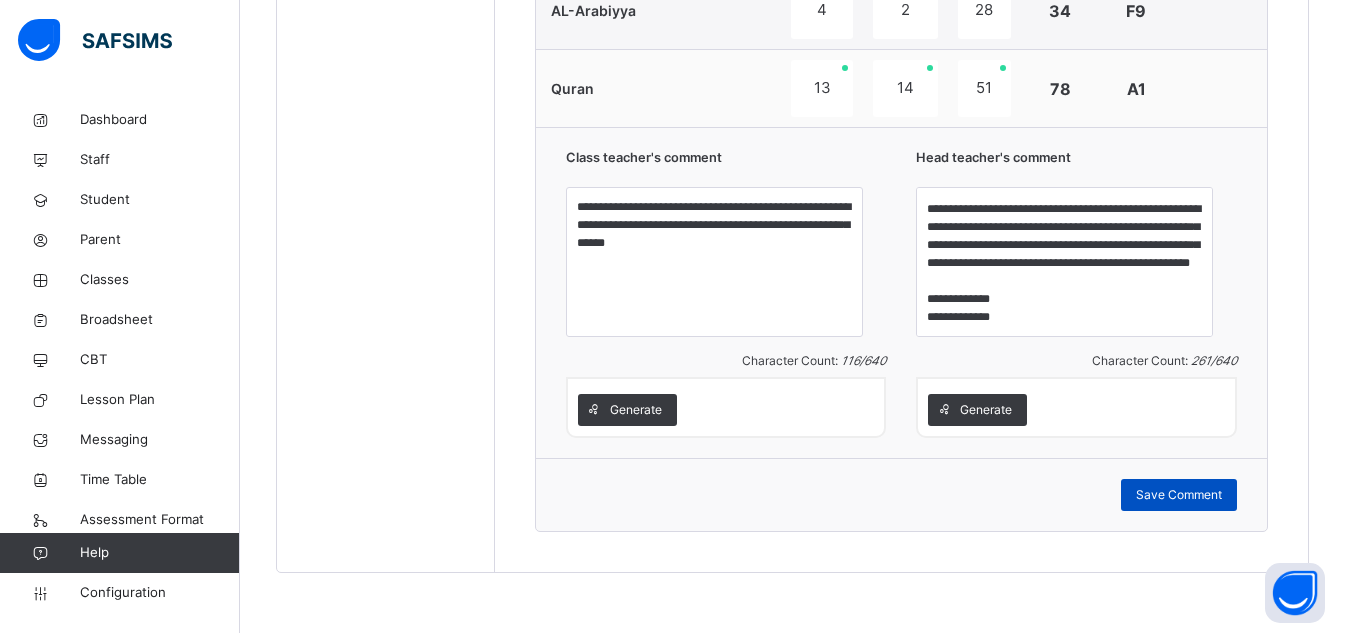 click on "Save Comment" at bounding box center [1179, 495] 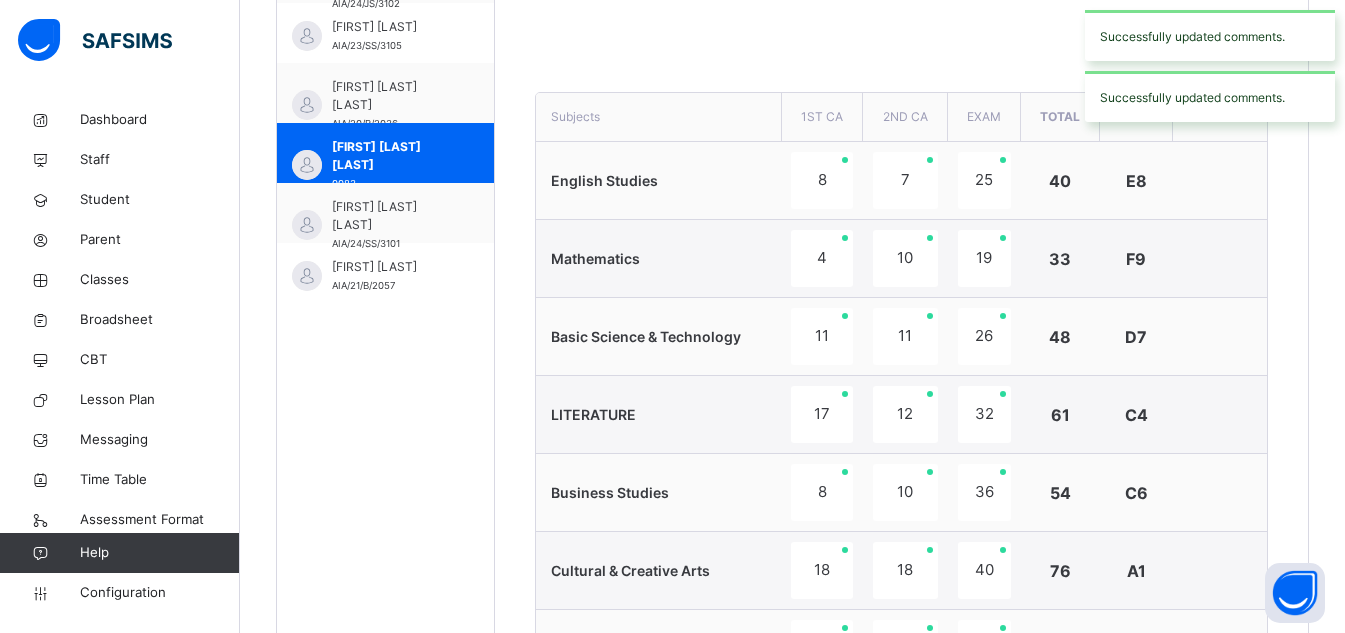 scroll, scrollTop: 680, scrollLeft: 0, axis: vertical 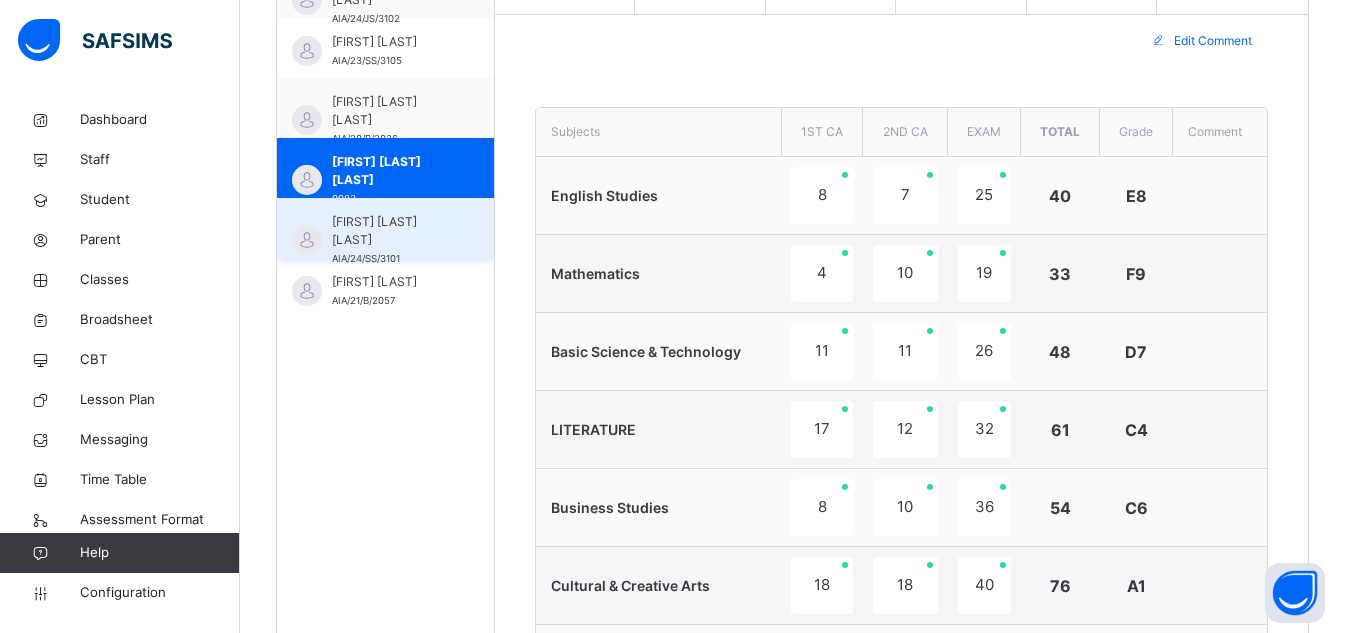 click on "[FIRST] [LAST] [LAST] [STUDENT_ID]" at bounding box center [390, 240] 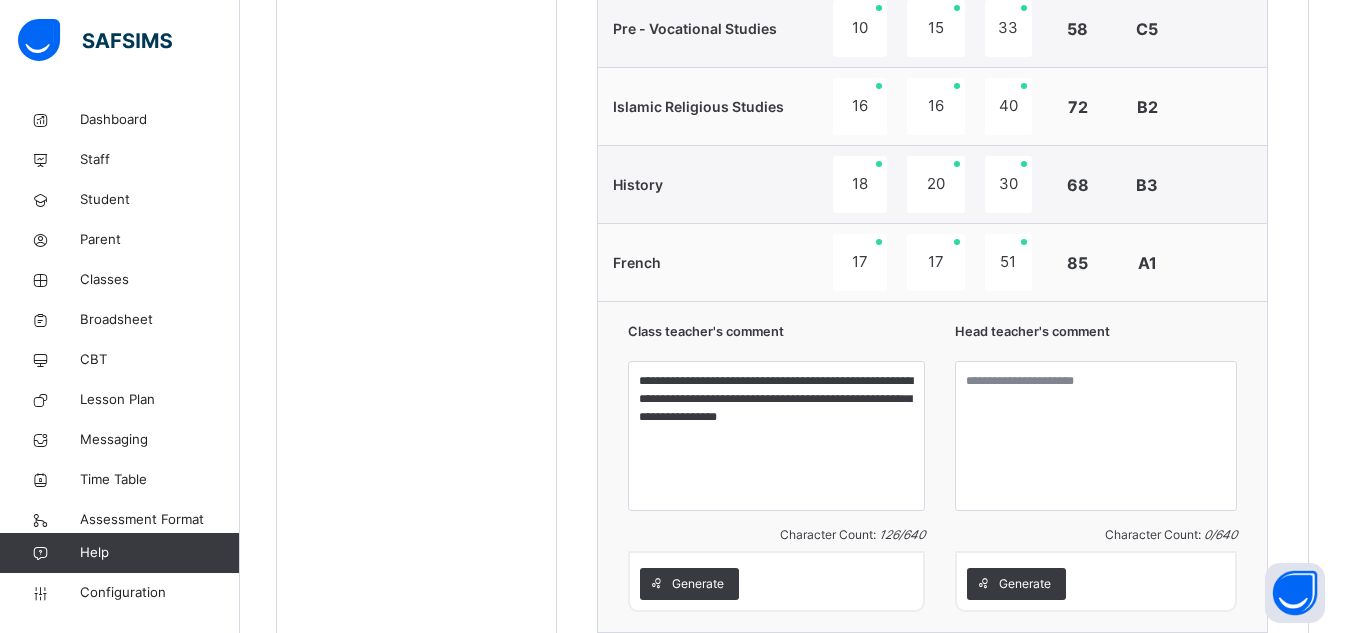 scroll, scrollTop: 1396, scrollLeft: 0, axis: vertical 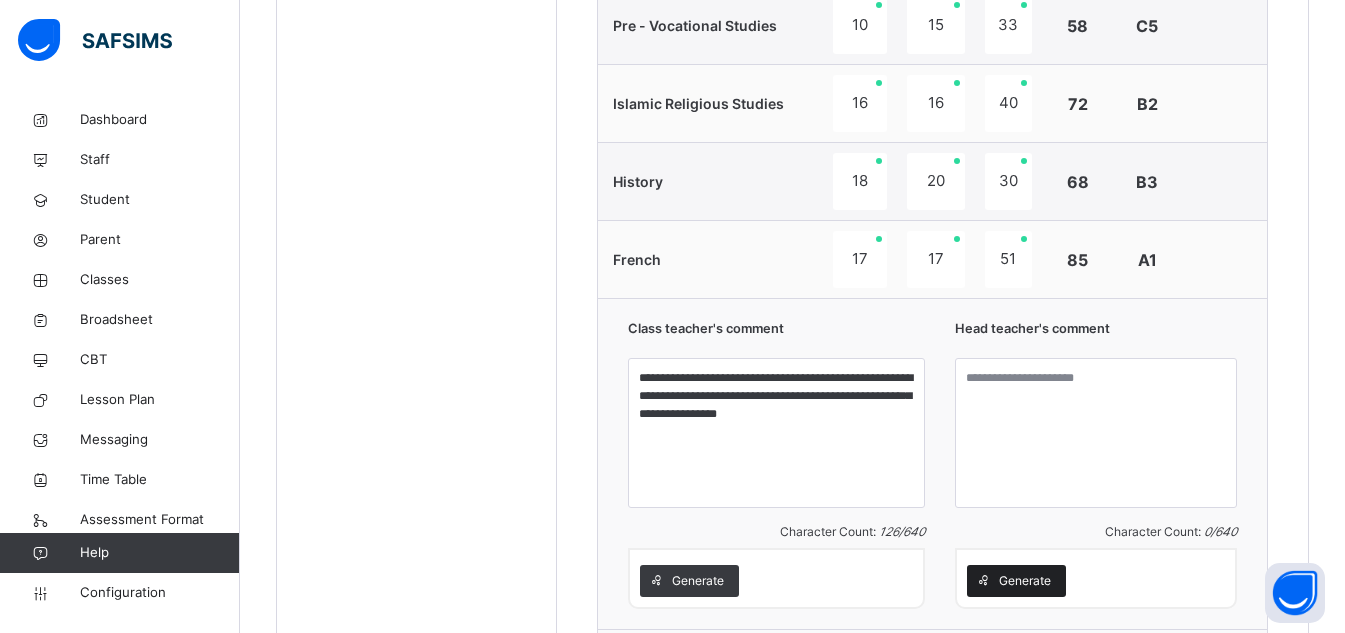 click on "Generate" at bounding box center (1025, 581) 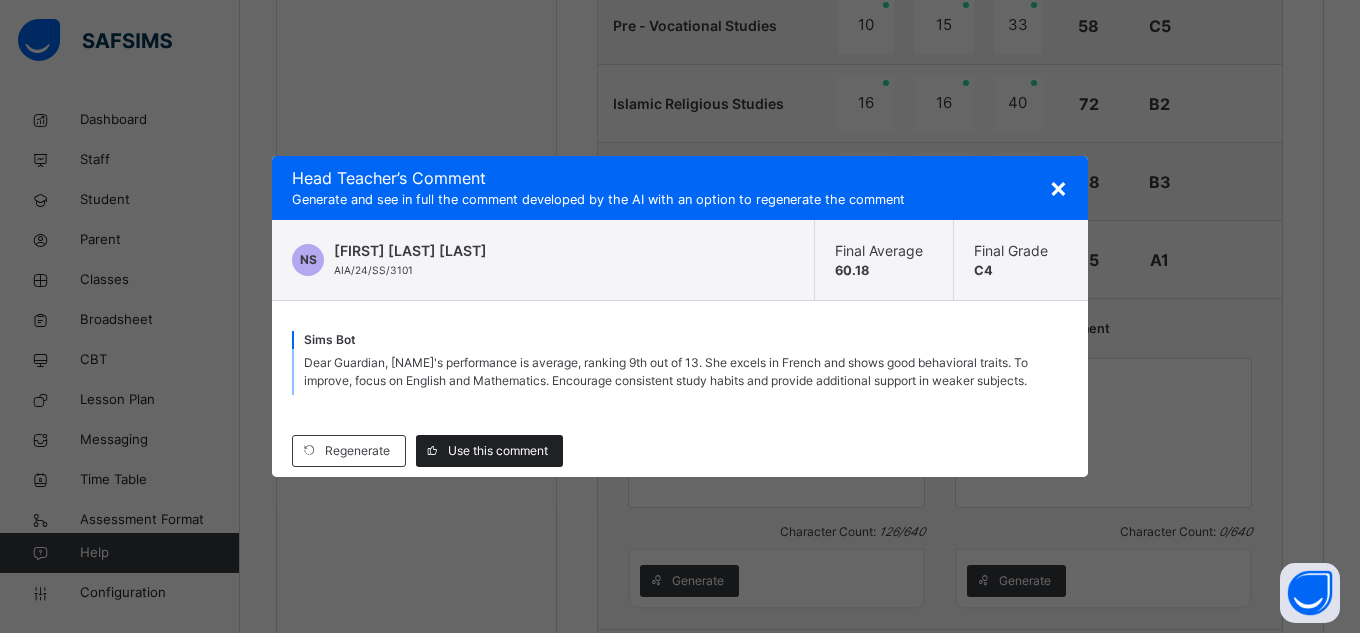 click on "Use this comment" at bounding box center (489, 451) 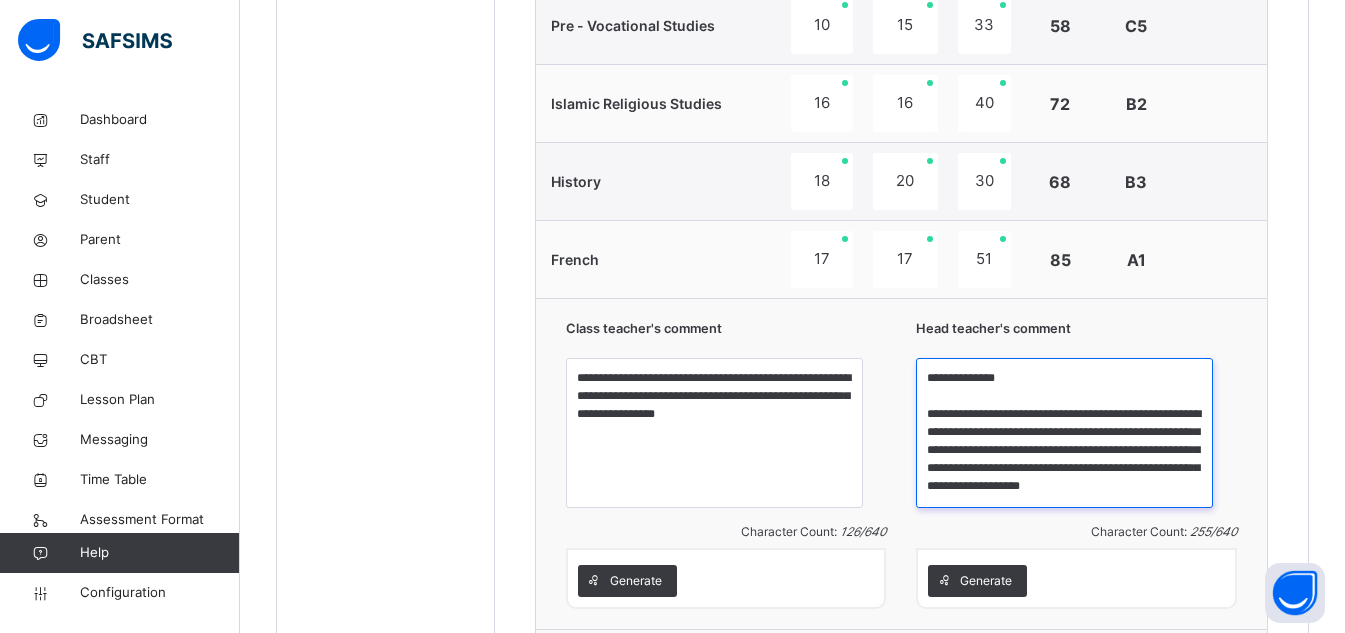 click on "**********" at bounding box center [1064, 433] 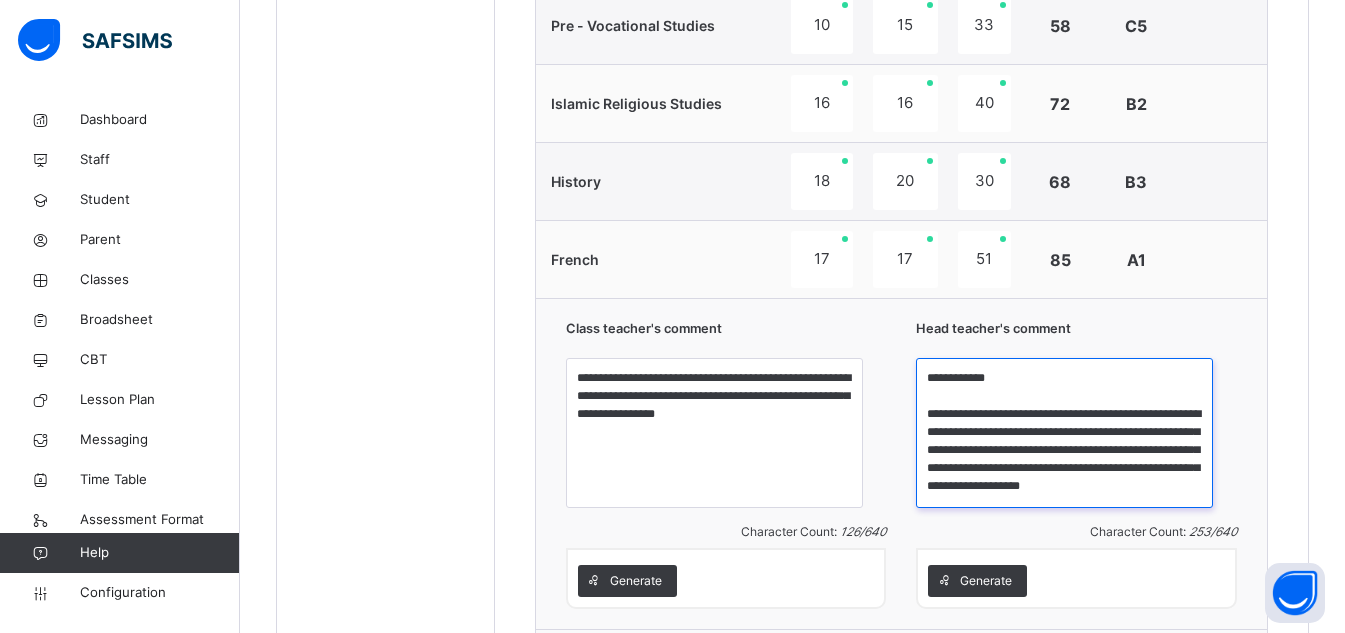 click on "**********" at bounding box center [1064, 433] 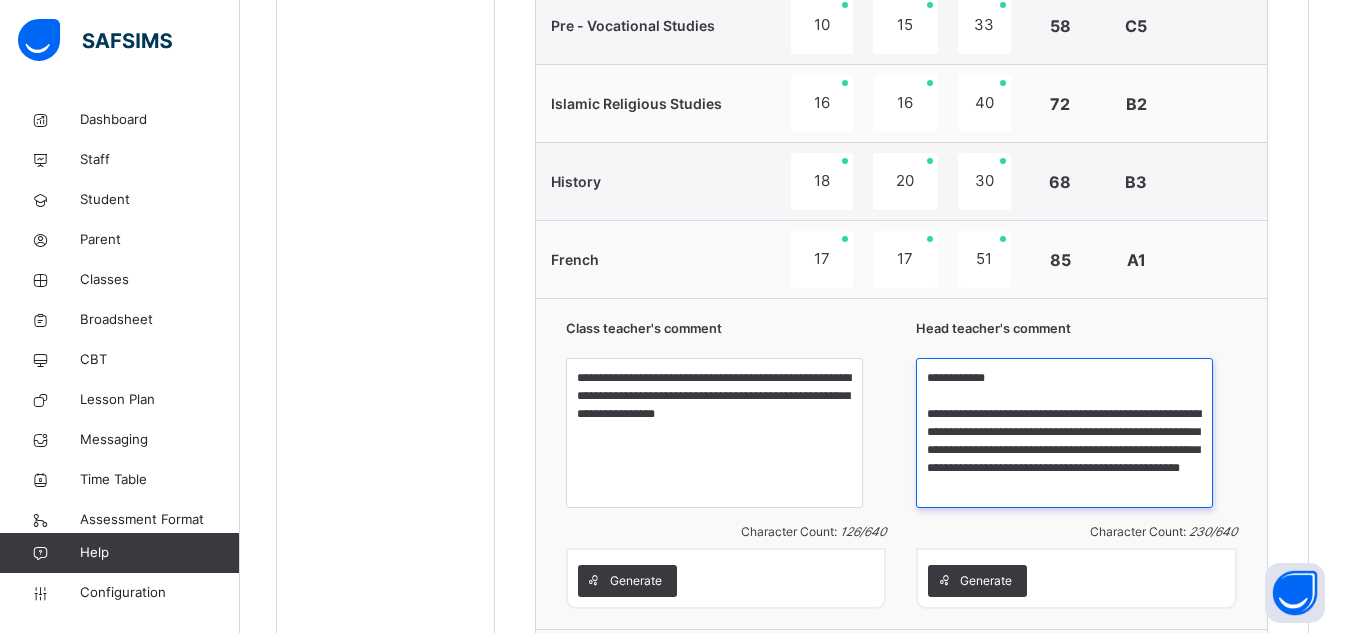 scroll, scrollTop: 16, scrollLeft: 0, axis: vertical 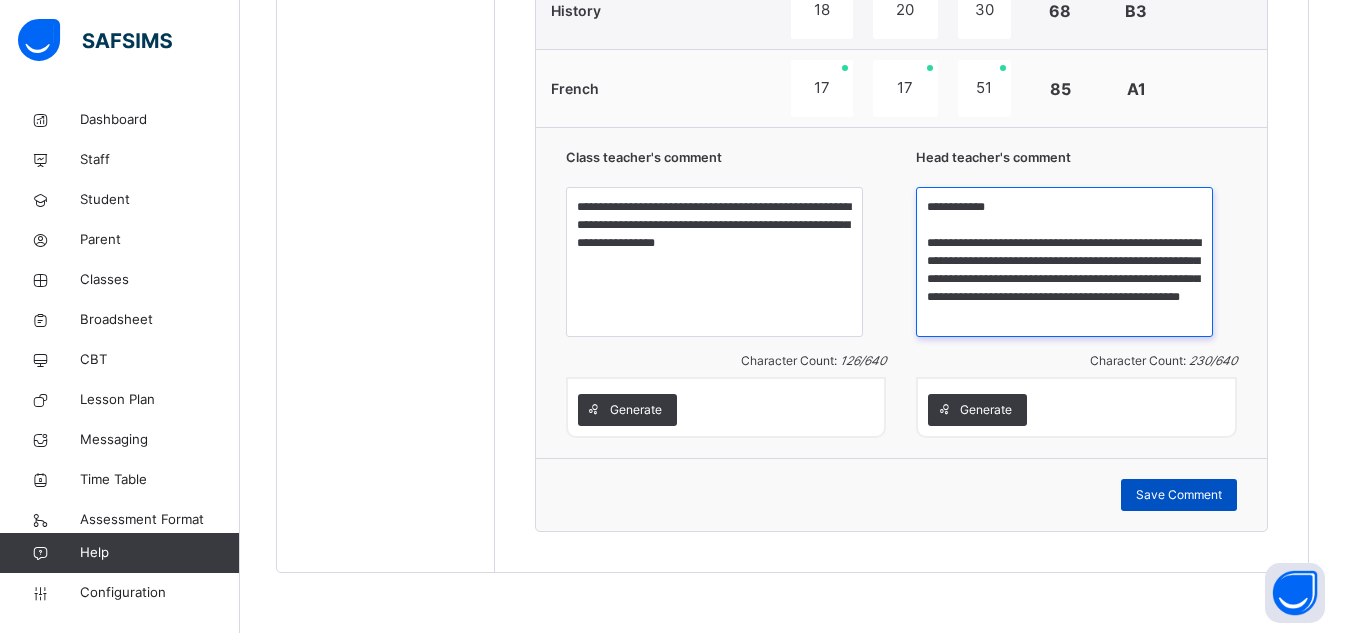 type on "**********" 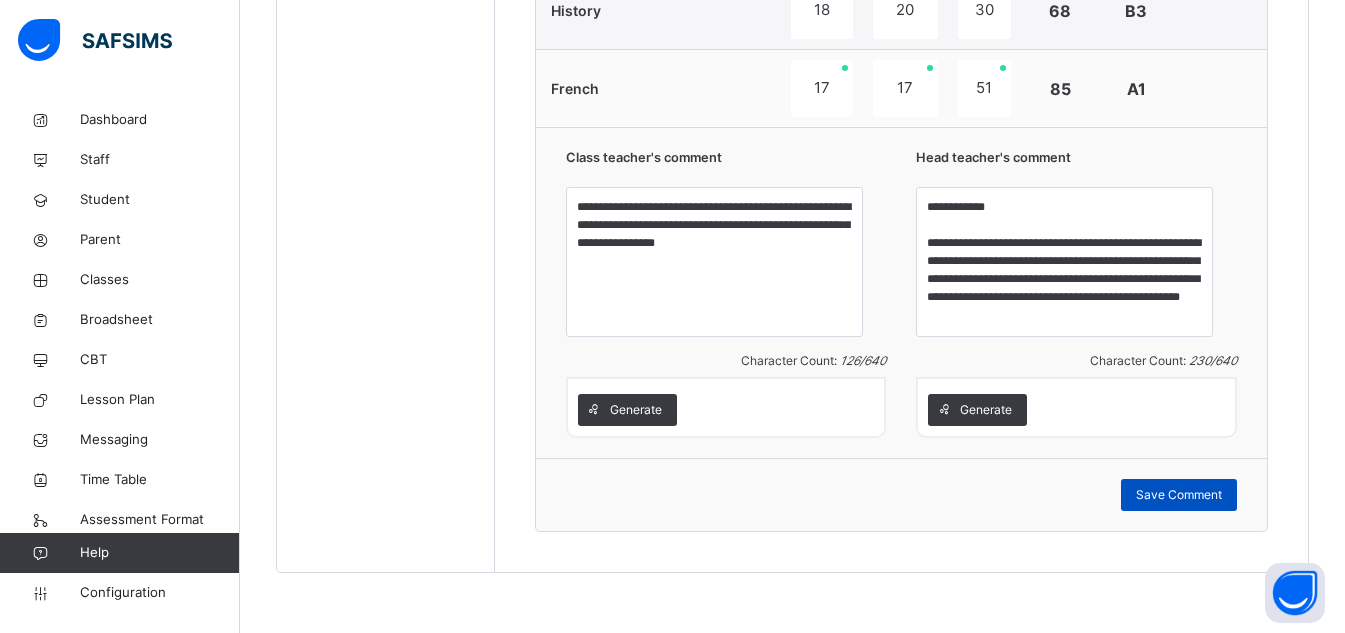 click on "Save Comment" at bounding box center [1179, 495] 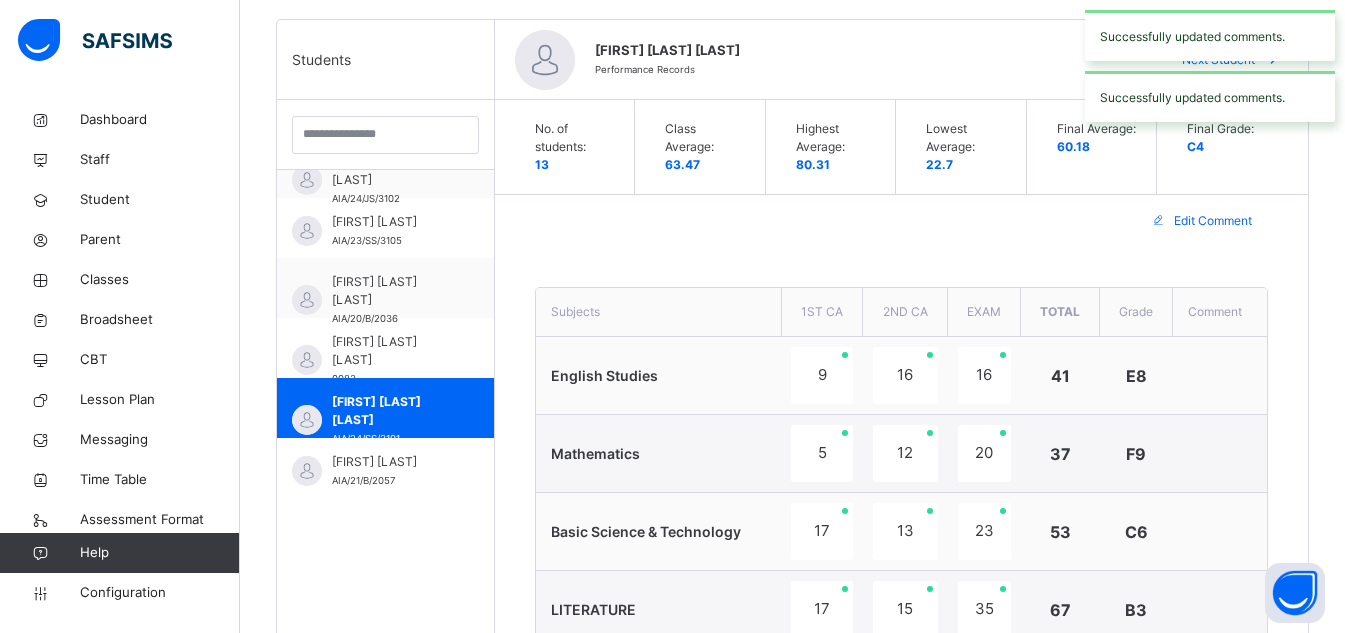 scroll, scrollTop: 499, scrollLeft: 0, axis: vertical 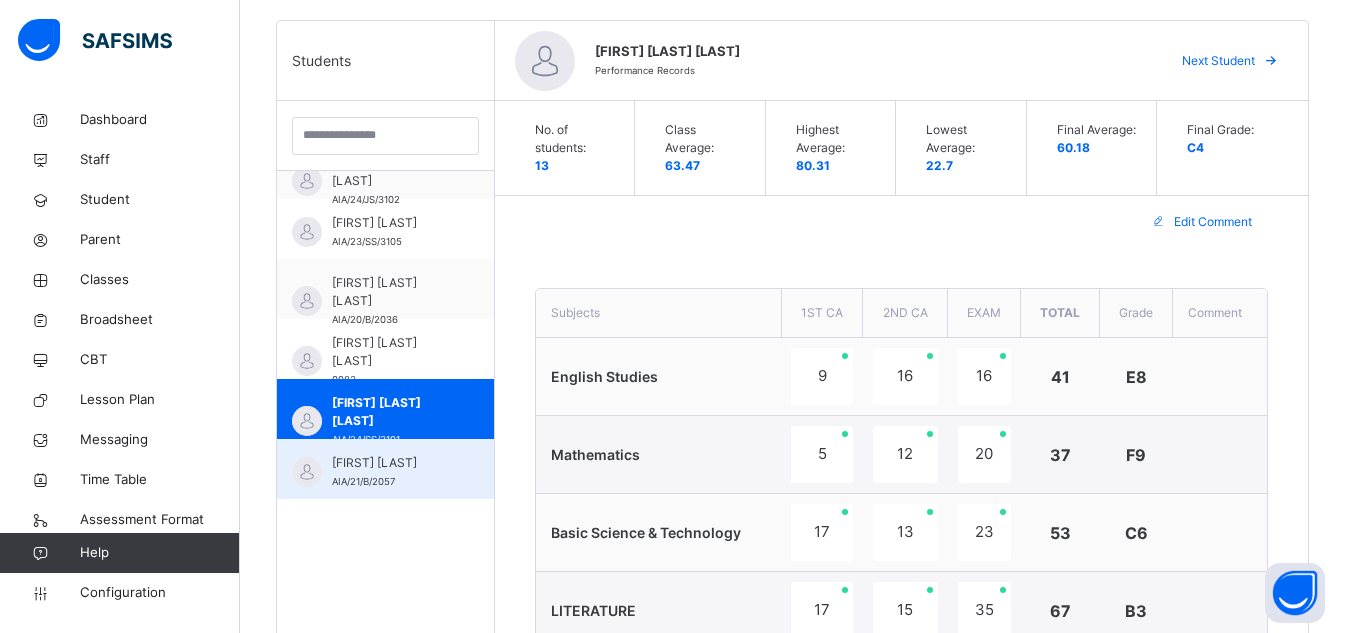 click on "[FIRST] [LAST]" at bounding box center (390, 463) 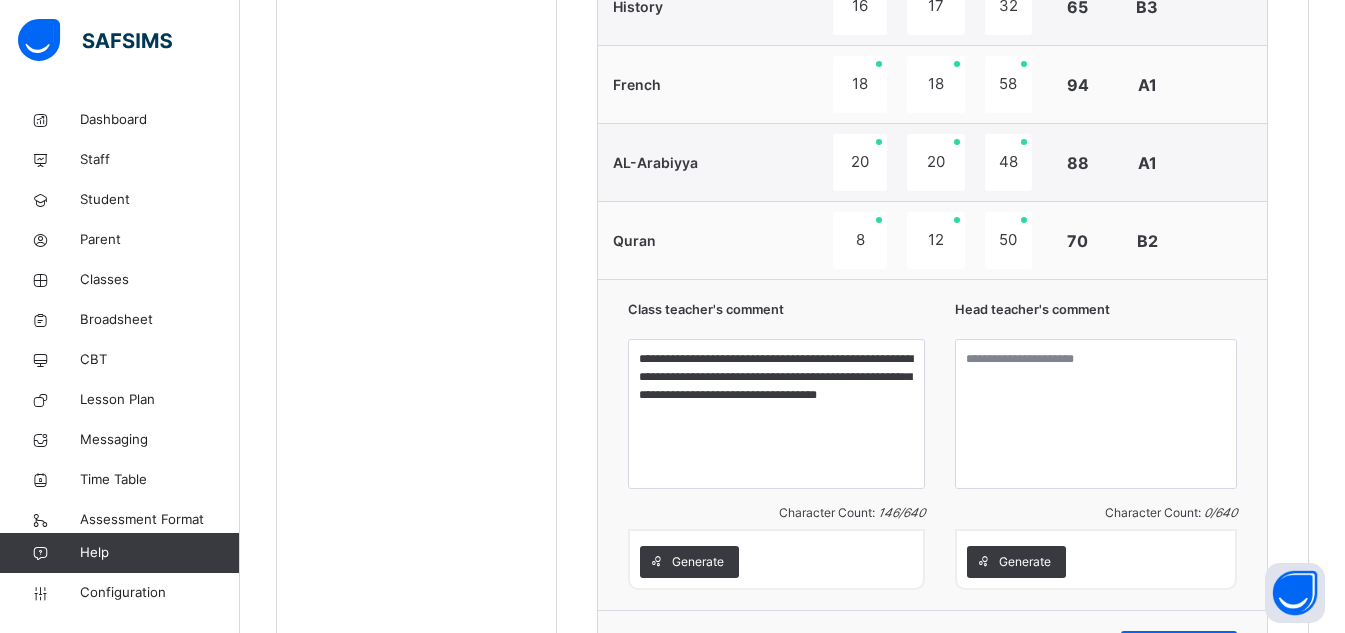 scroll, scrollTop: 1576, scrollLeft: 0, axis: vertical 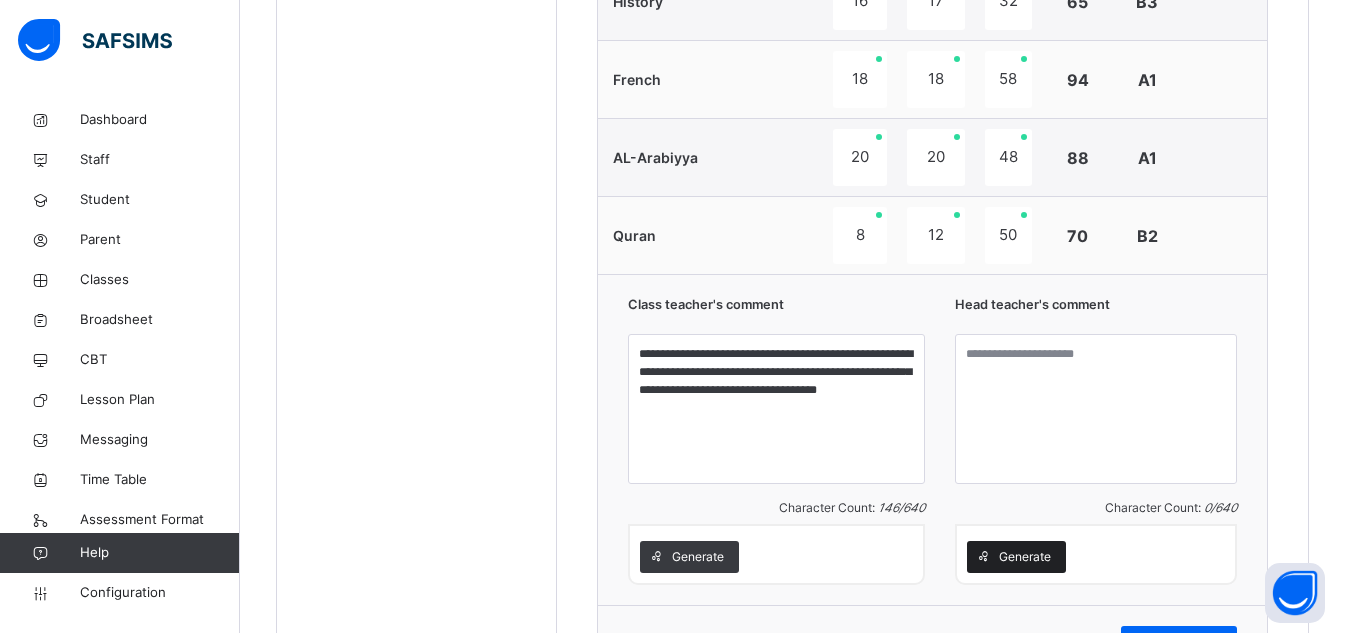 click on "Generate" at bounding box center (1025, 557) 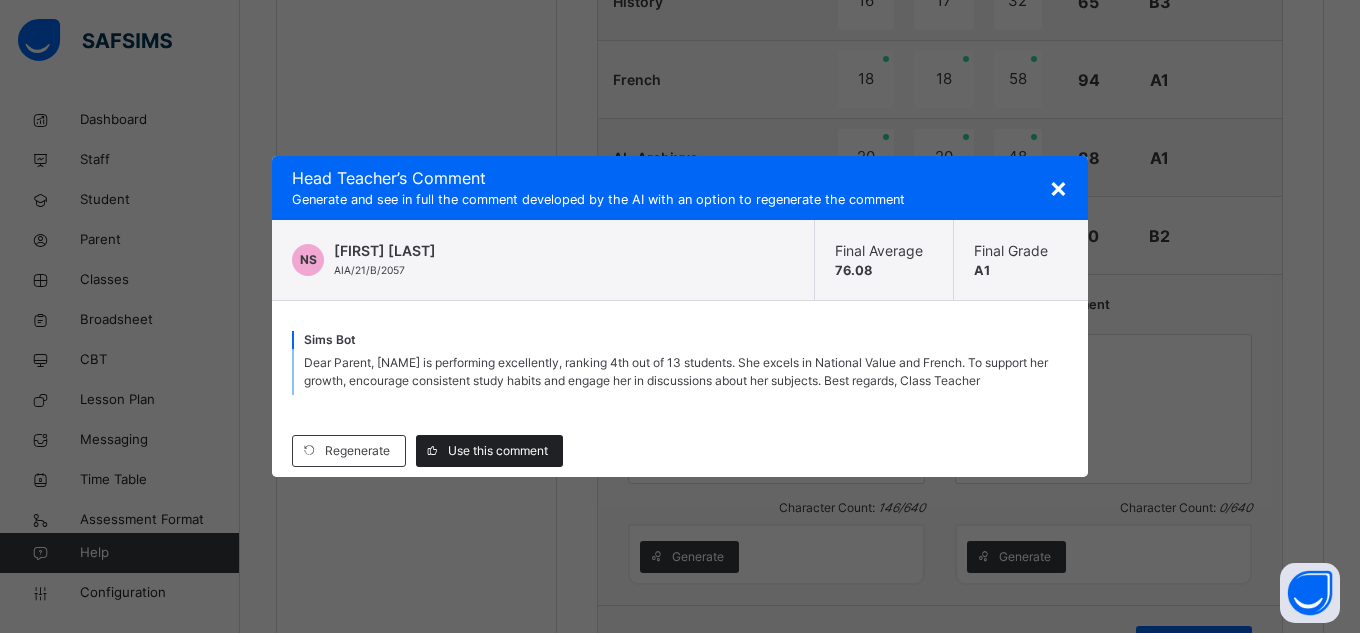 click on "Use this comment" at bounding box center [489, 451] 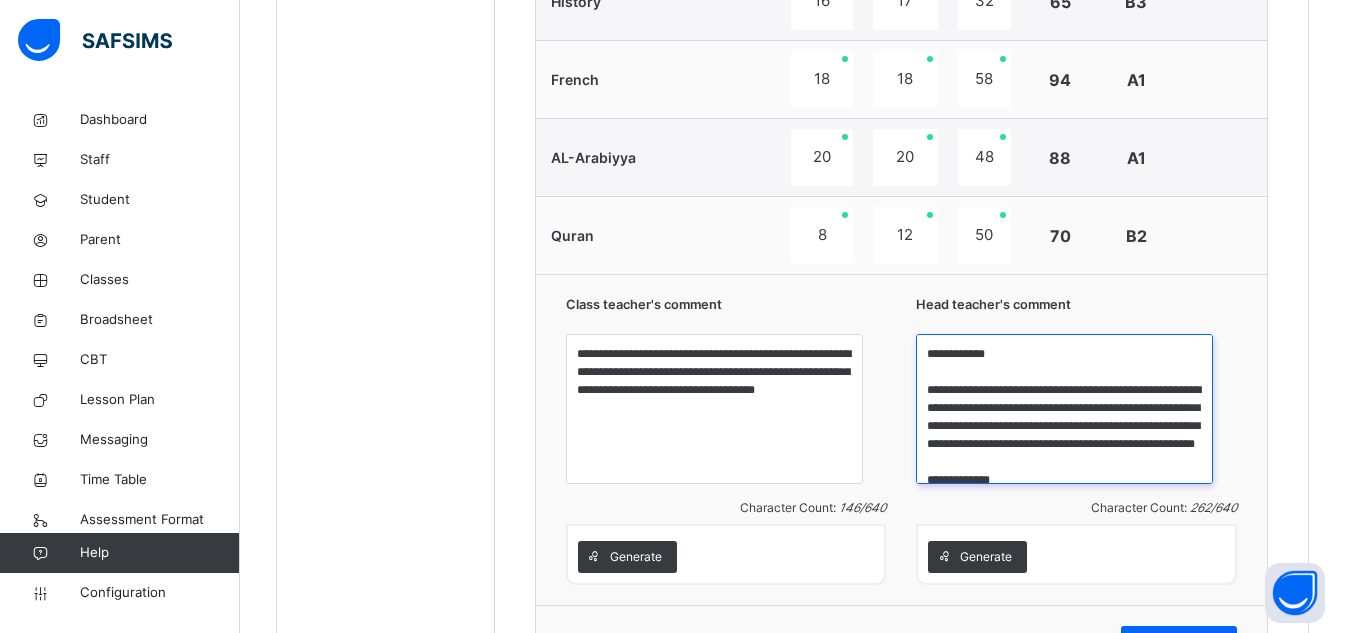 click on "**********" at bounding box center (1064, 409) 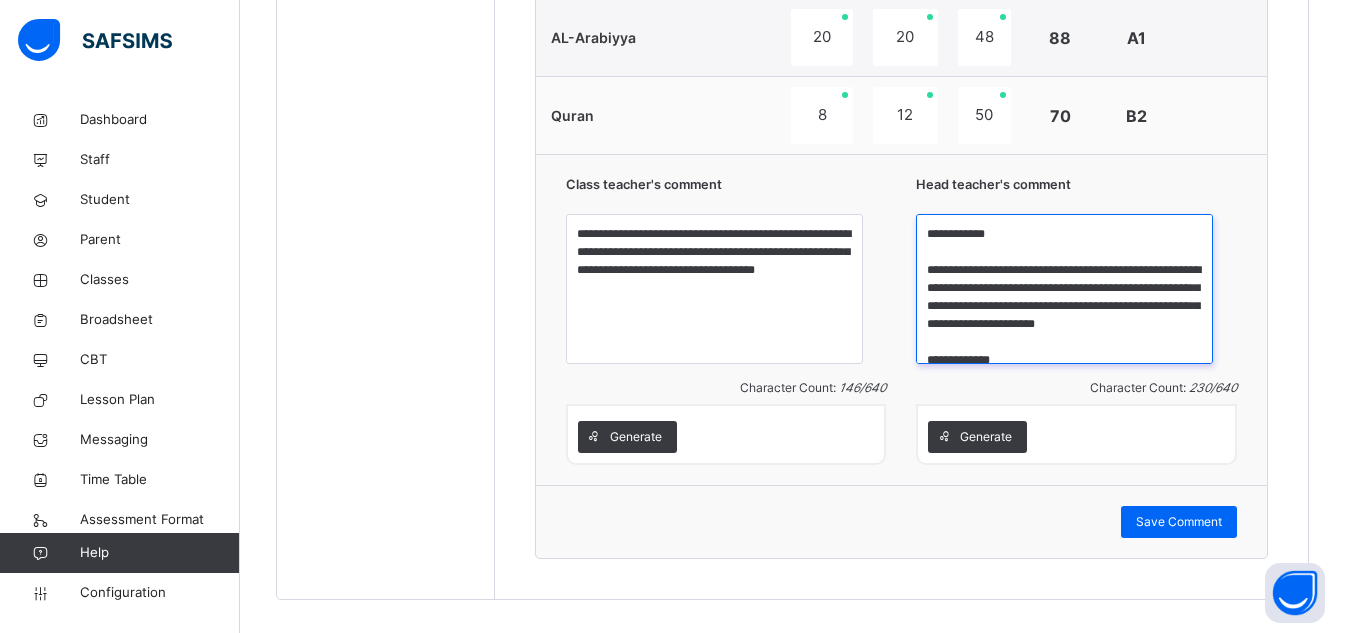 scroll, scrollTop: 1723, scrollLeft: 0, axis: vertical 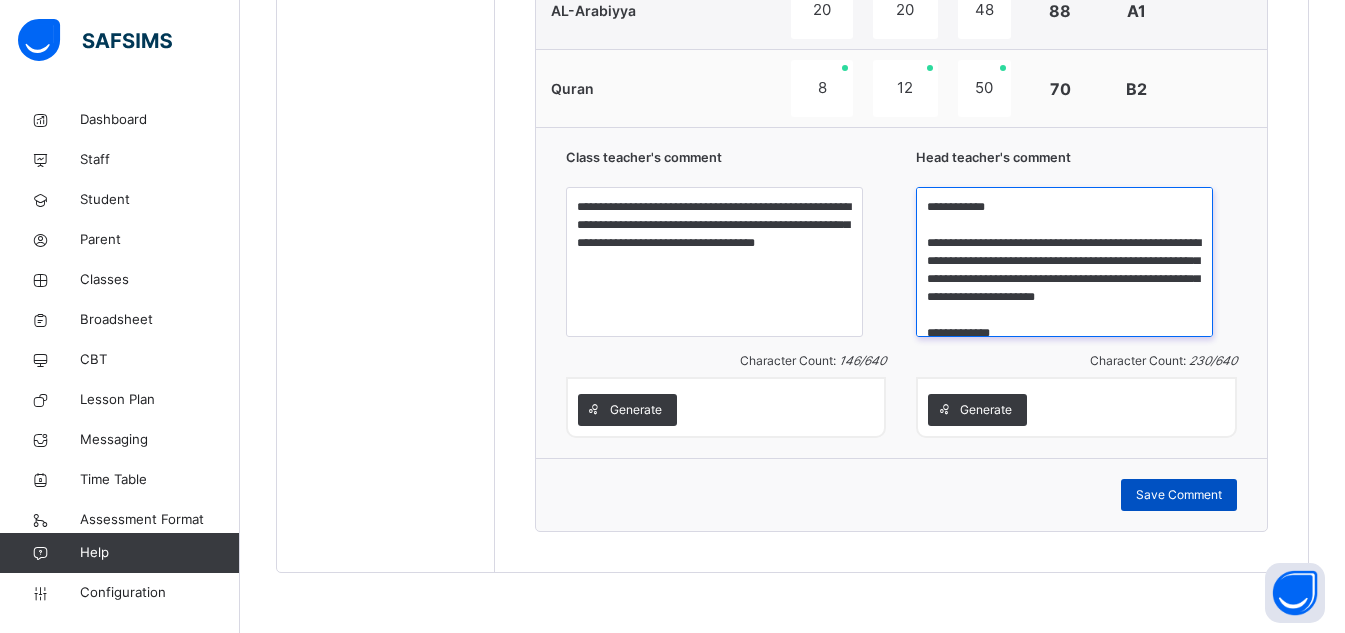 type on "**********" 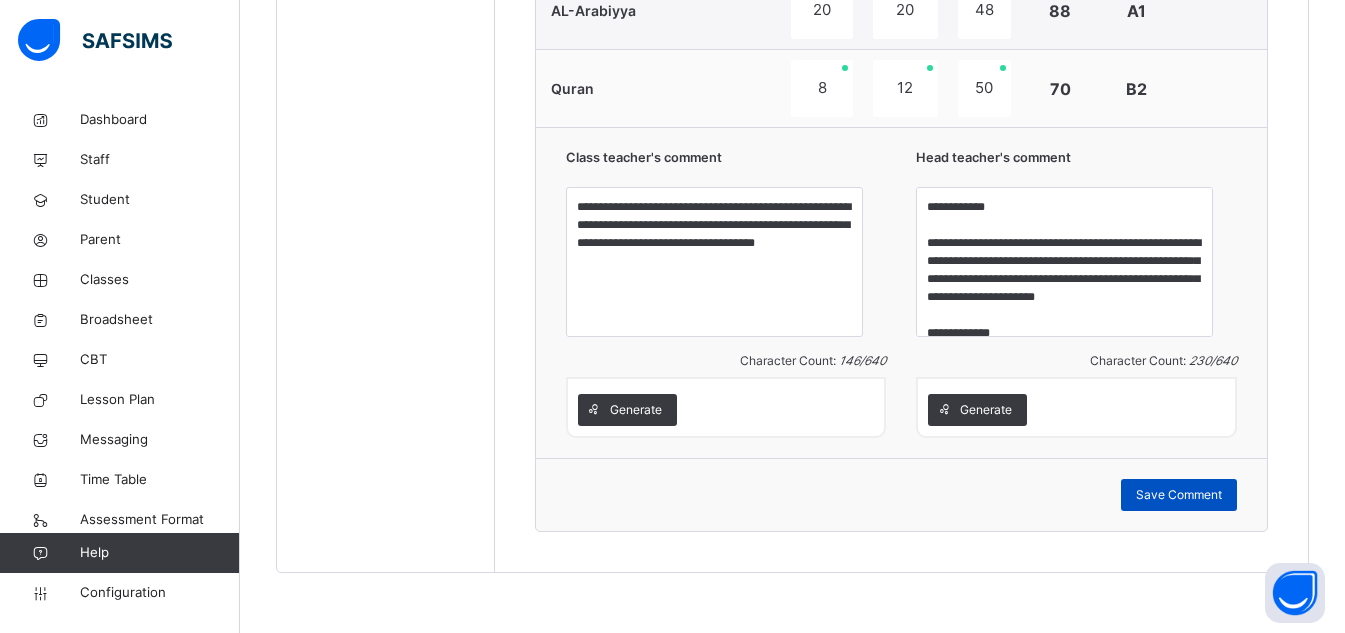 click on "Save Comment" at bounding box center [1179, 495] 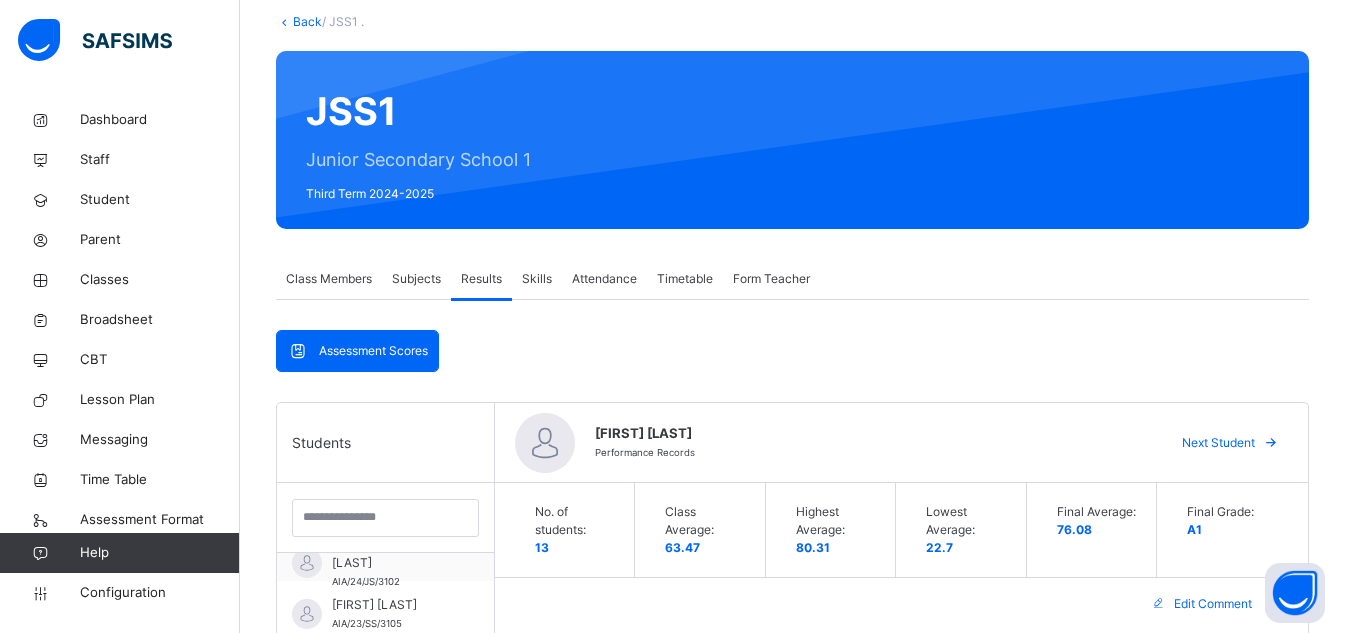 scroll, scrollTop: 0, scrollLeft: 0, axis: both 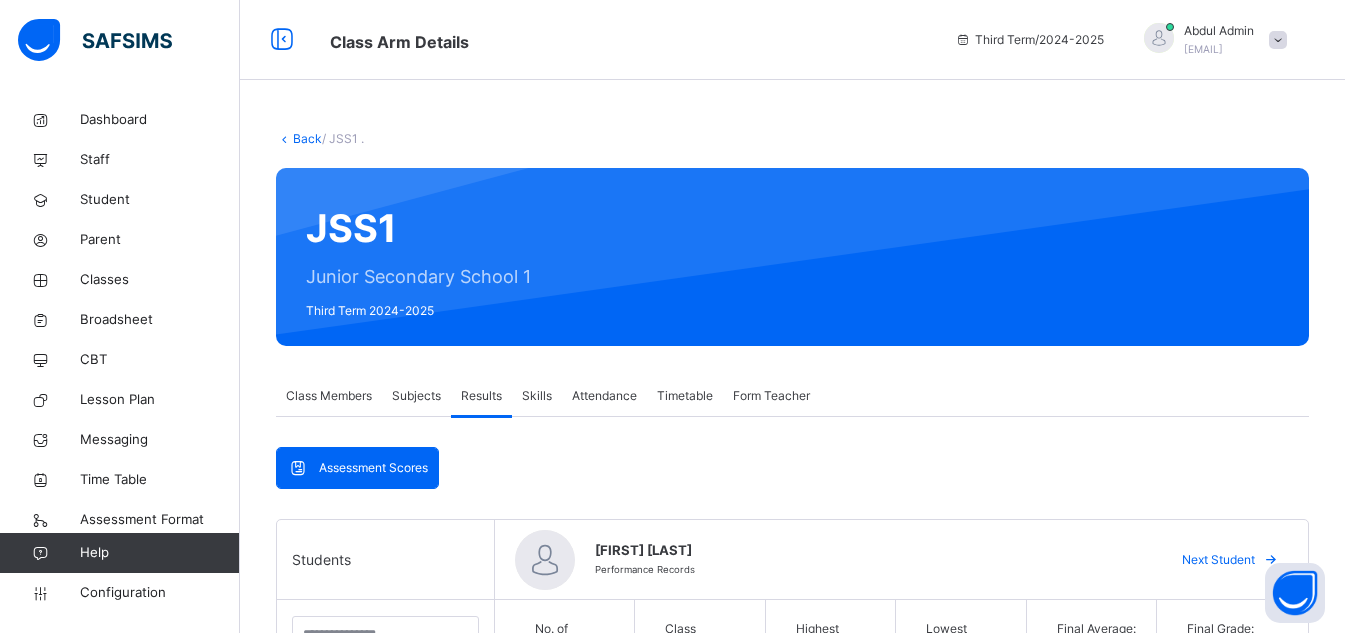 click on "Back" at bounding box center (307, 138) 